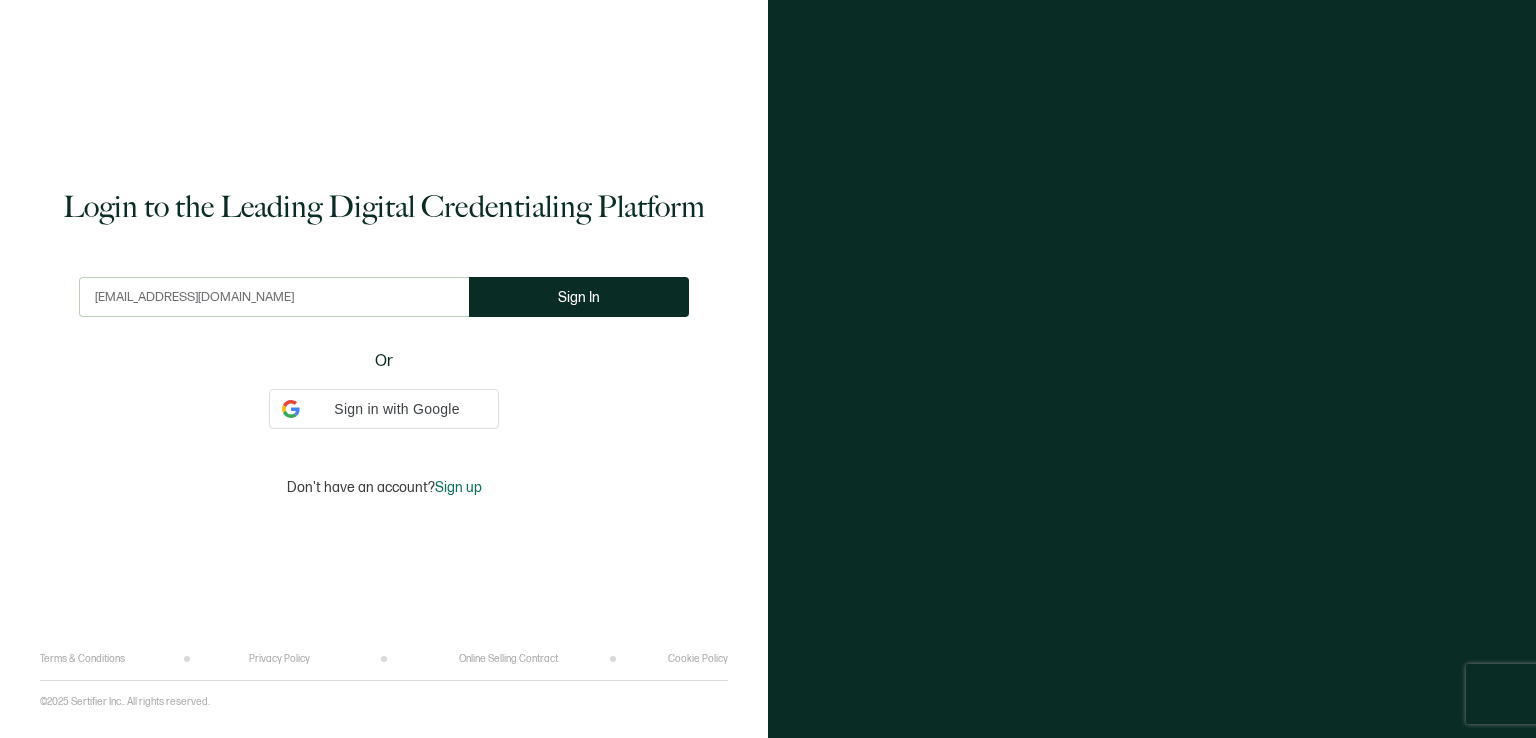 scroll, scrollTop: 0, scrollLeft: 0, axis: both 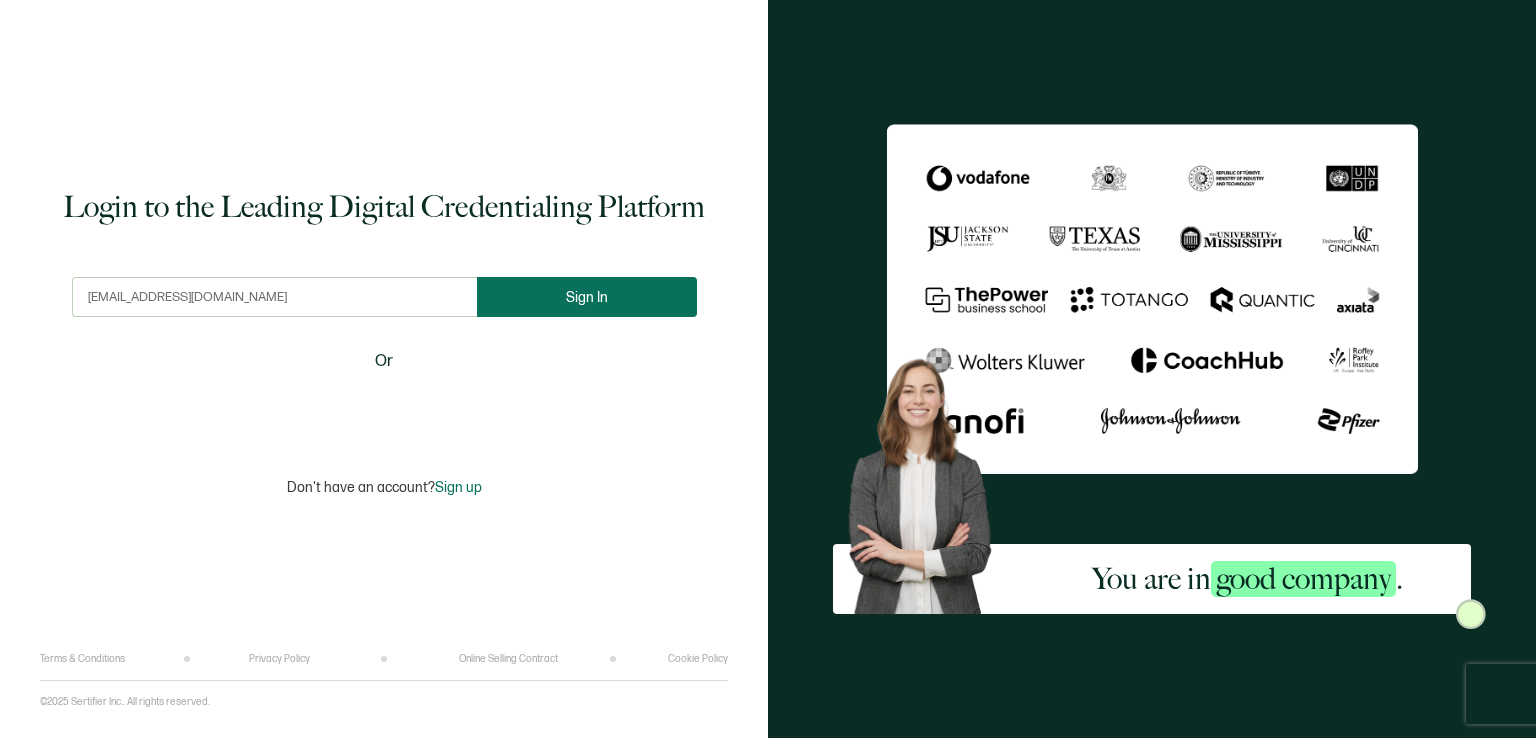 click on "Sign In" at bounding box center [587, 297] 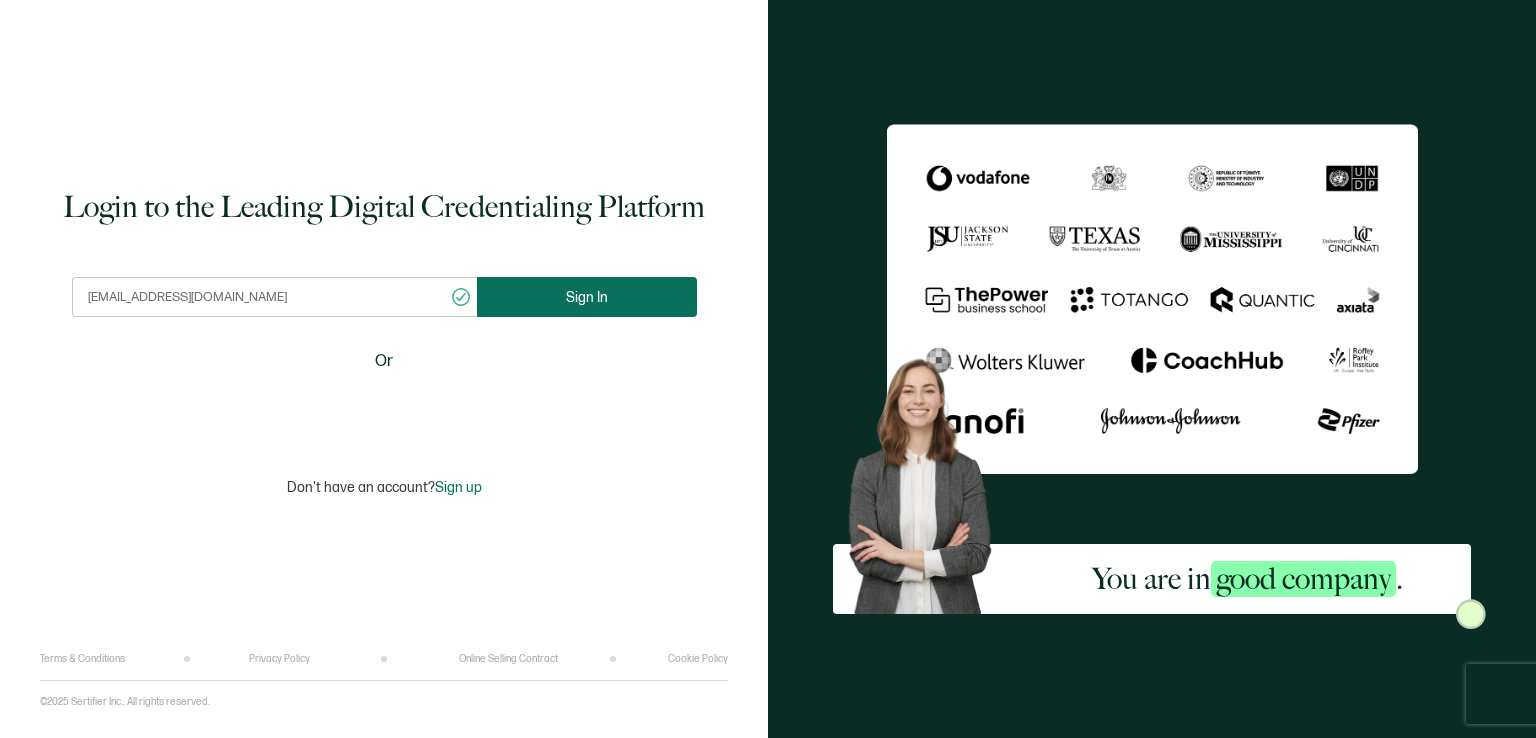 click on "Sign In" at bounding box center (587, 297) 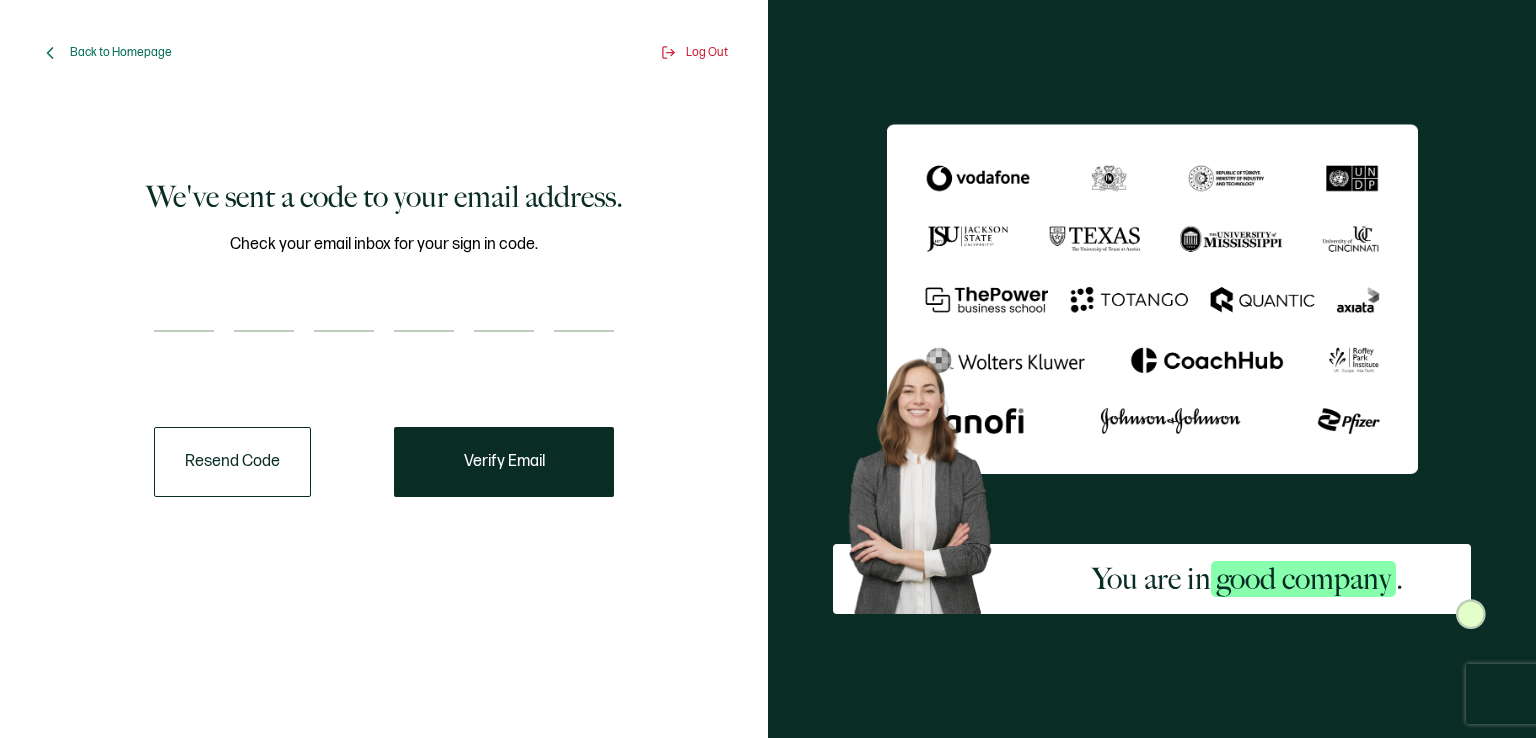 paste on "2" 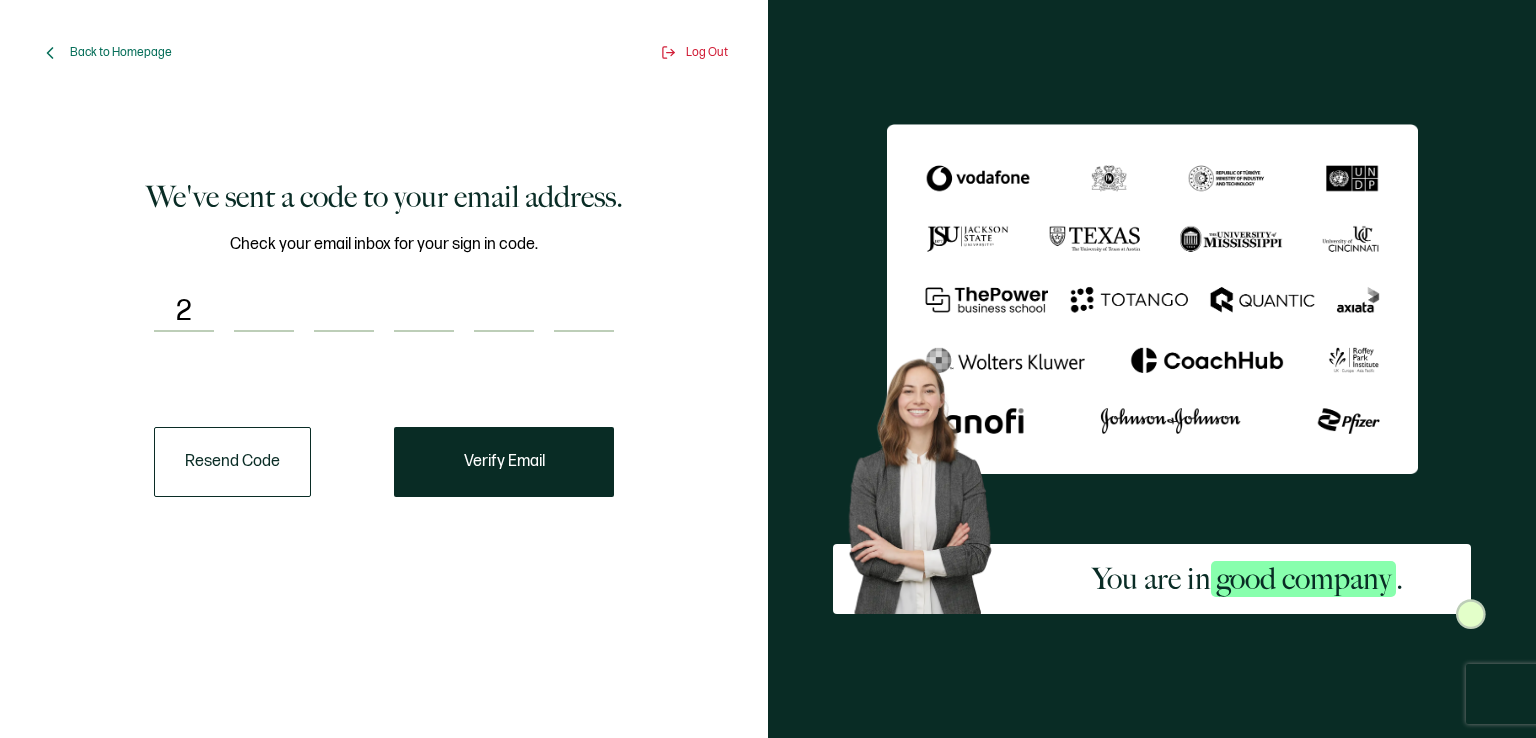 type on "5" 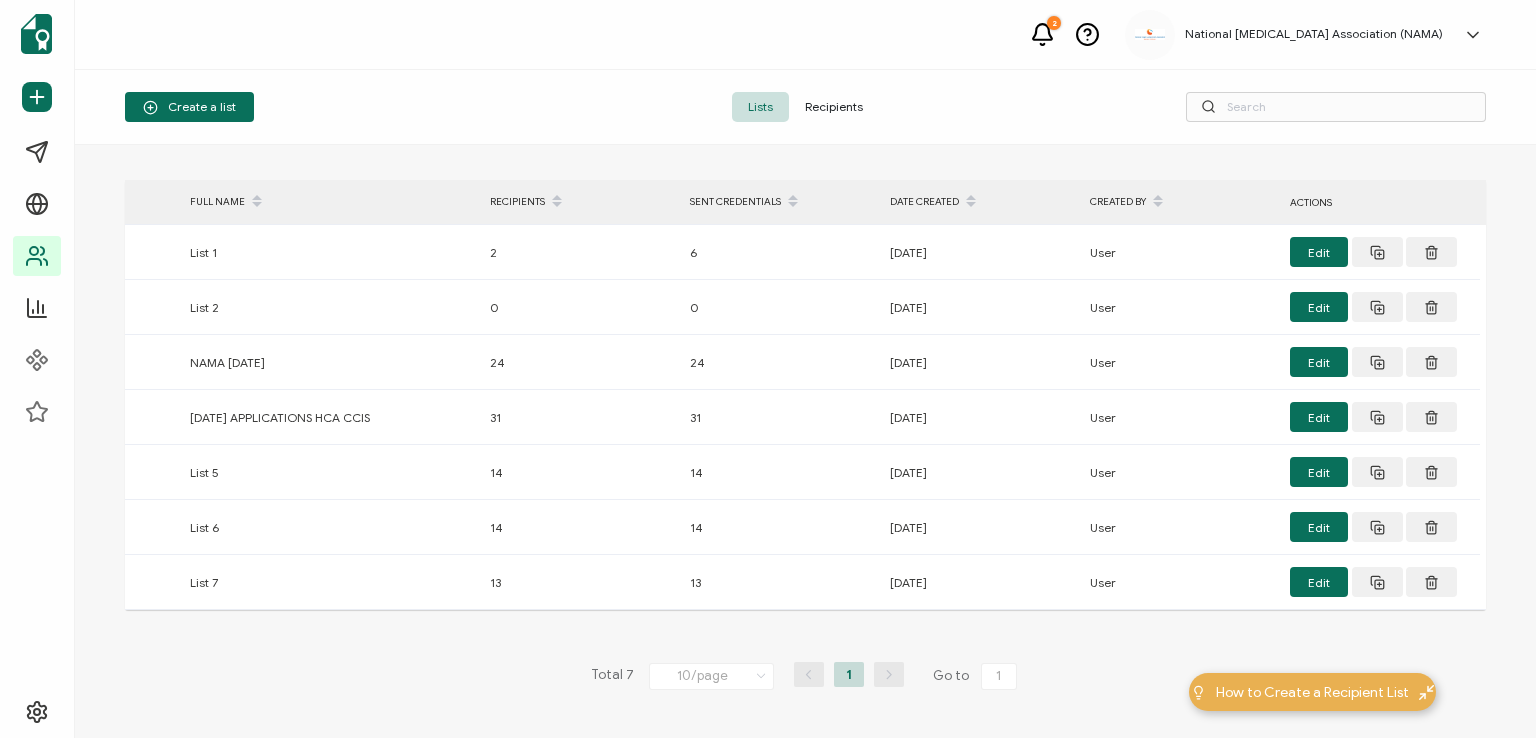 click on "Recipients" at bounding box center (834, 107) 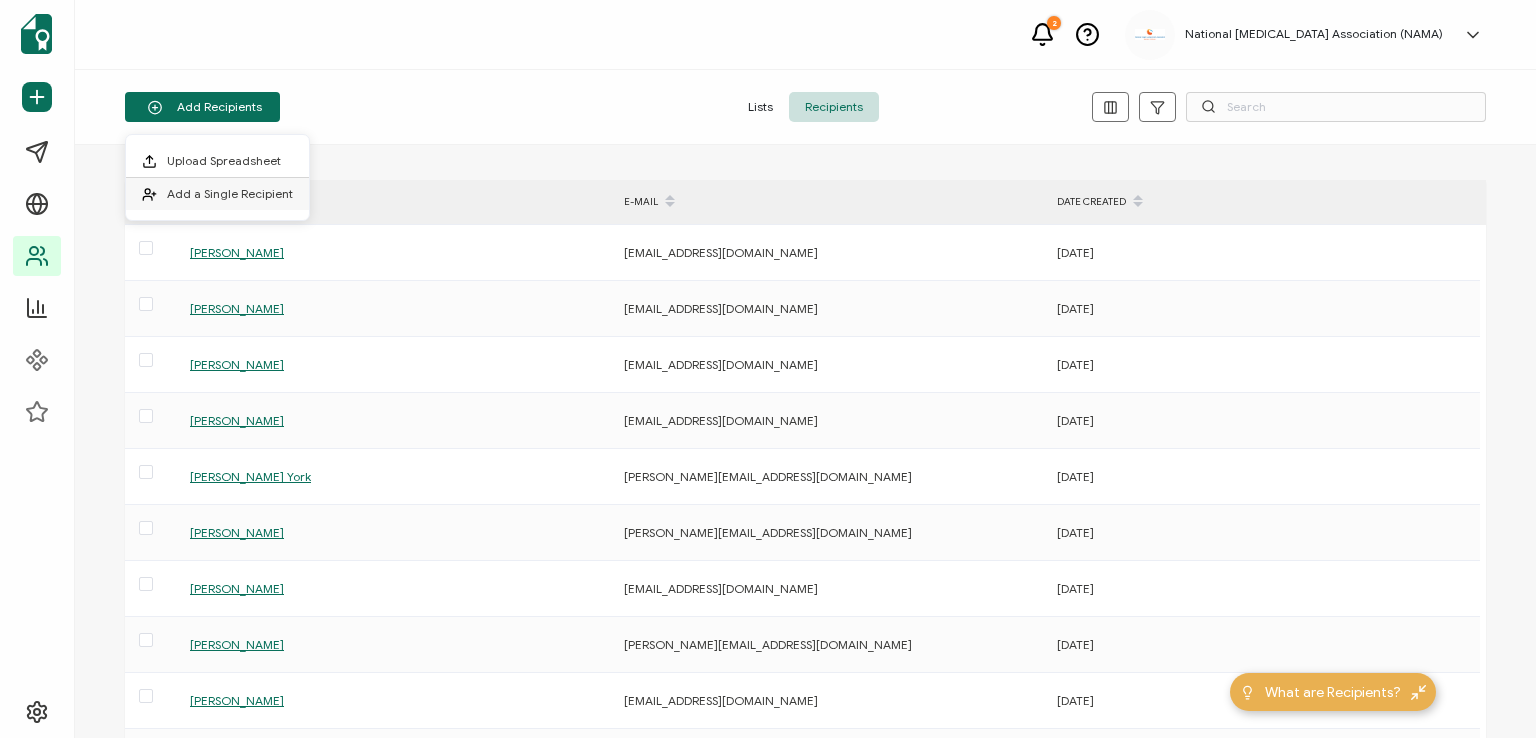 click on "Add a Single Recipient" at bounding box center [230, 193] 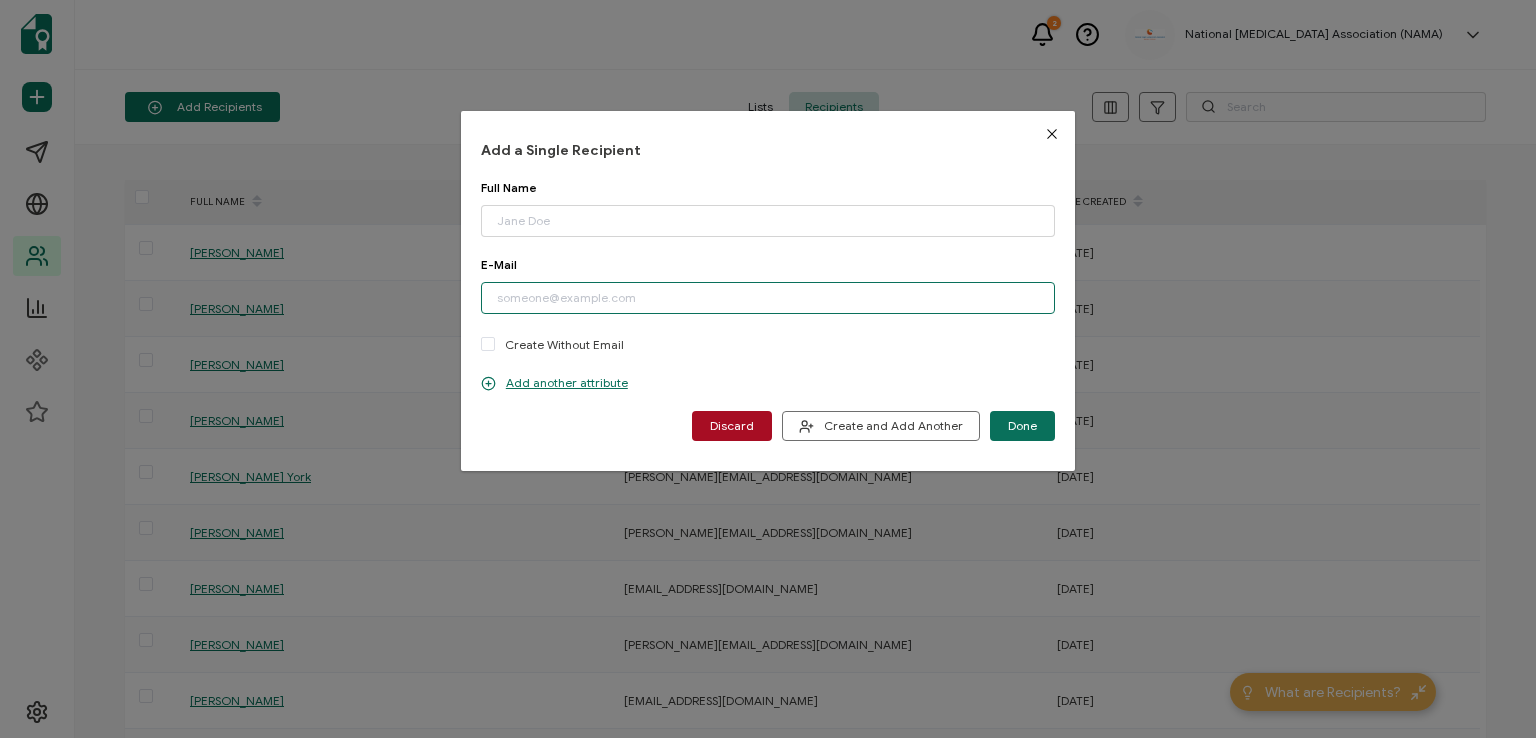 paste on "[PERSON_NAME][EMAIL_ADDRESS][DOMAIN_NAME]" 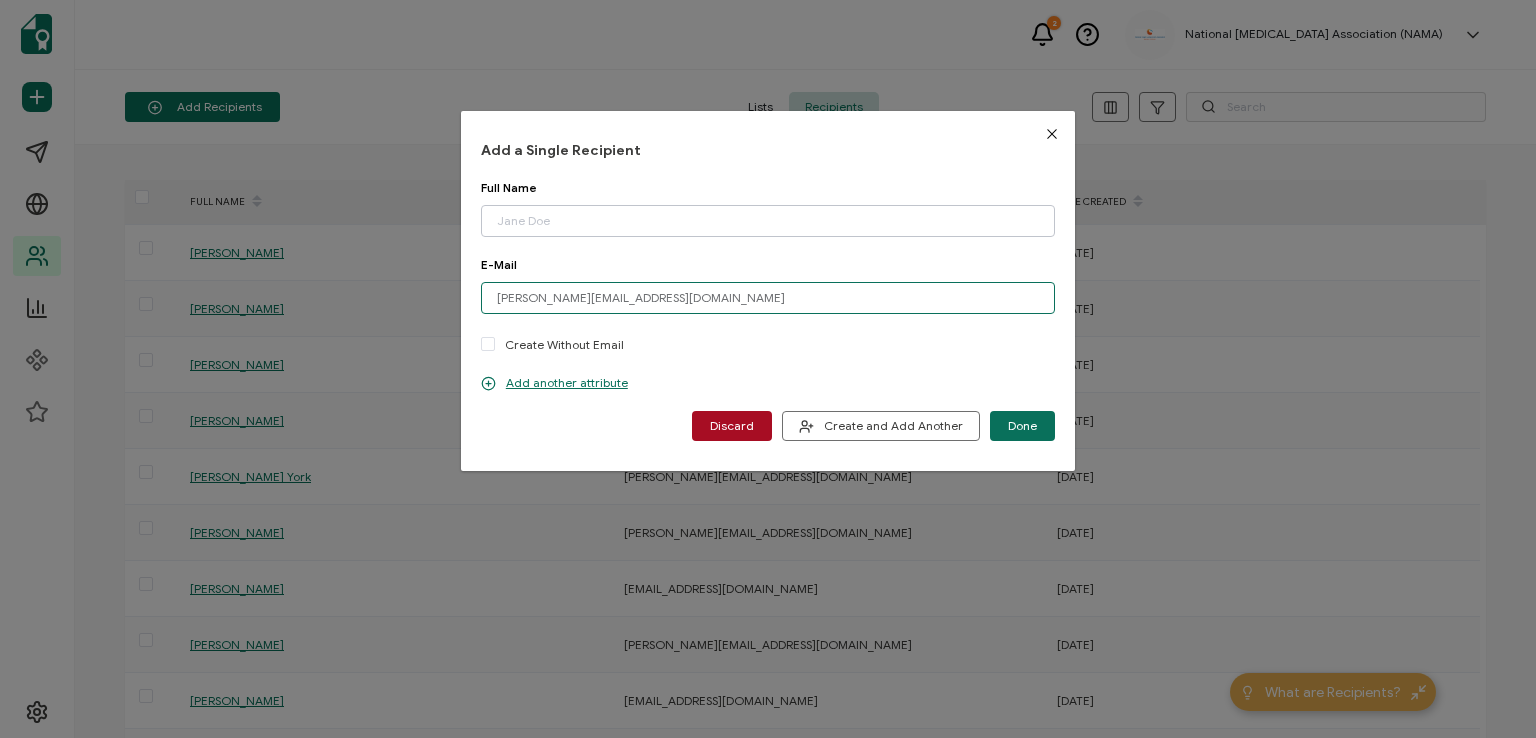 type on "[PERSON_NAME][EMAIL_ADDRESS][DOMAIN_NAME]" 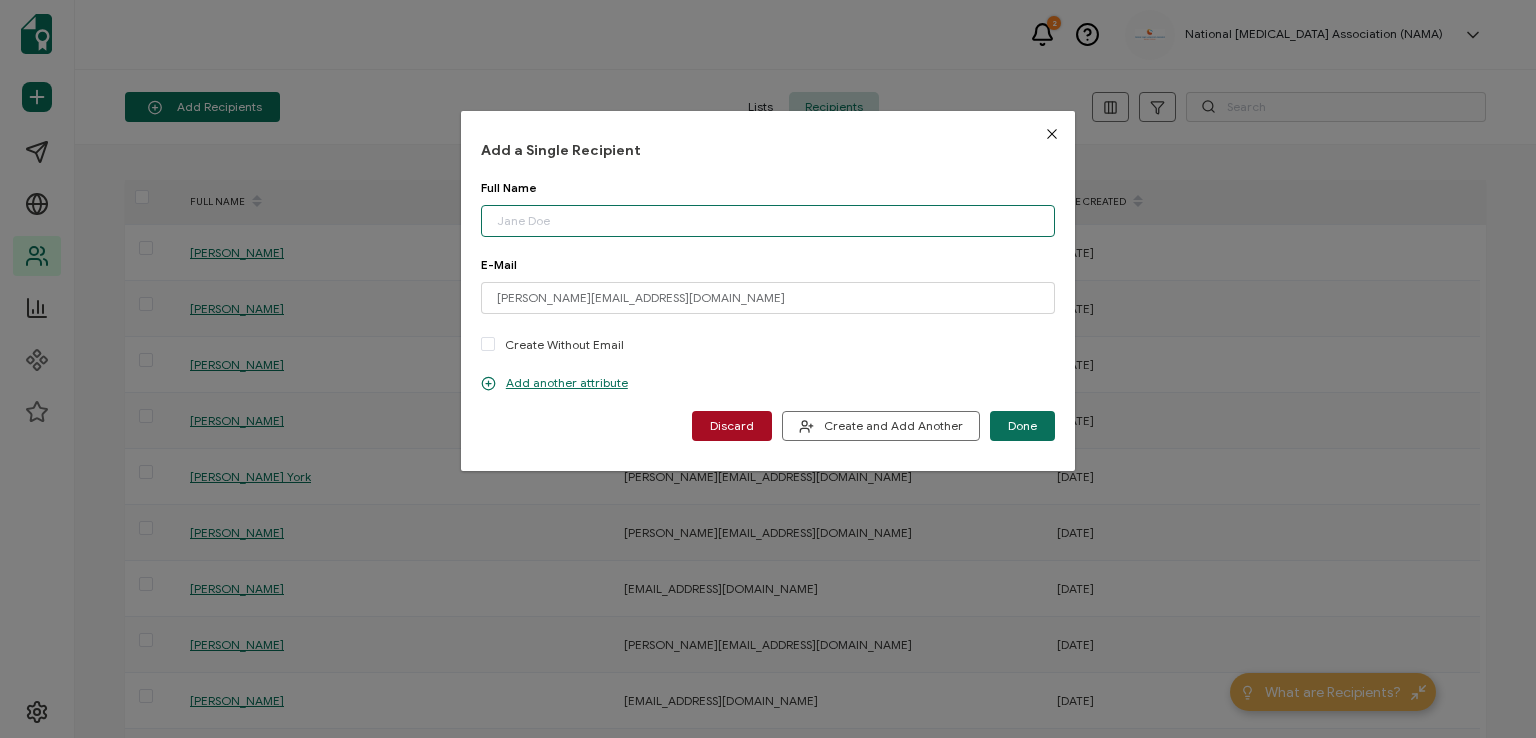 click at bounding box center (768, 221) 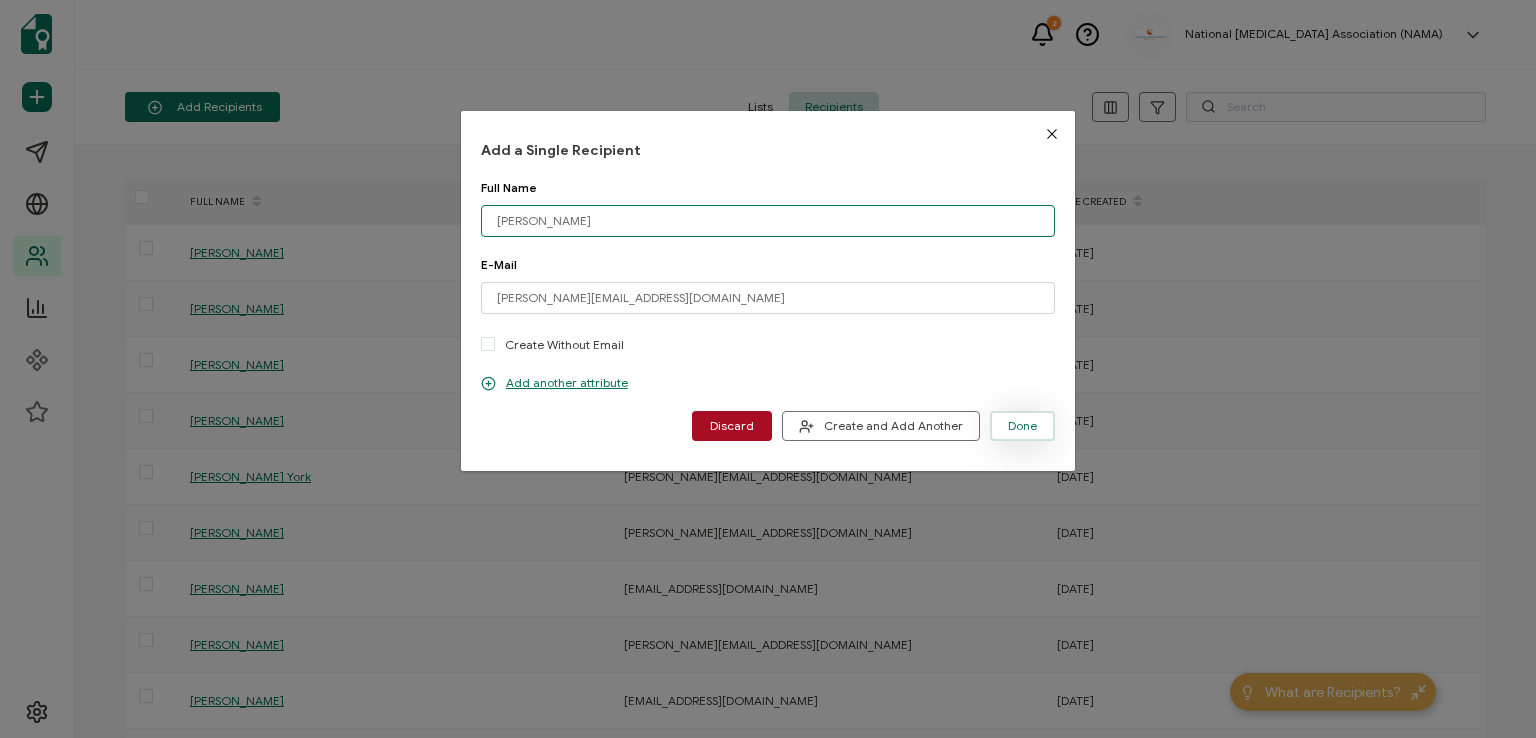 type on "[PERSON_NAME]" 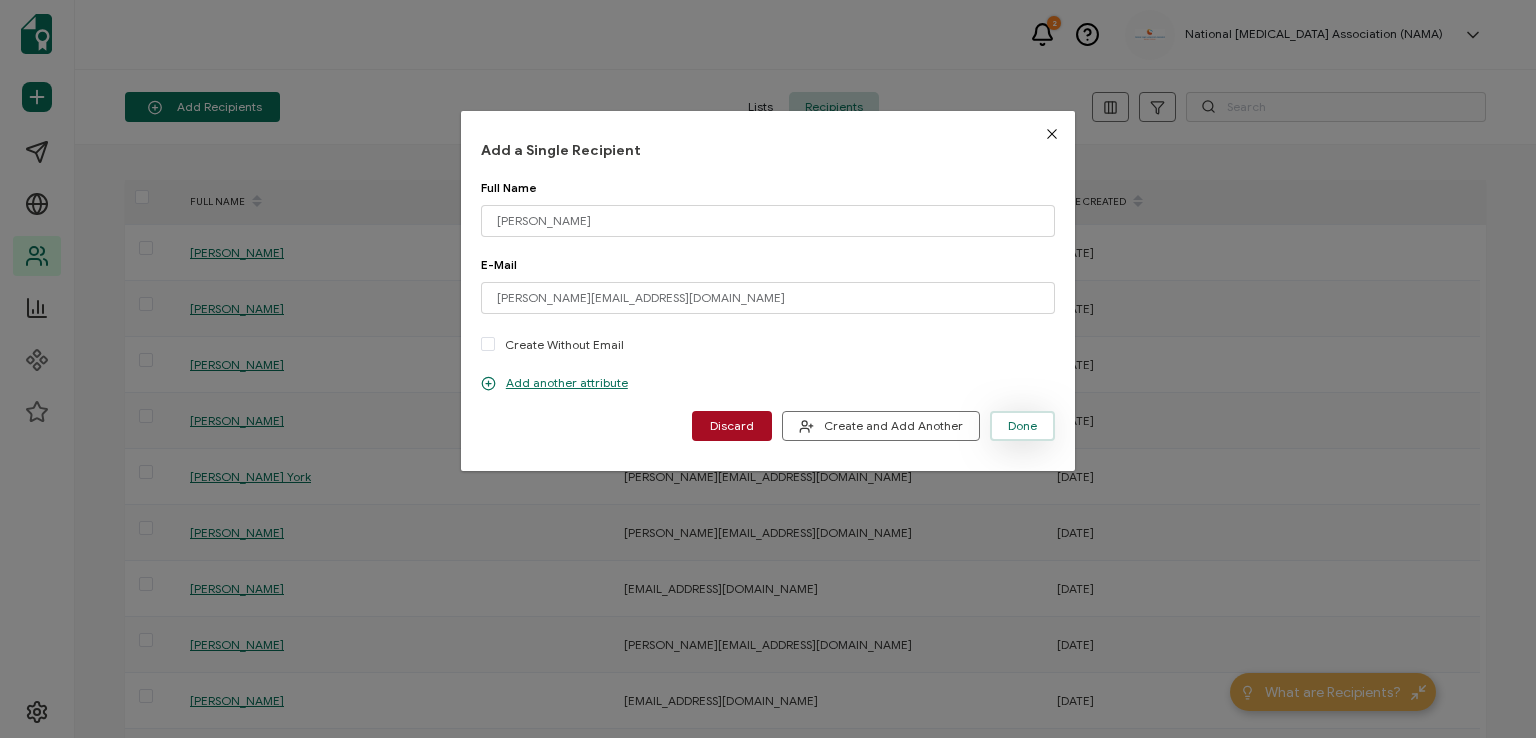 click on "Done" at bounding box center [1022, 426] 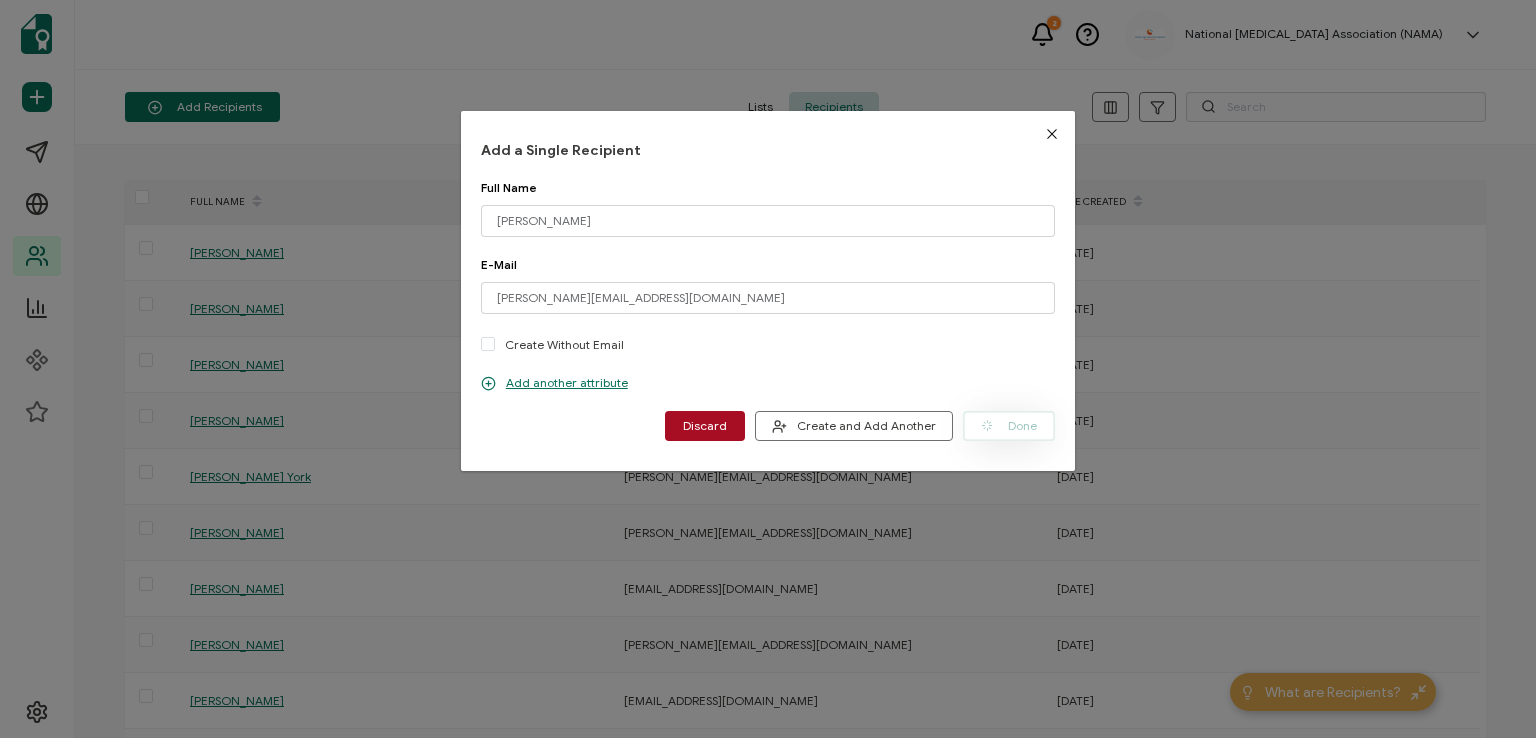 type 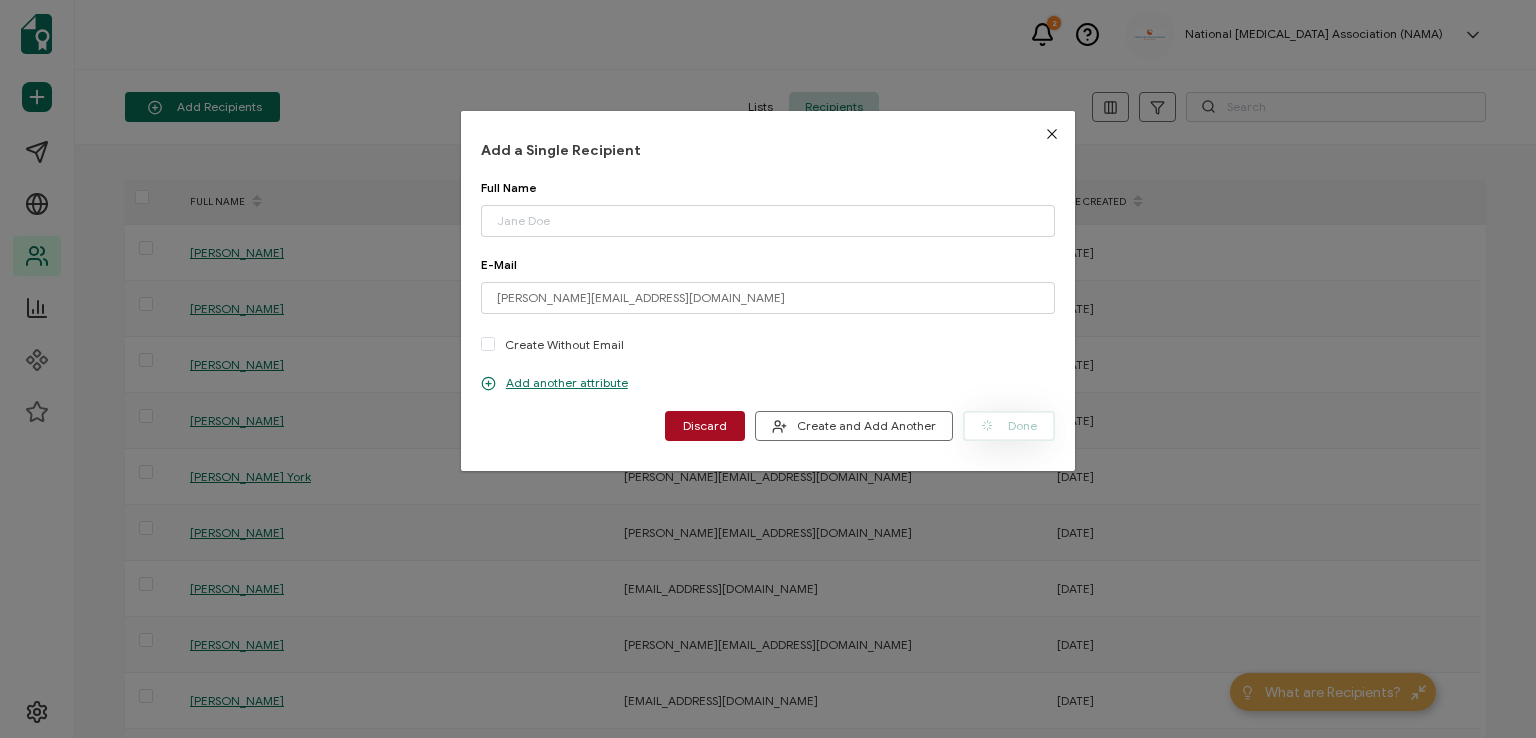 type 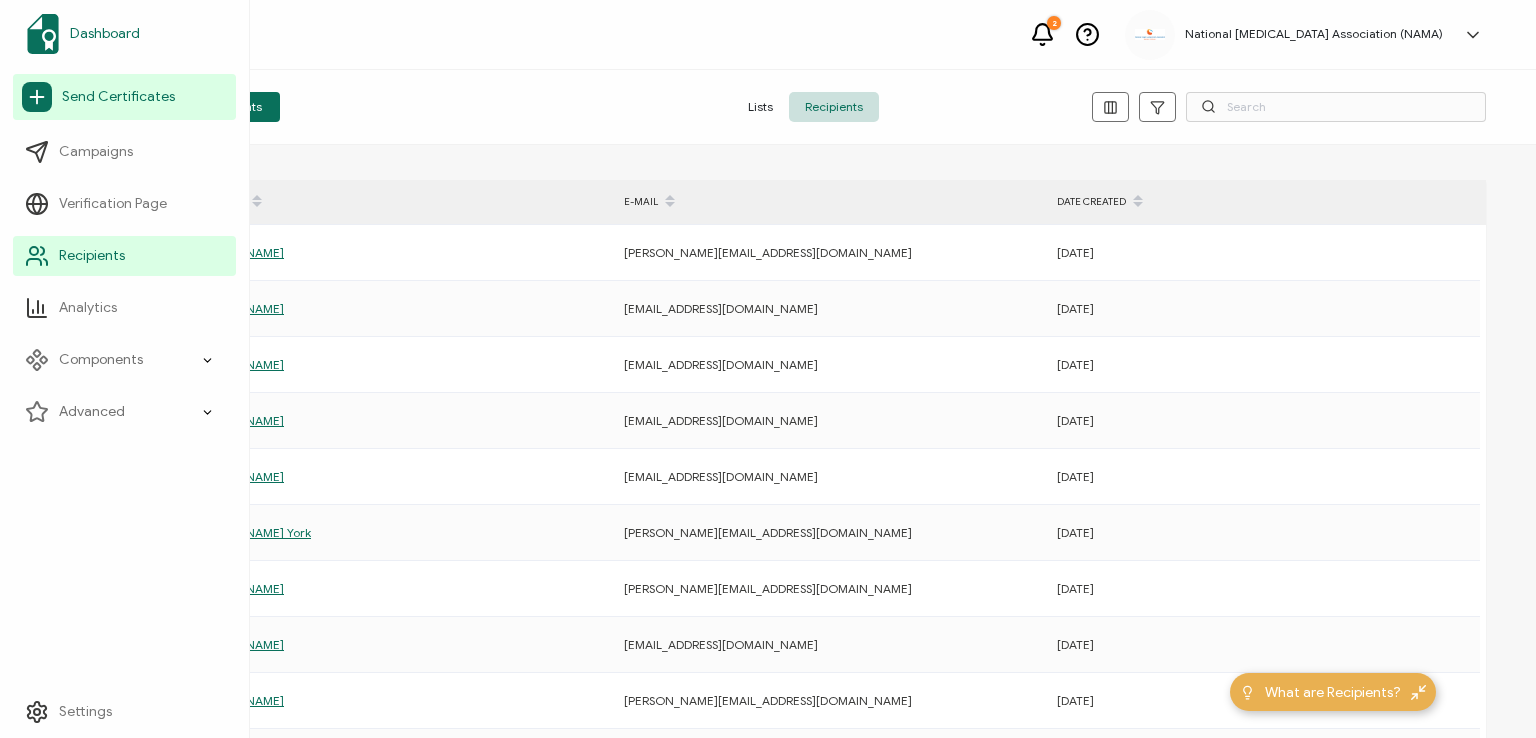 click on "Dashboard" at bounding box center [105, 34] 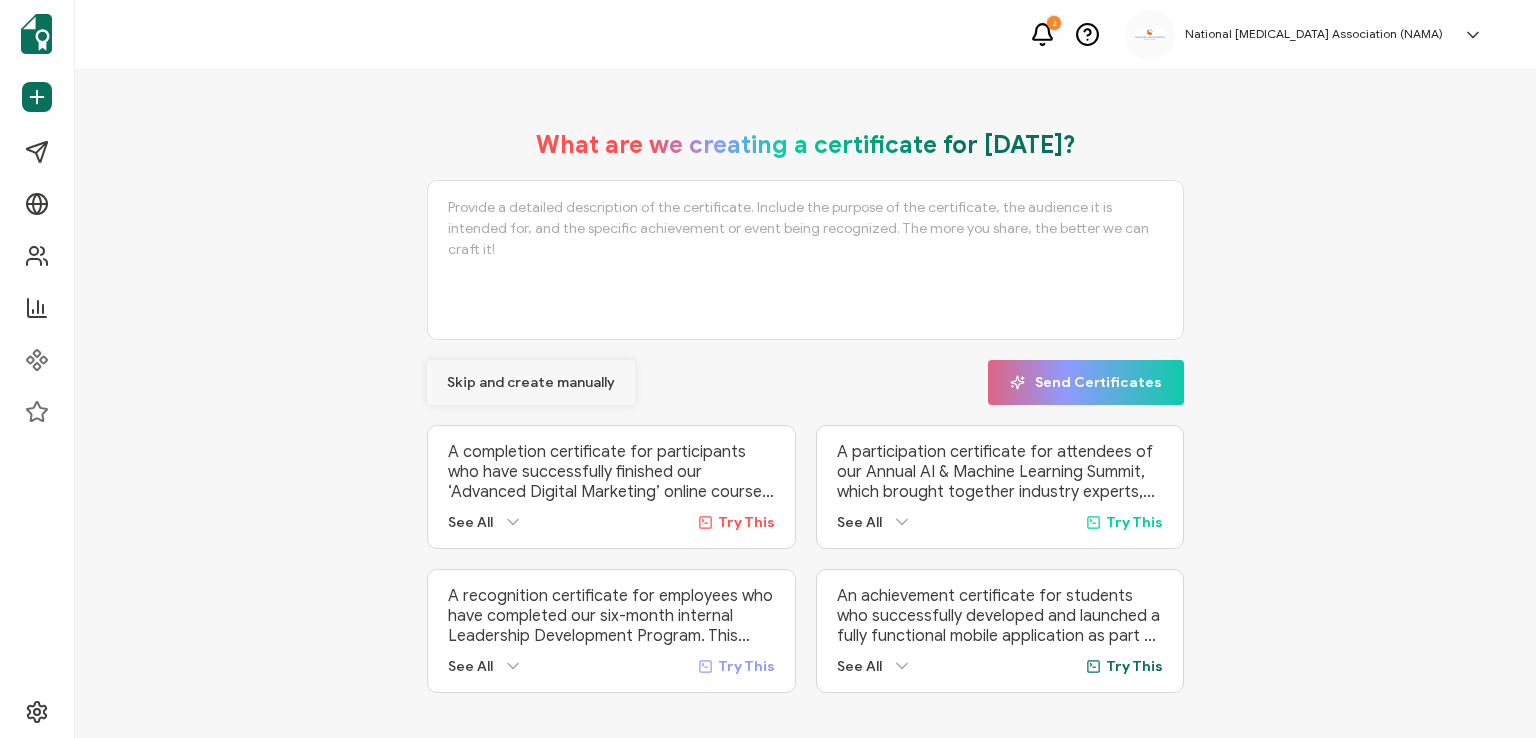 click on "Skip and create manually" at bounding box center (531, 383) 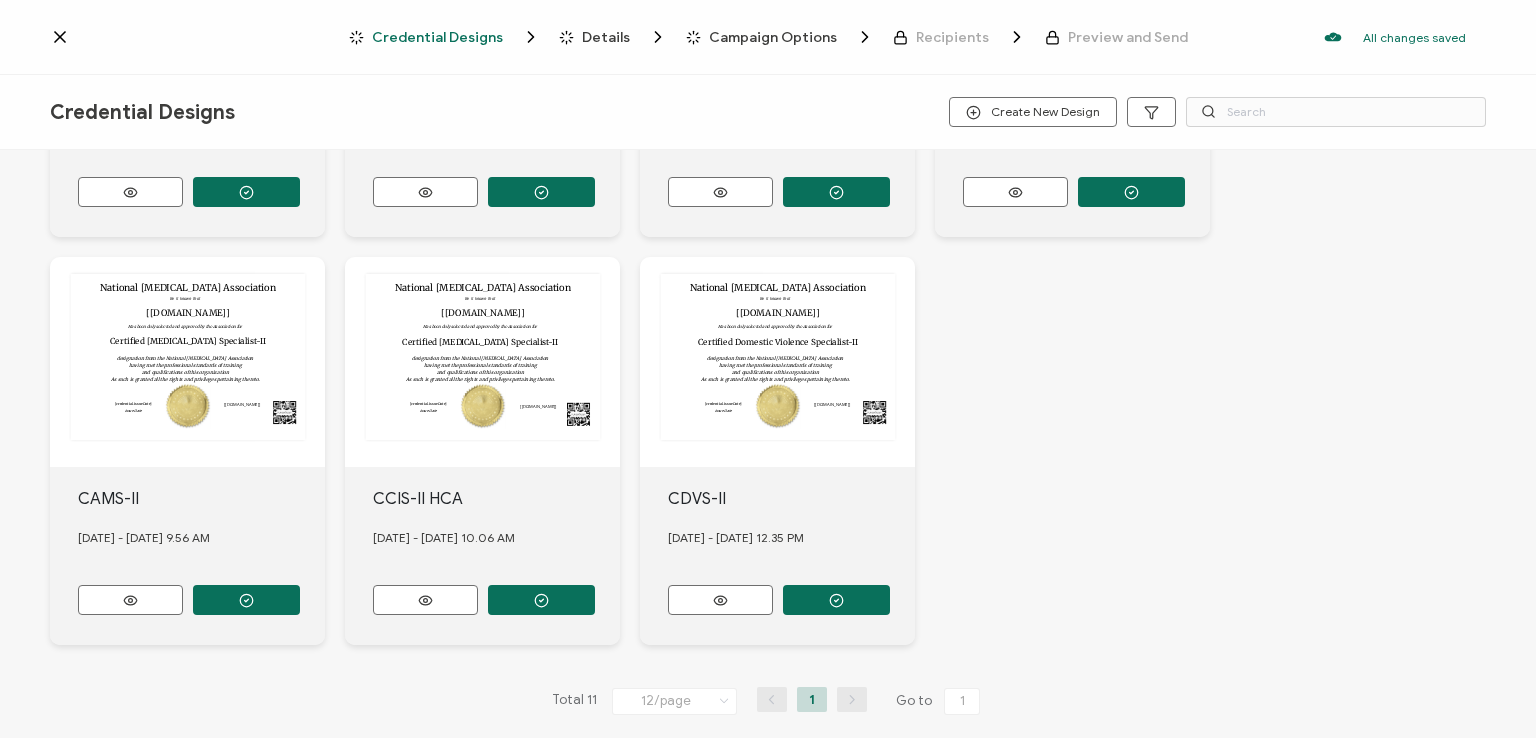 scroll, scrollTop: 763, scrollLeft: 0, axis: vertical 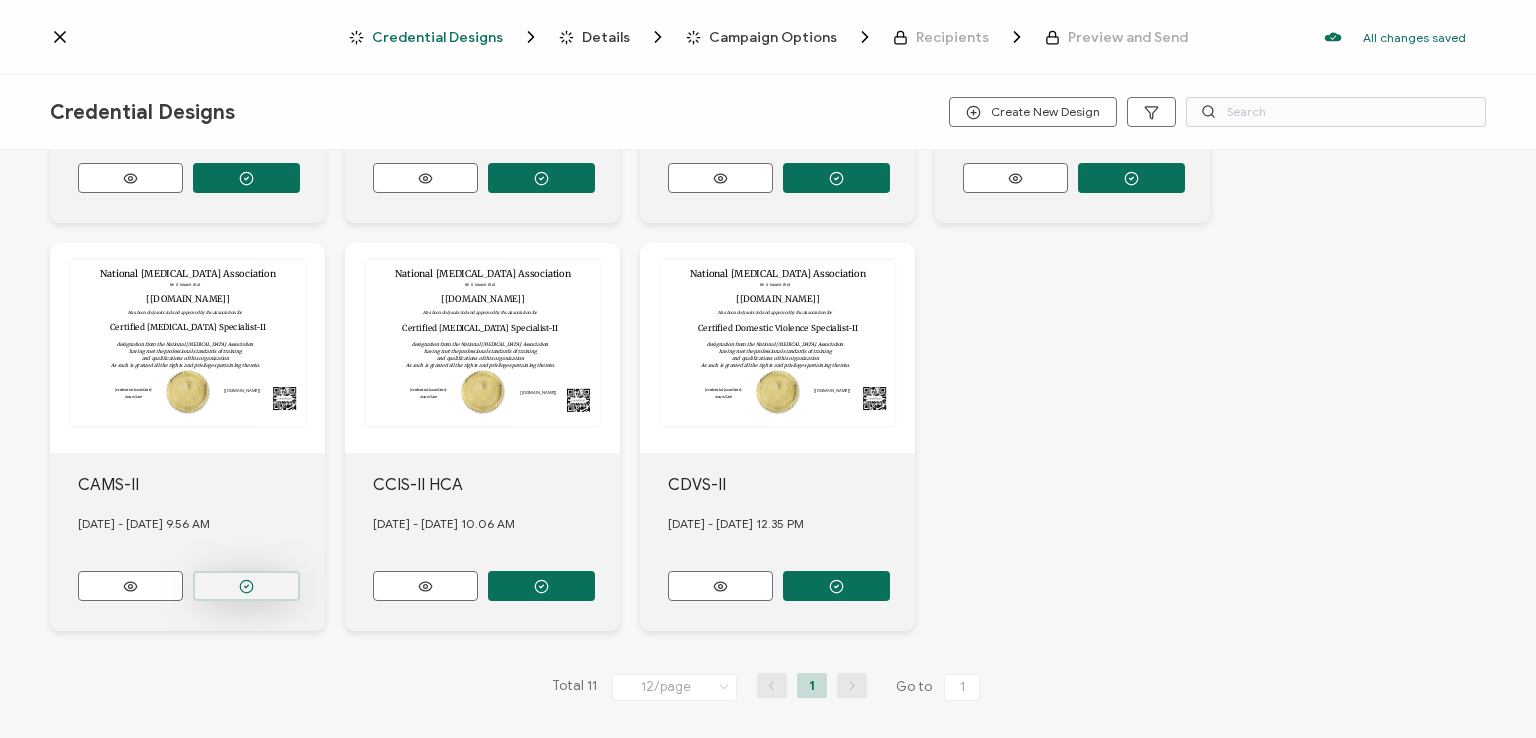 click 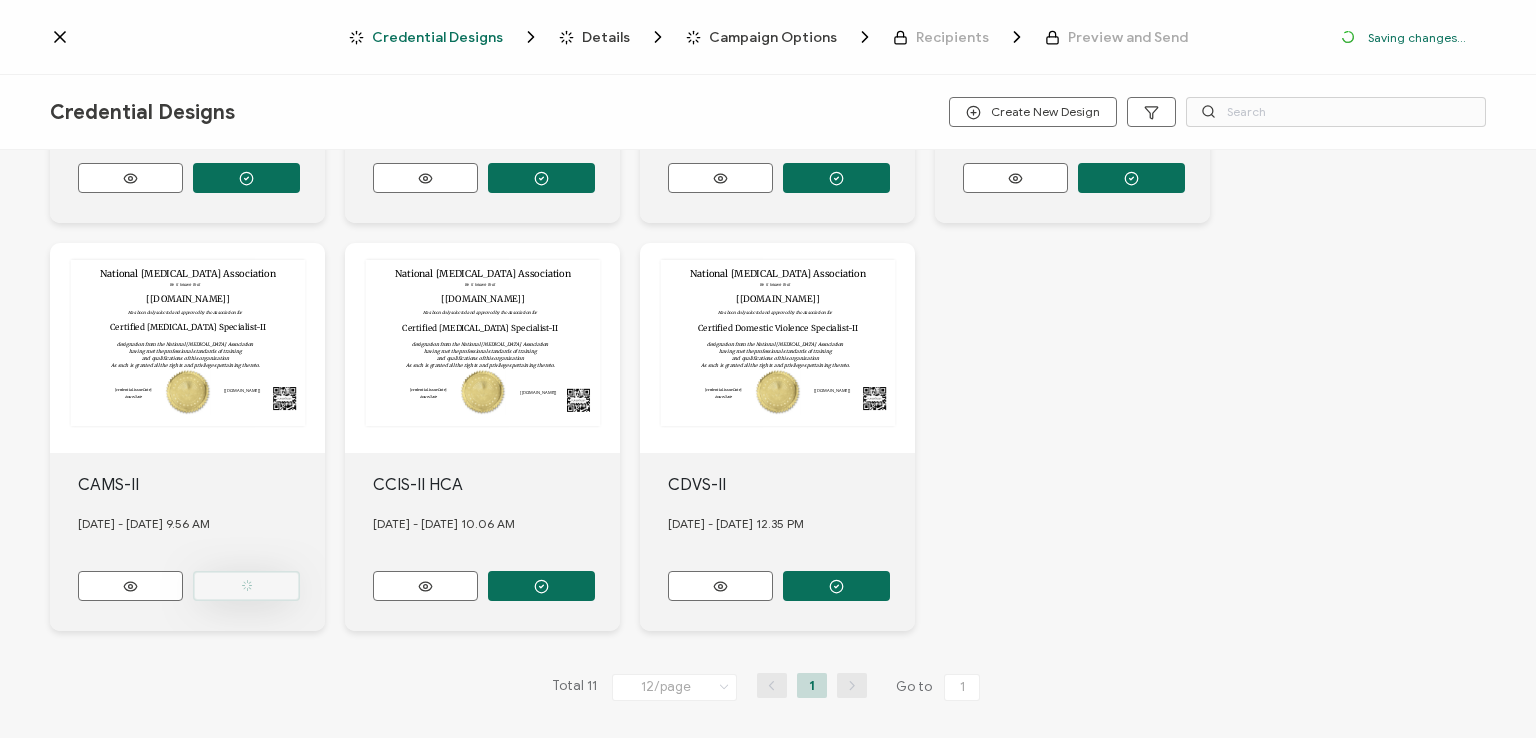 scroll, scrollTop: 880, scrollLeft: 0, axis: vertical 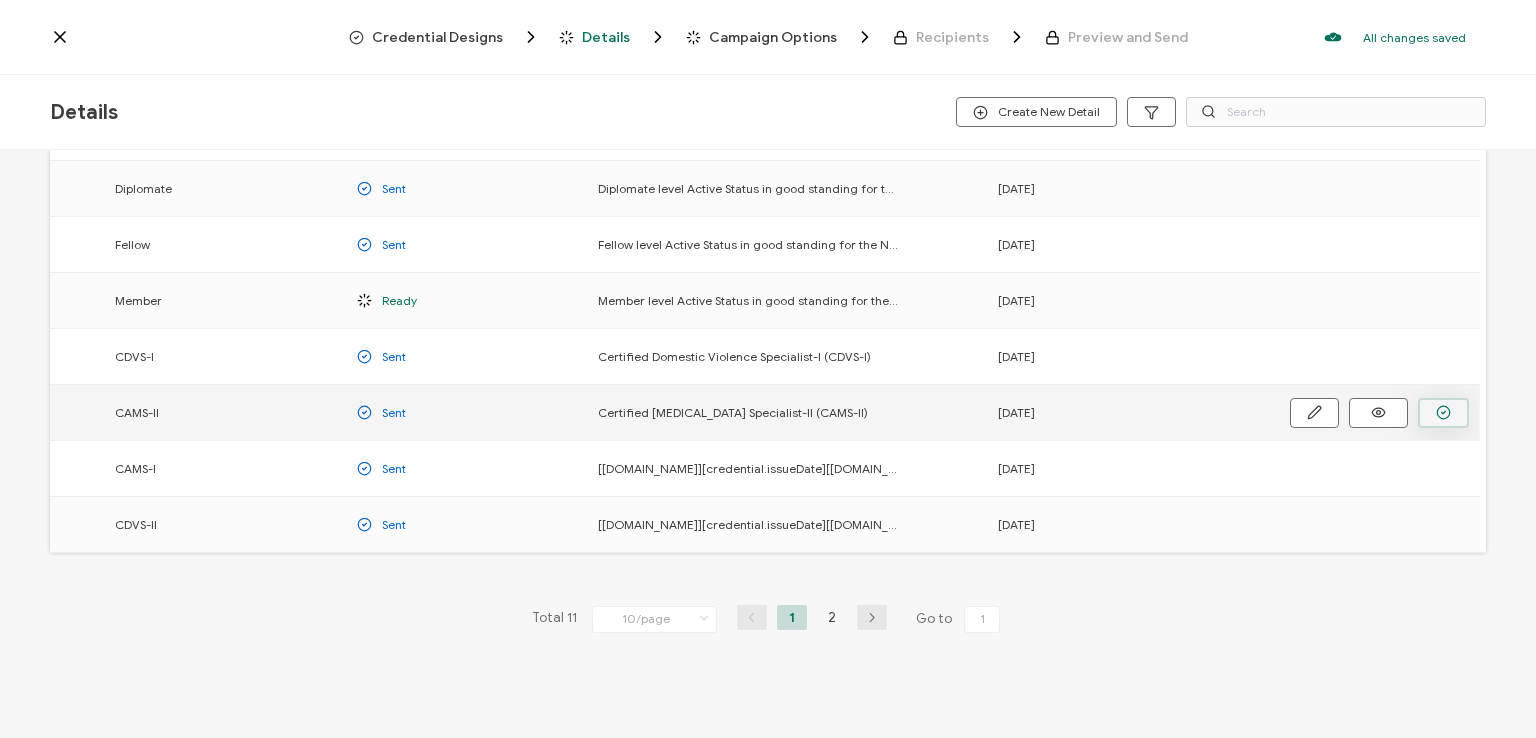 click 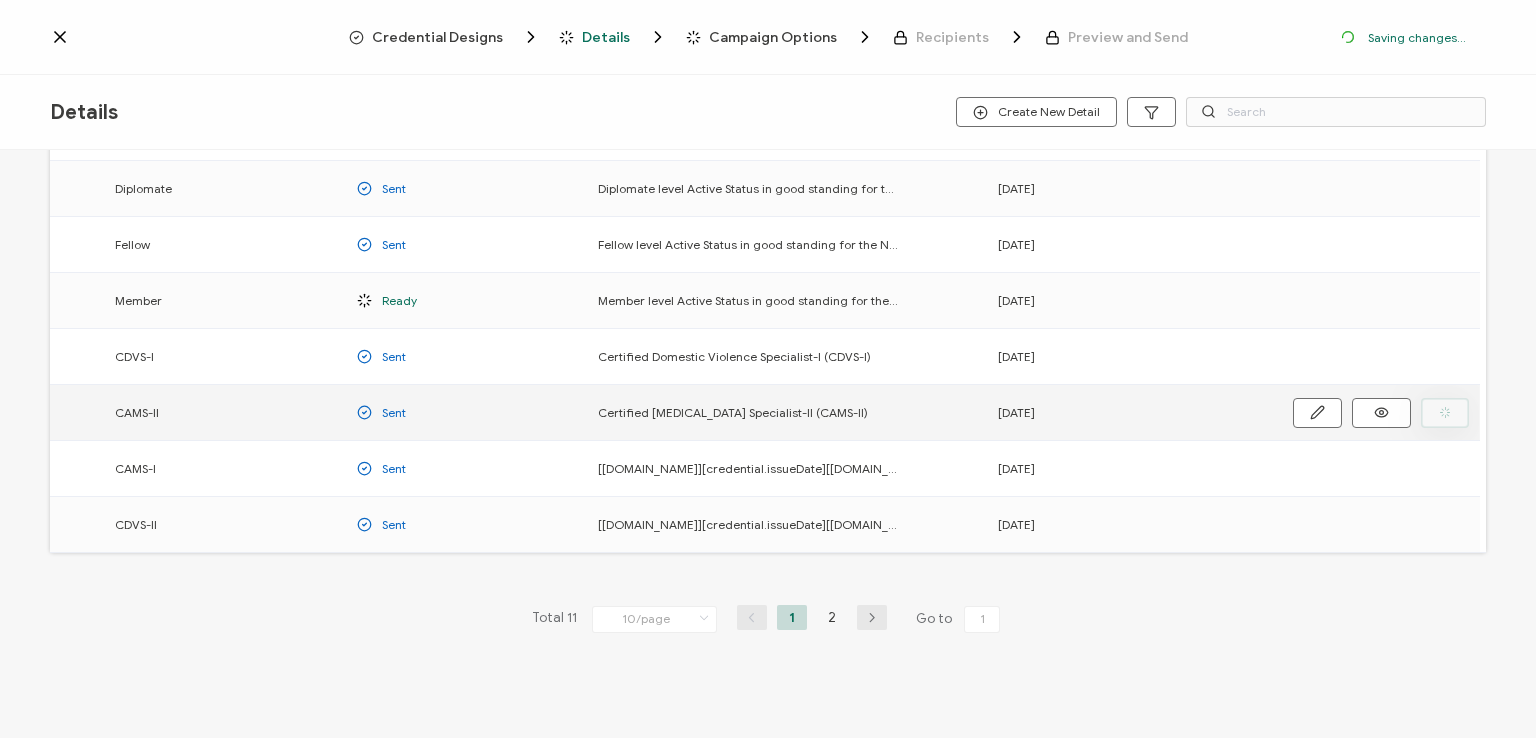 scroll, scrollTop: 329, scrollLeft: 0, axis: vertical 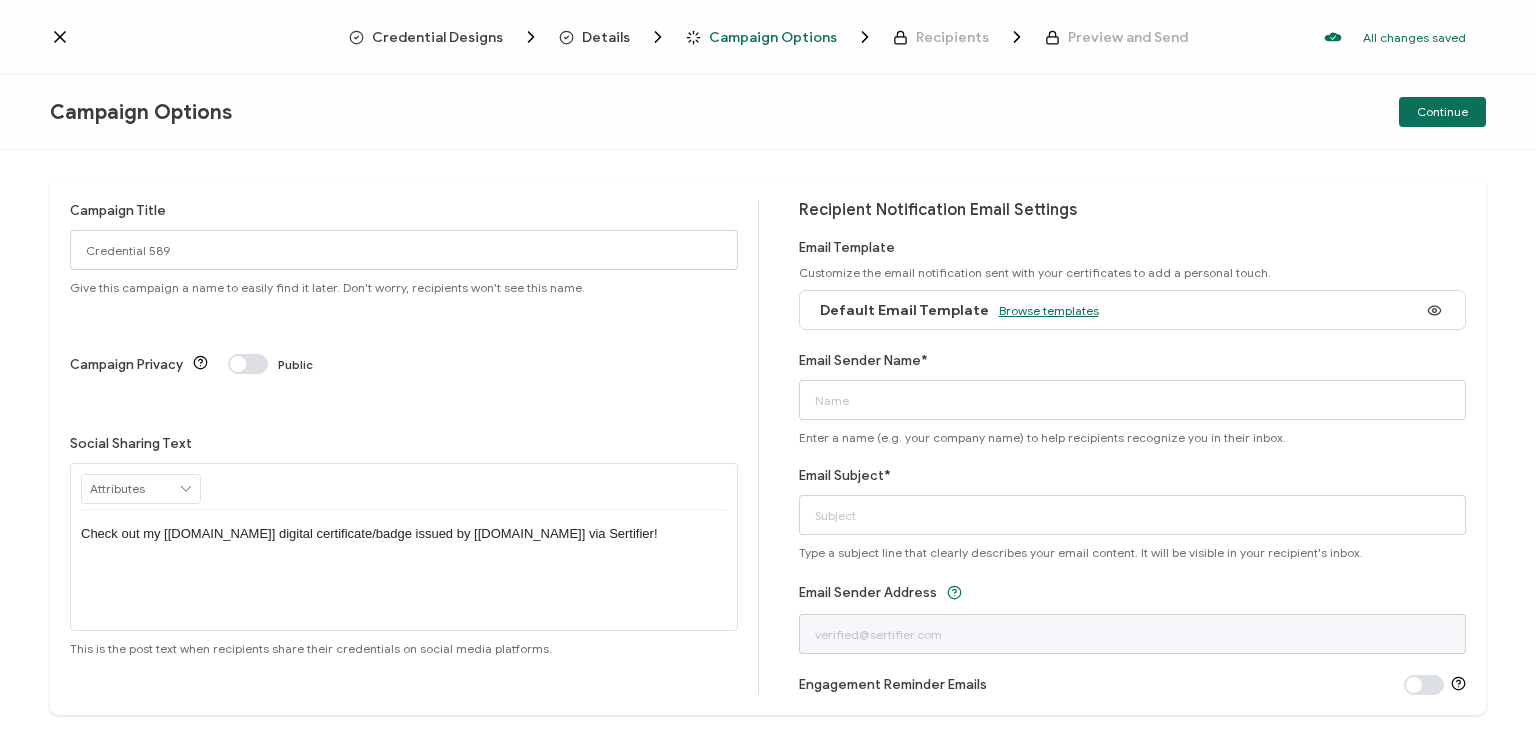 click on "Browse templates" at bounding box center (1049, 310) 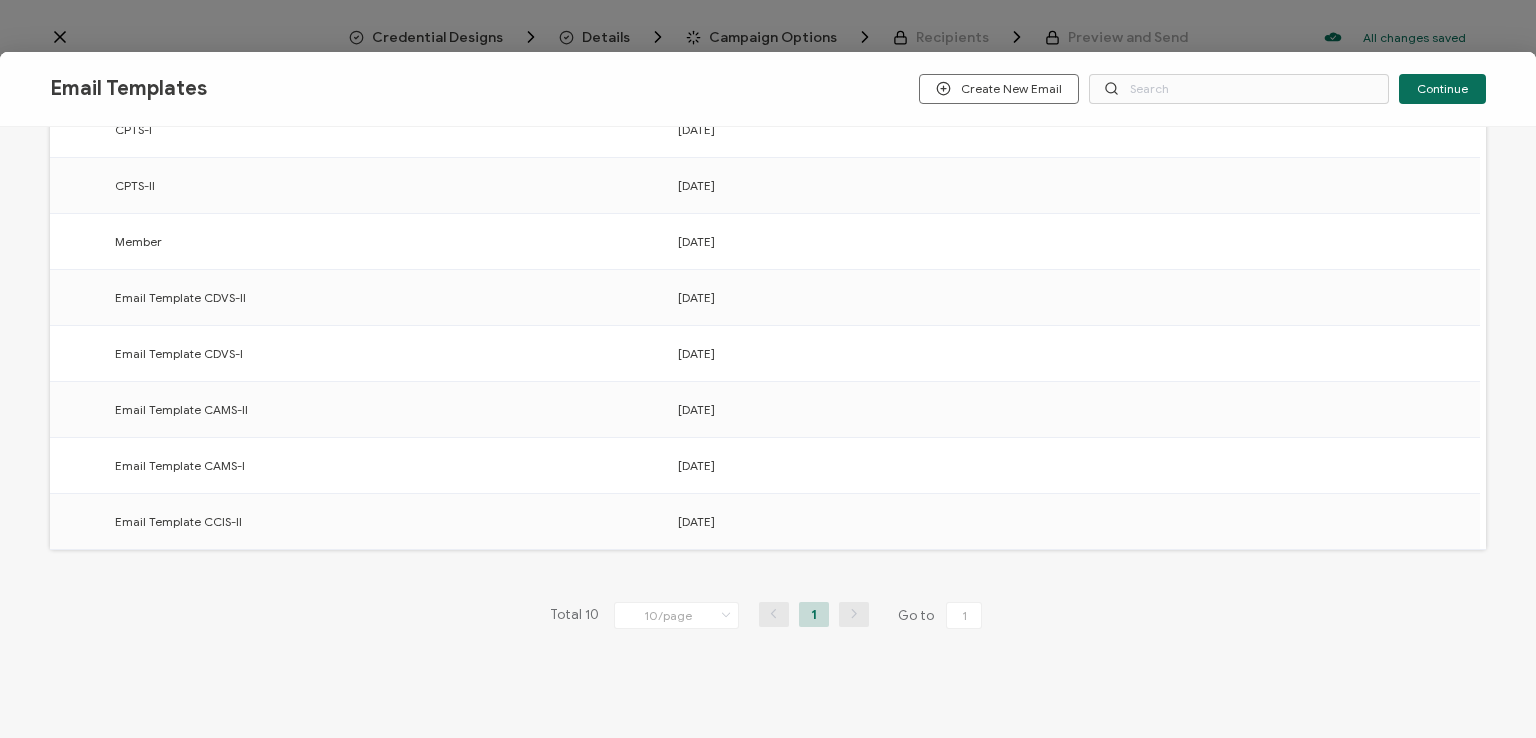 scroll, scrollTop: 311, scrollLeft: 0, axis: vertical 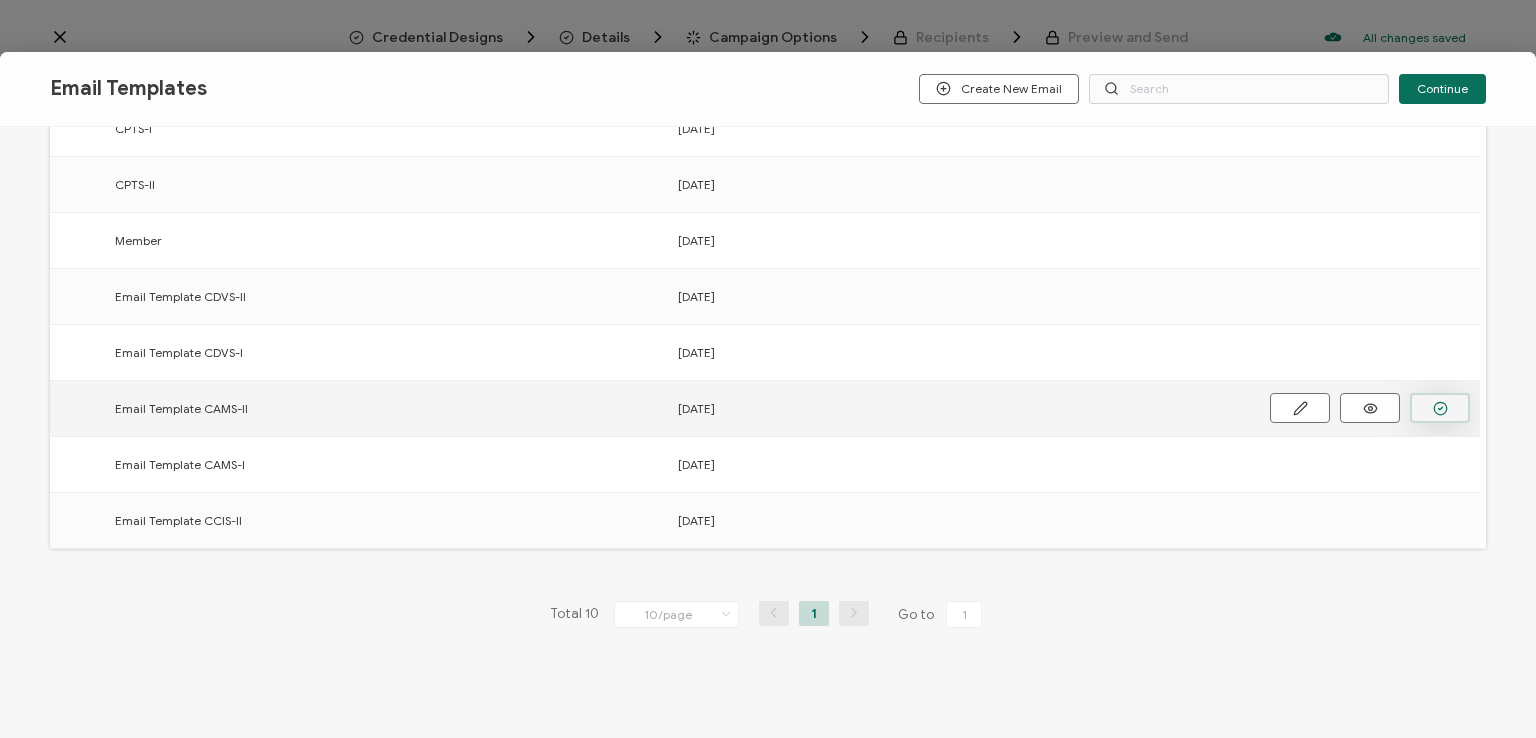 click 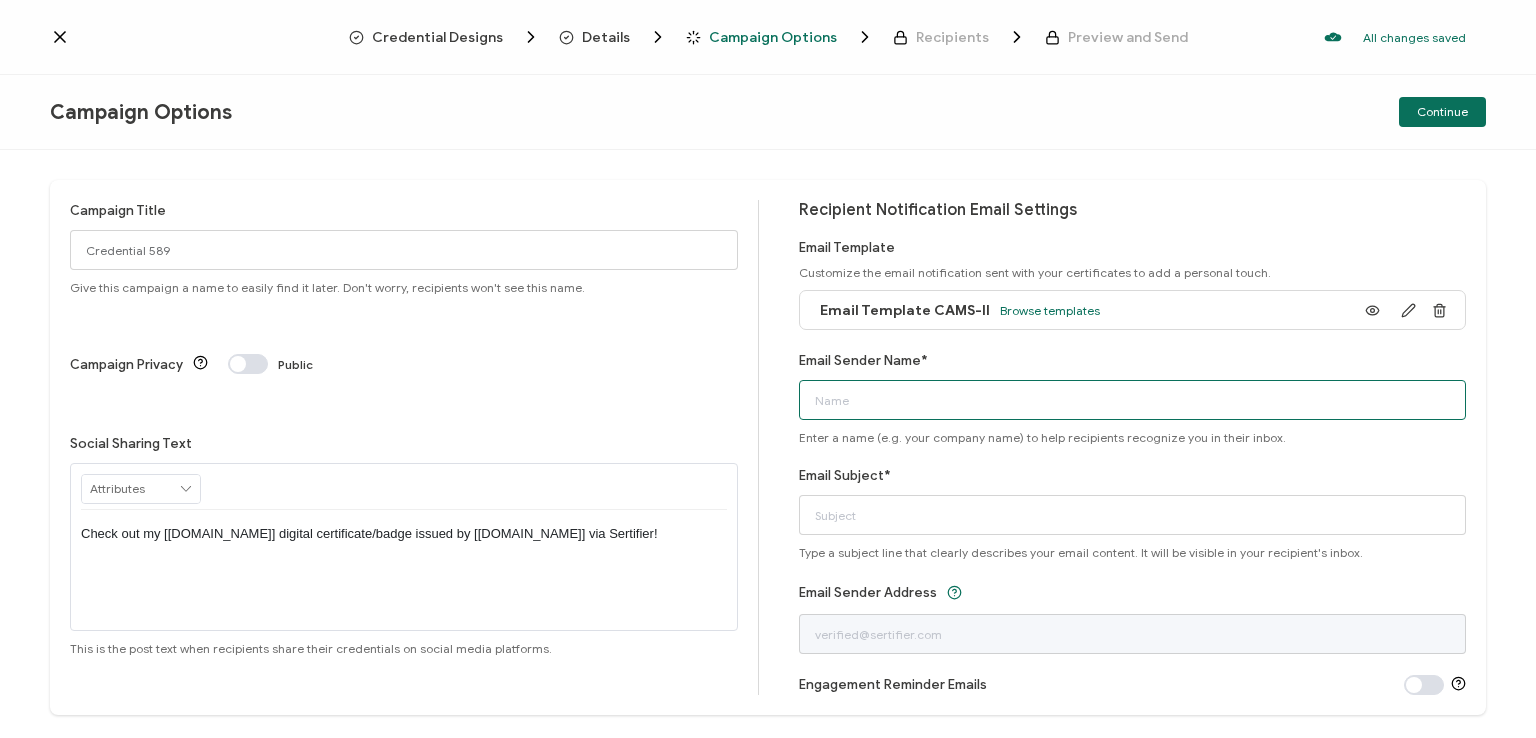 click on "Email Sender Name*" at bounding box center [1133, 400] 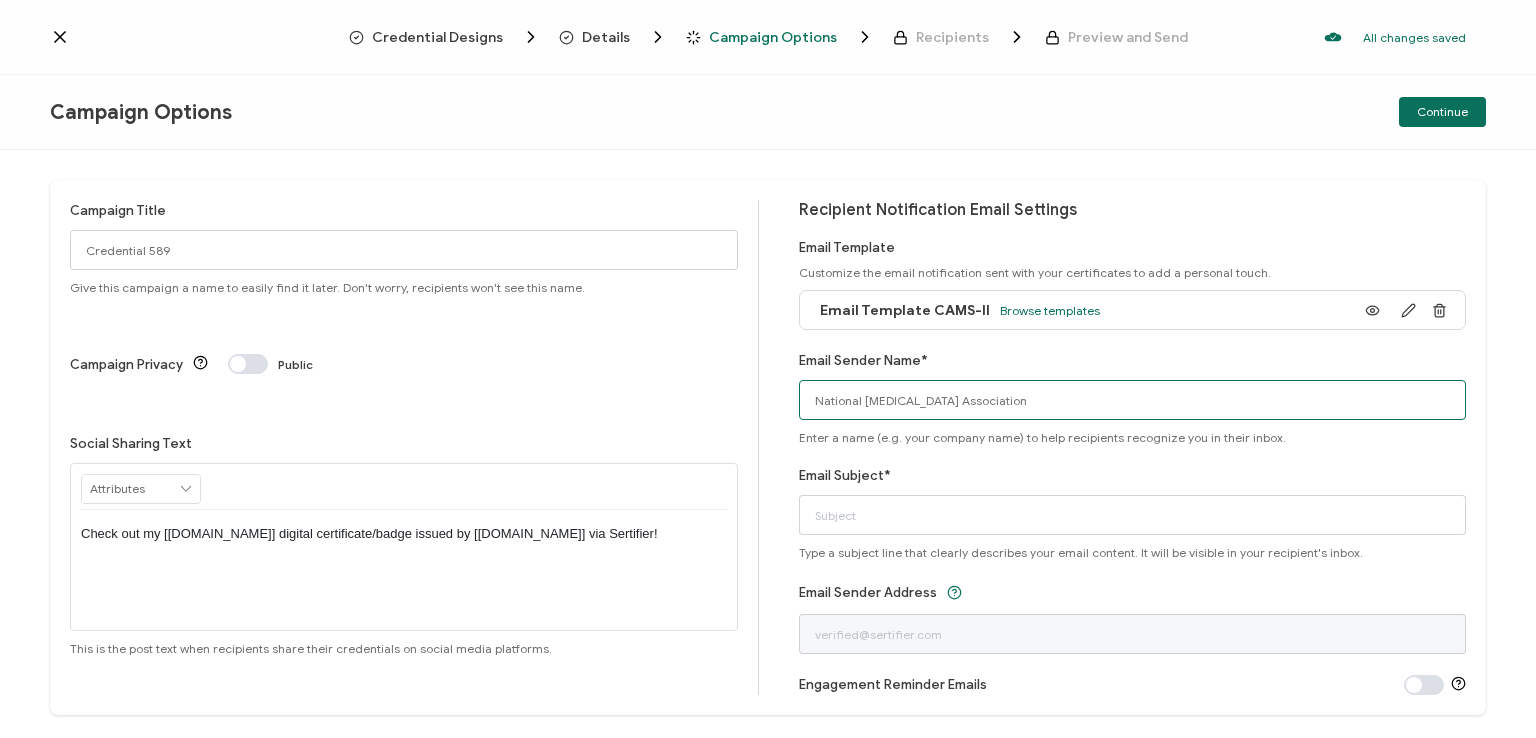 type on "National [MEDICAL_DATA] Association" 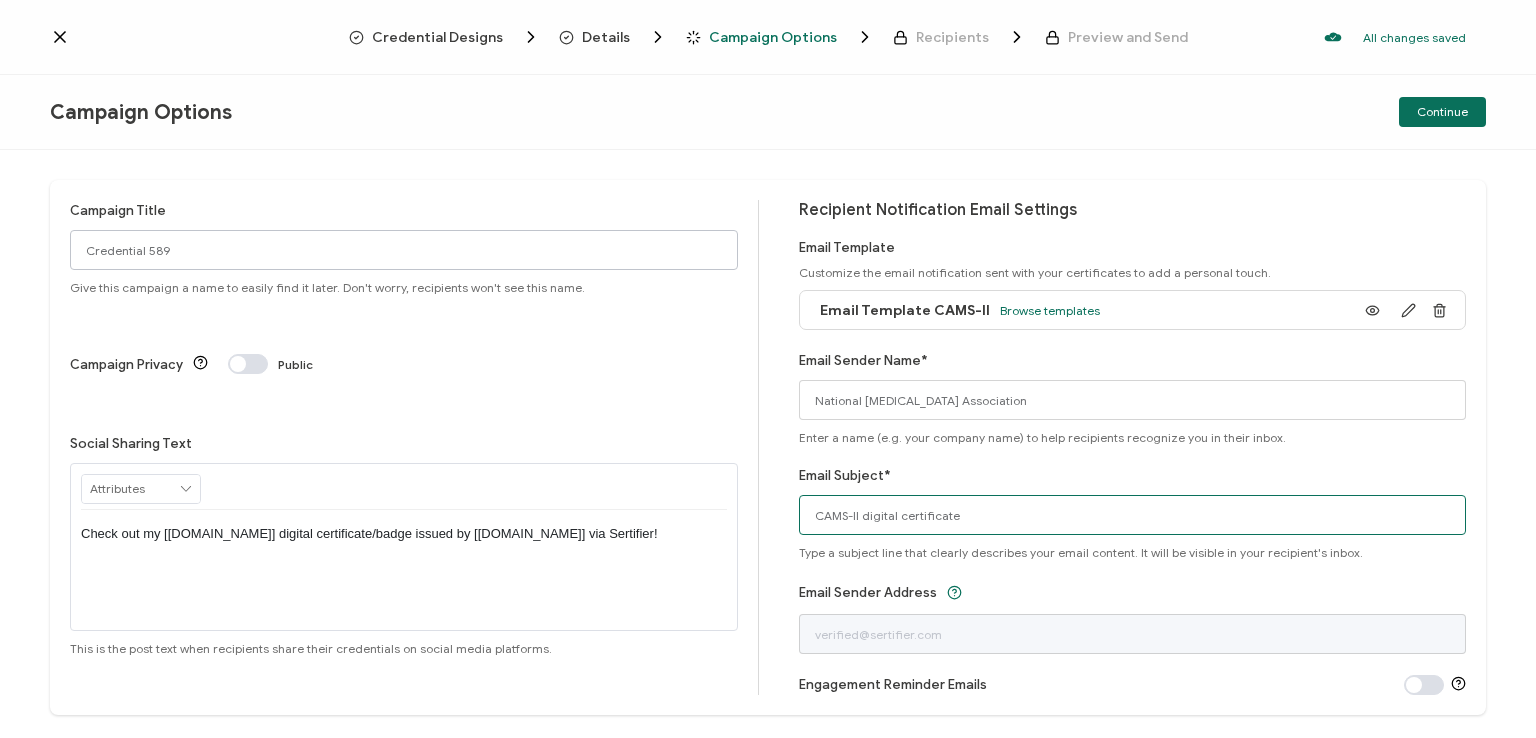 type on "CAMS-II digital certificate" 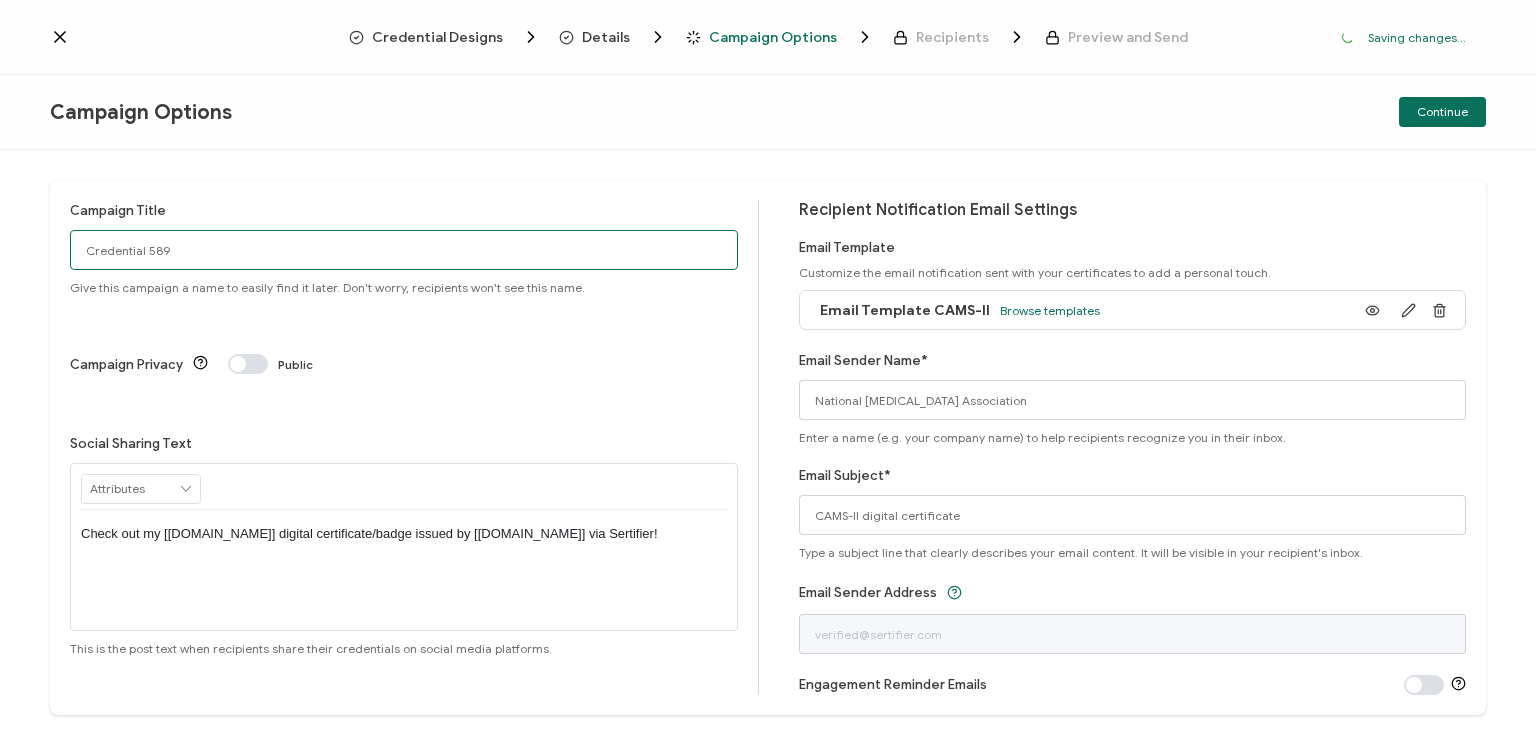 drag, startPoint x: 231, startPoint y: 245, endPoint x: 4, endPoint y: 289, distance: 231.225 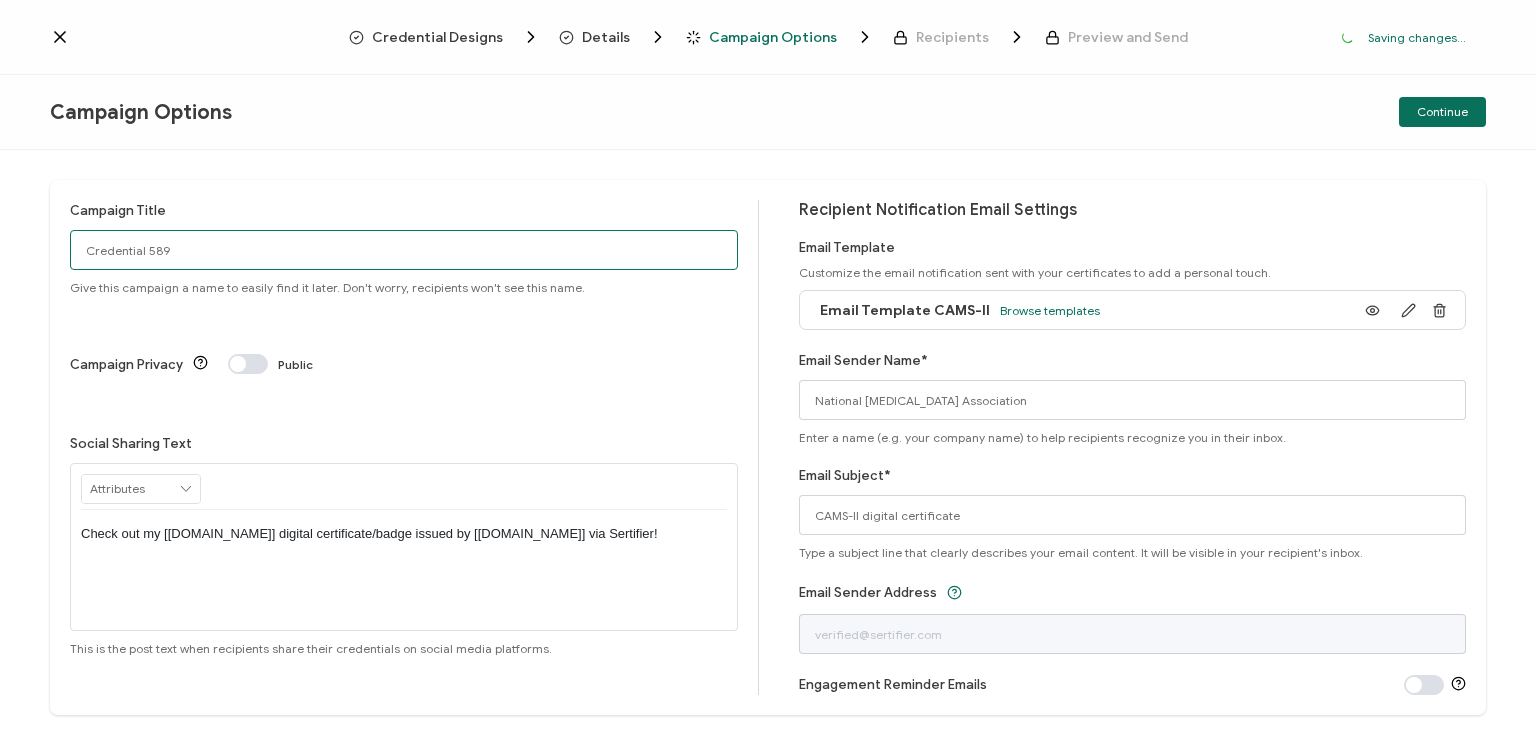 click on "Campaign Title
Credential 589     Give this campaign a name to easily find it later. Don't worry, recipients won't see this name.
Campaign Privacy
Public
Social Sharing Text
RECIPIENT
Recipient Name
Recipient E-Mail
CREDENTIAL
Credential ID
Issue Date
Credential Name
Credential Desciption
Expire Date
ISSUER
Issuer Name
CUSTOM
First Name
Create New Attribute" at bounding box center [768, 444] 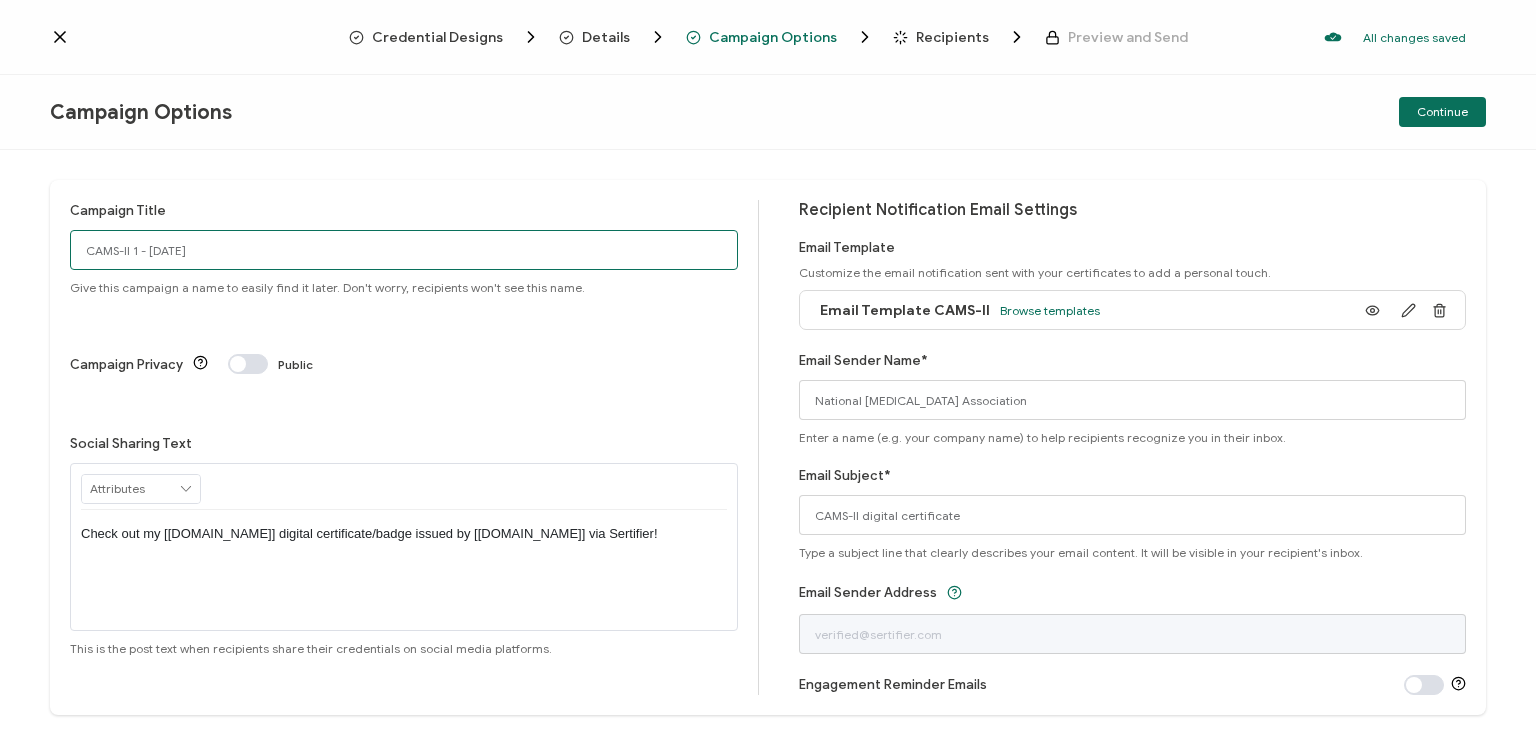 type on "CAMS-II 1 - [DATE]" 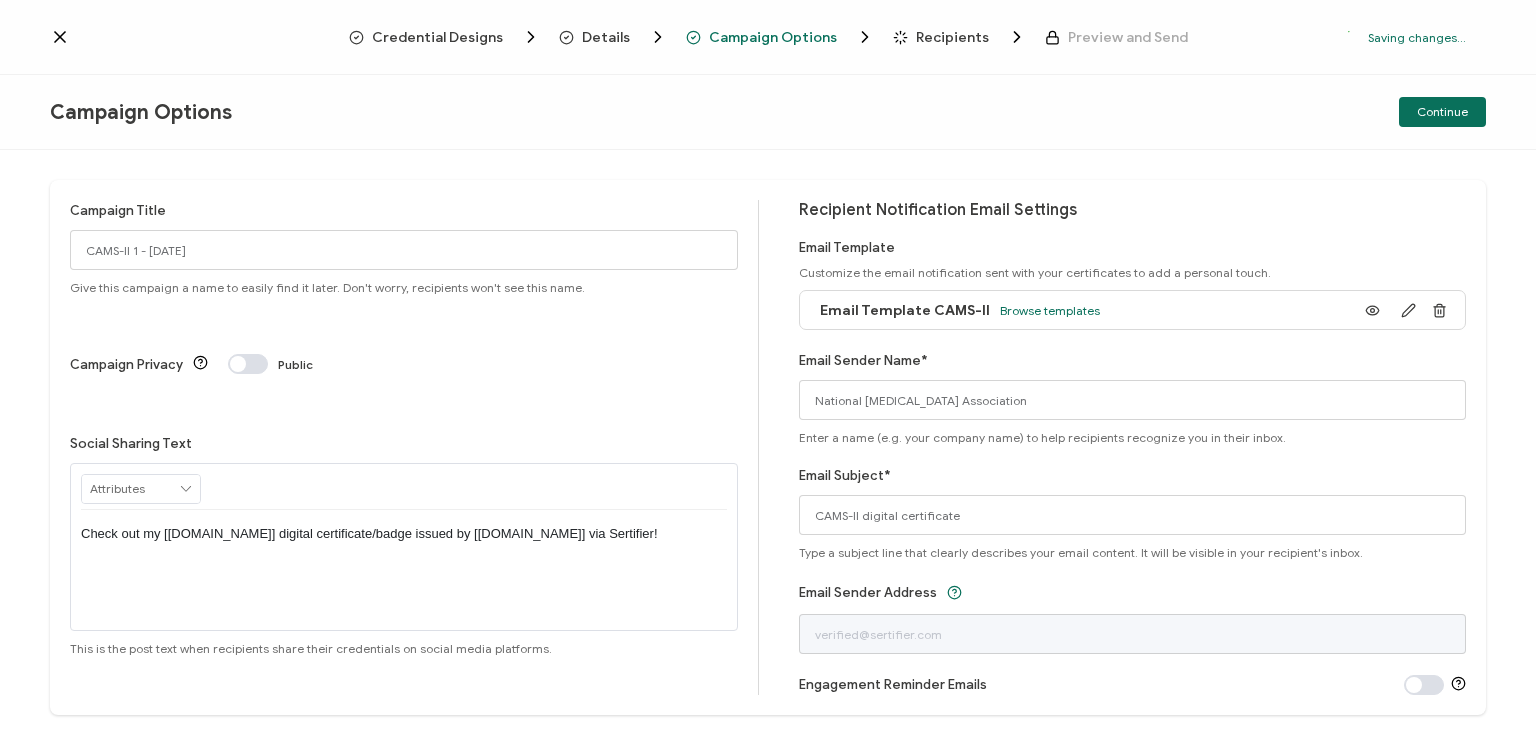click on "Check out my [[DOMAIN_NAME]] digital certificate/badge issued by [[DOMAIN_NAME]] via Sertifier!" at bounding box center (404, 534) 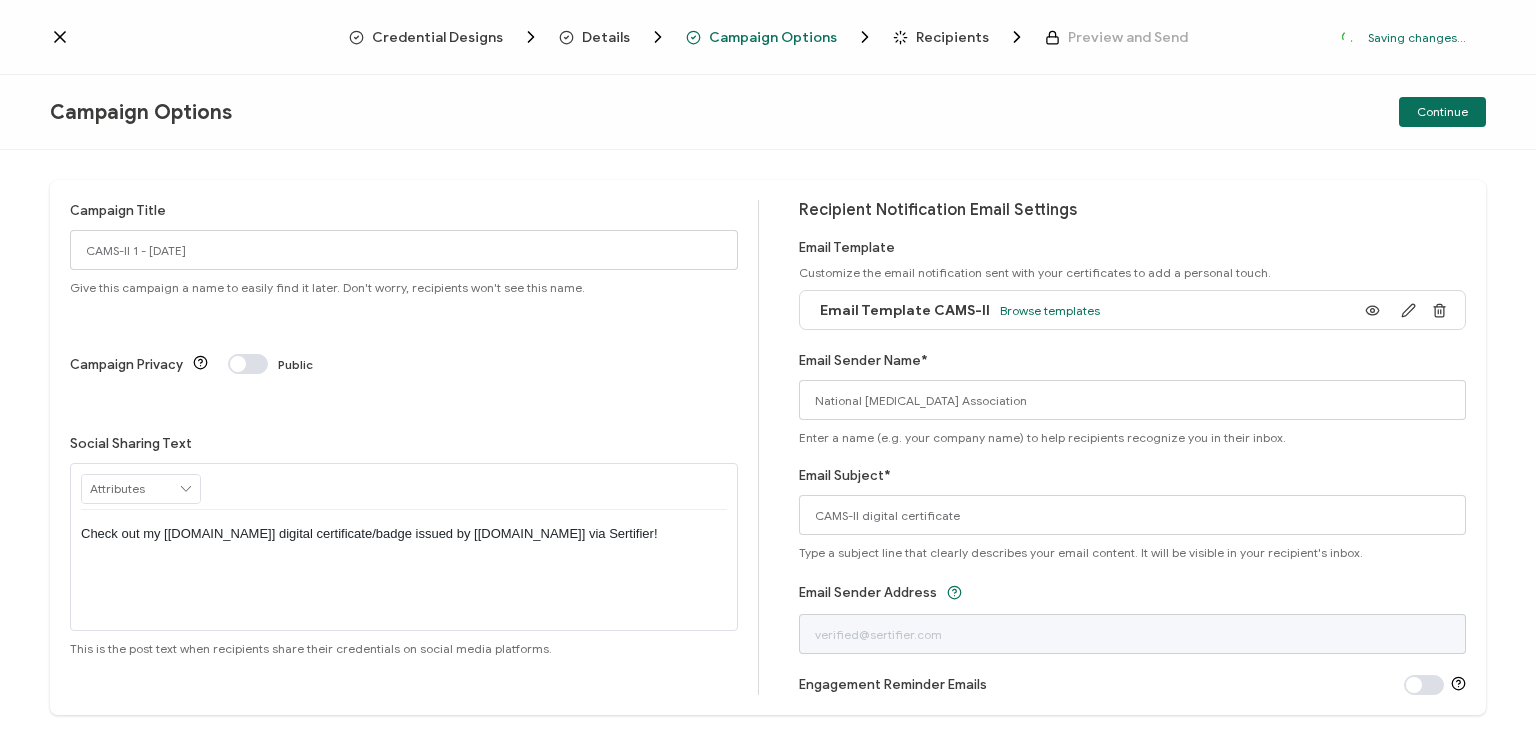 type 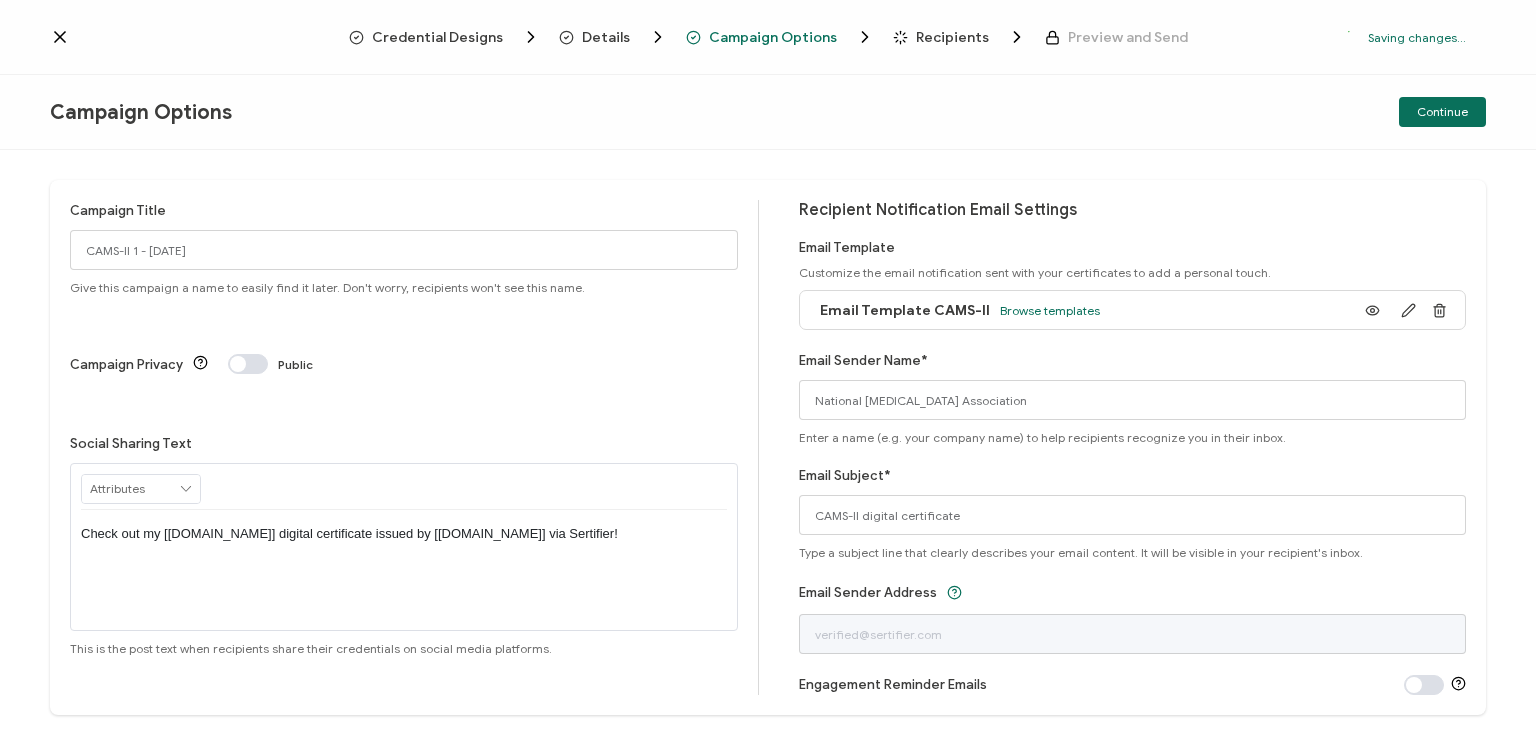 click on "Campaign Title
CAMS-II 1 - [DATE]     Give this campaign a name to easily find it later. Don't worry, recipients won't see this name.
Campaign Privacy
Public
Social Sharing Text
RECIPIENT
Recipient Name
Recipient E-Mail
CREDENTIAL
Credential ID
Issue Date
Credential Name
Credential Desciption
Expire Date
ISSUER
Issuer Name
CUSTOM
First Name
Create New Attribute" at bounding box center (768, 444) 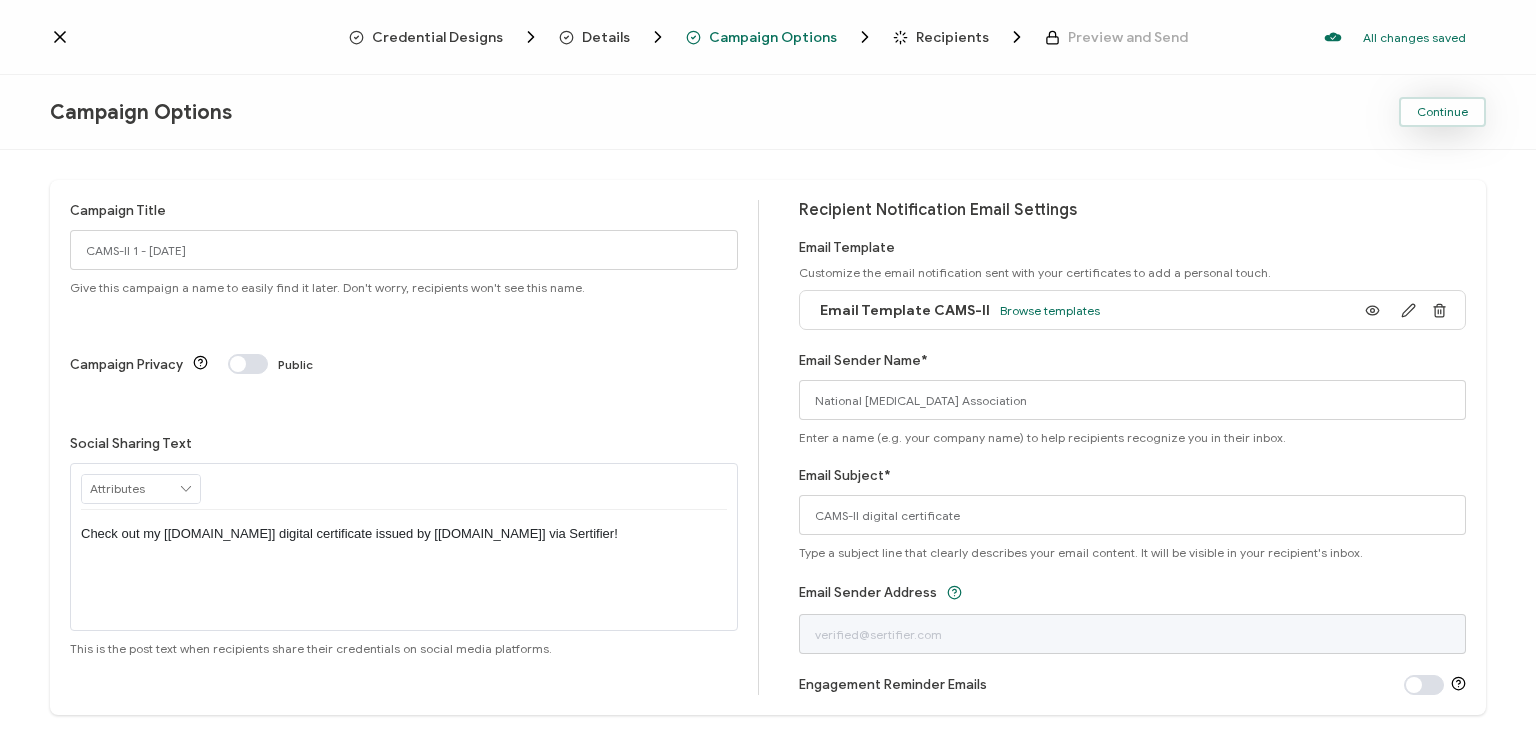 click on "Continue" at bounding box center [1442, 112] 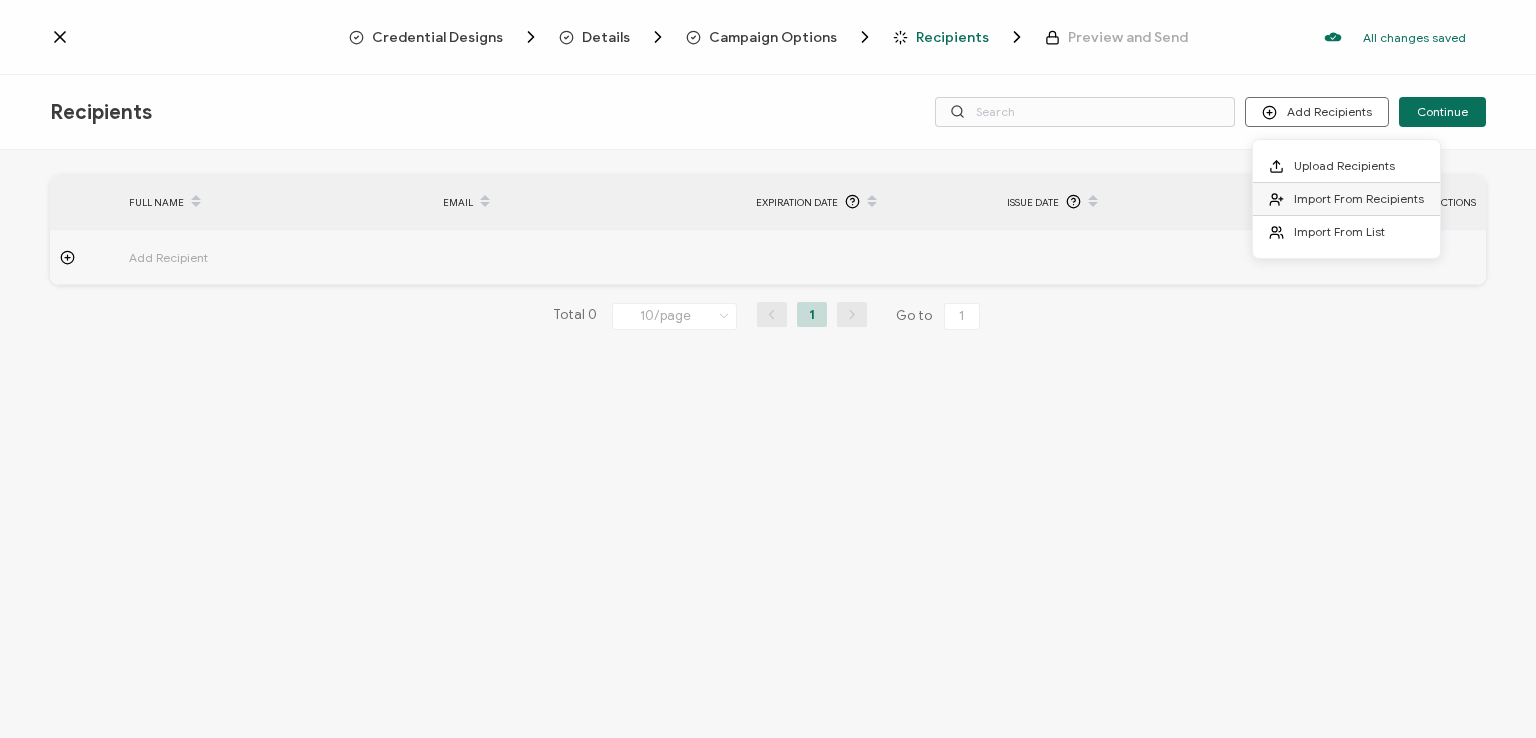 click on "Import From Recipients" at bounding box center [1359, 198] 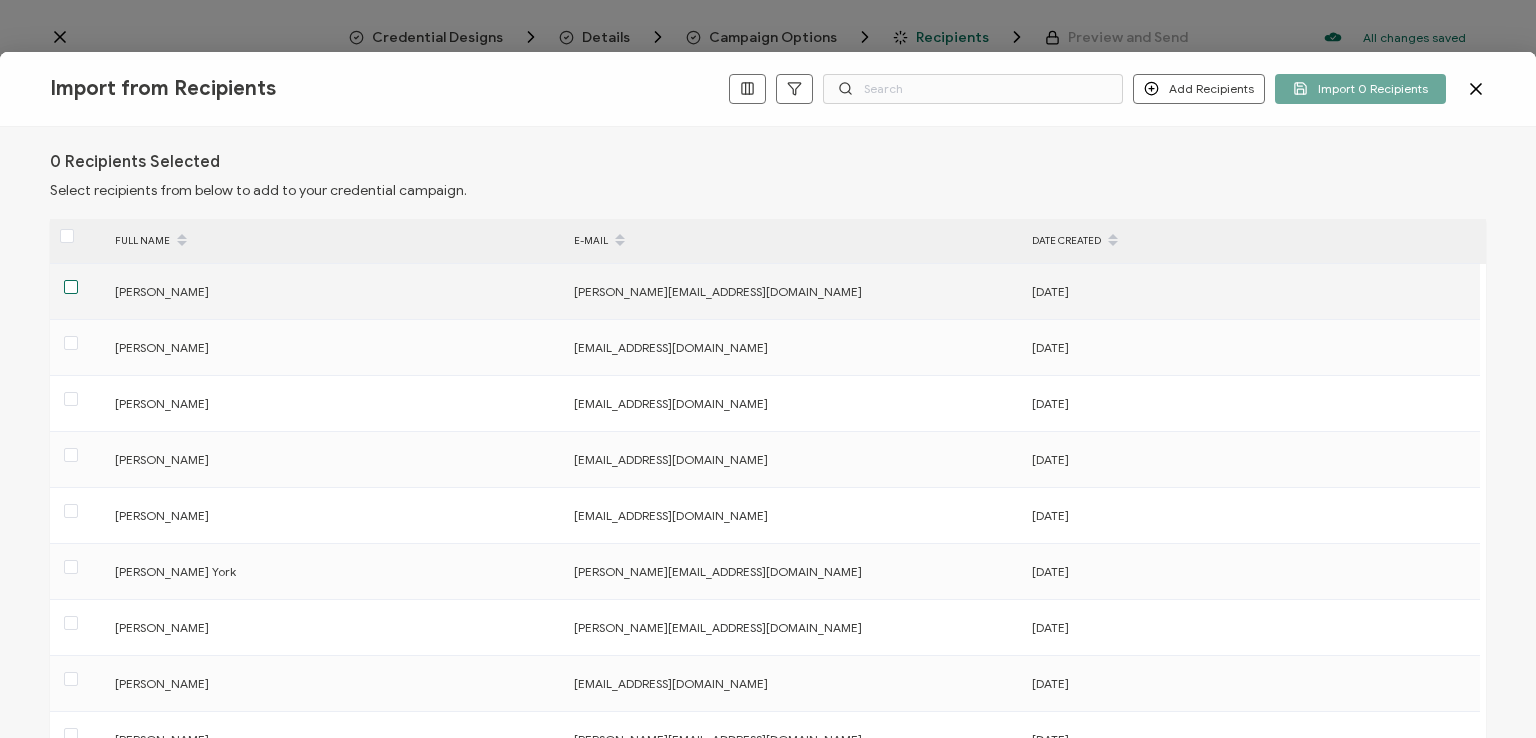 click at bounding box center [71, 287] 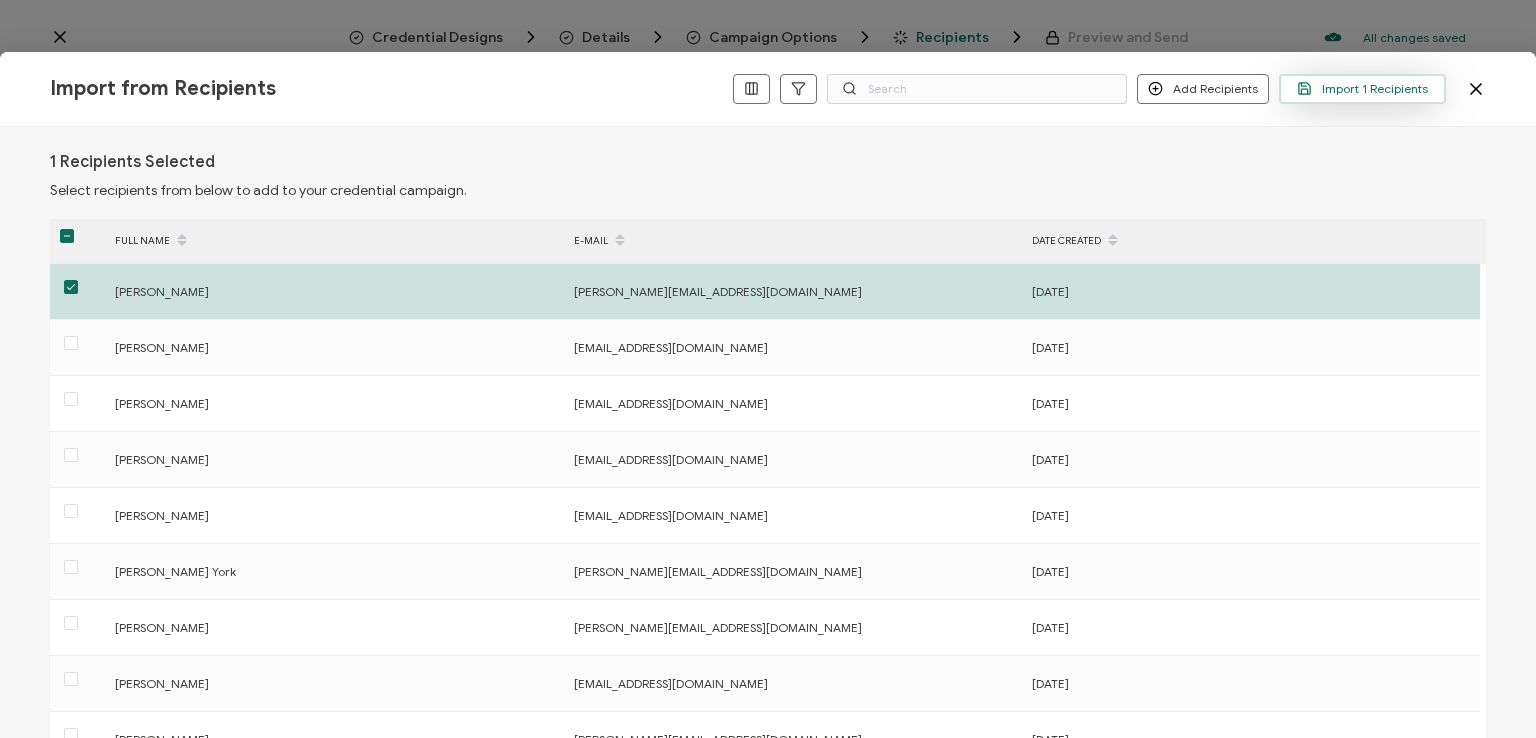 click on "Import 1 Recipients" at bounding box center [1362, 88] 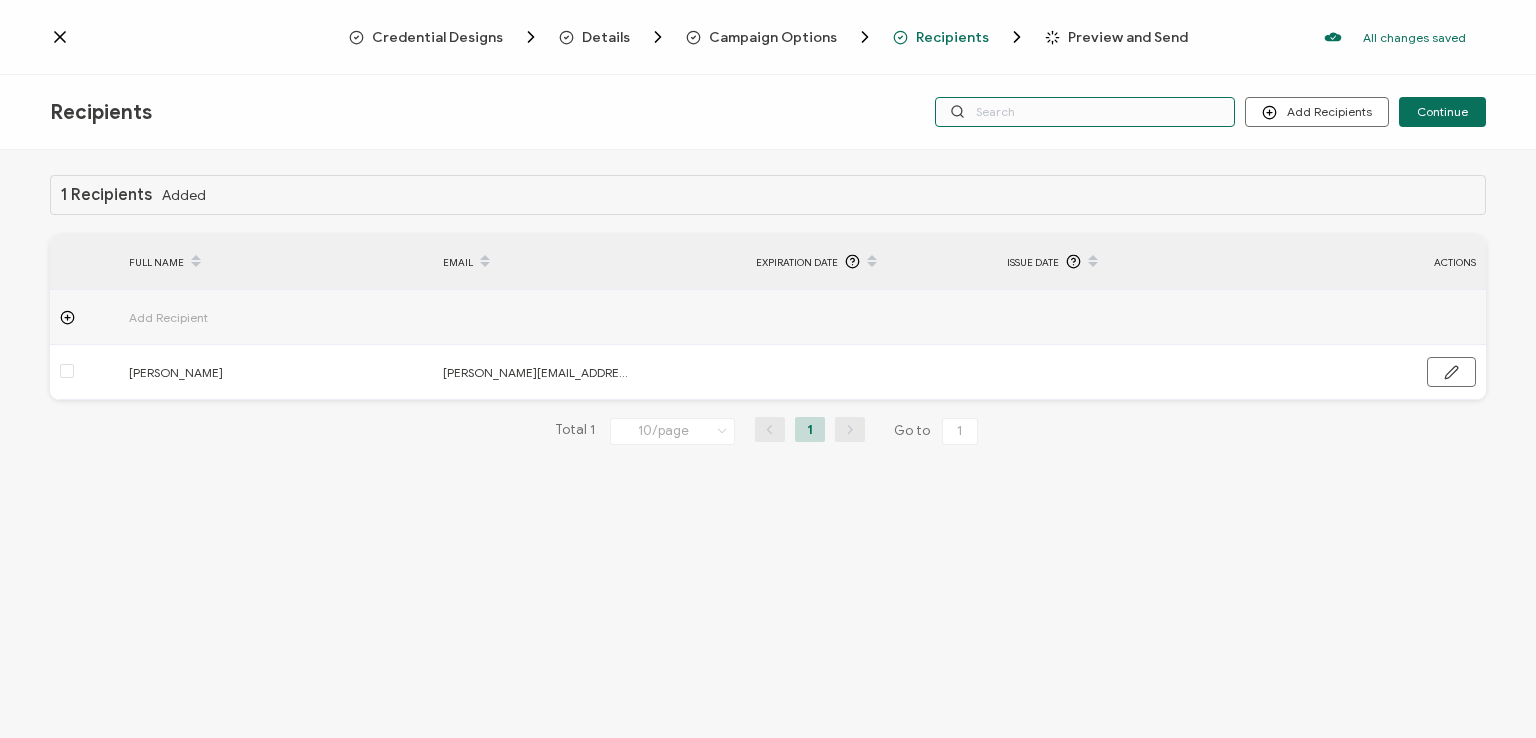 click at bounding box center (1085, 112) 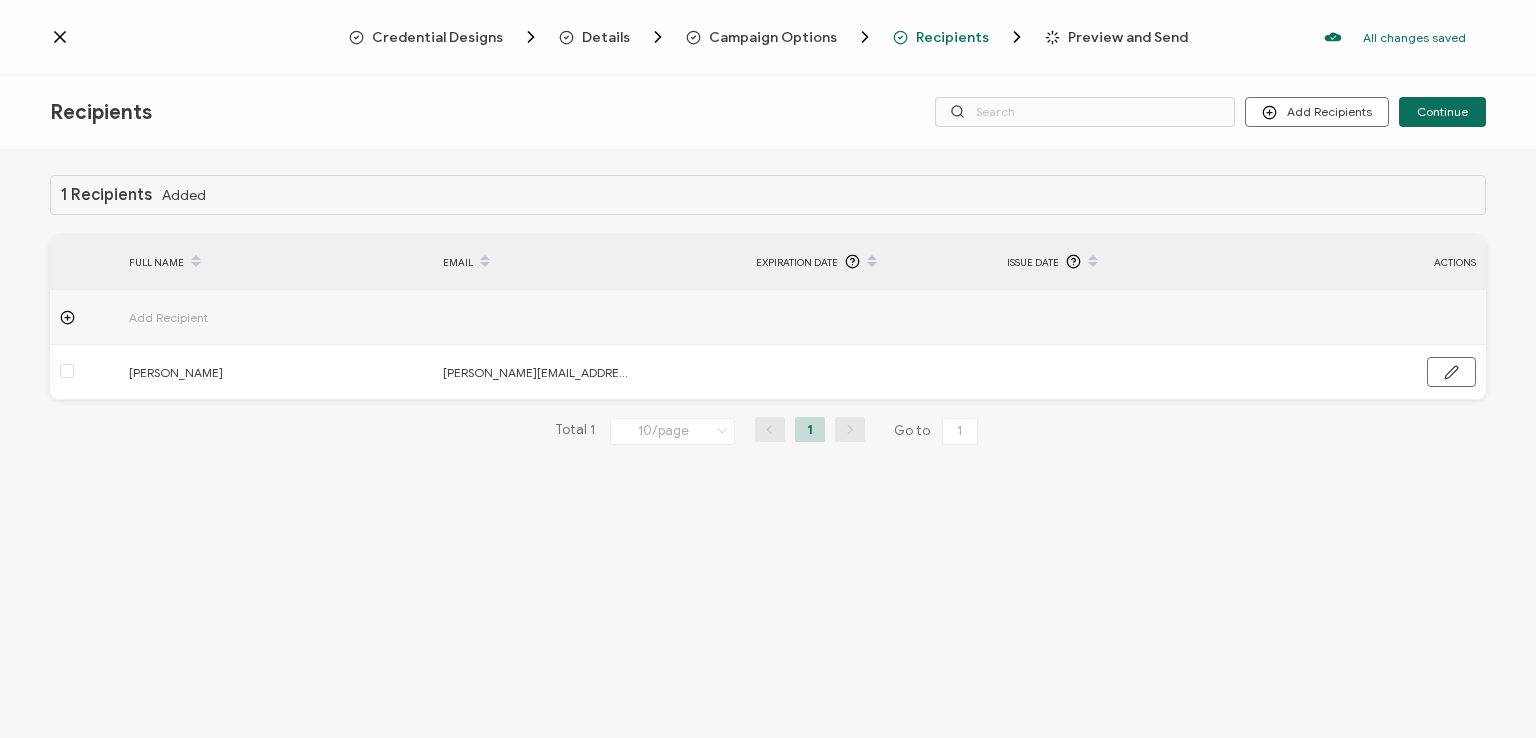 click on "Credential Designs       Details       Campaign Options       Recipients       Preview and Send
All changes saved
We save your content automatically as you keep working.
Changes are saved automatically. Any credentials sent from this campaign will update automatically. To undo modifications, re-edit the relevant element.
All changes saved
Last saved on [DATE] 07:11 AM" at bounding box center [768, 37] 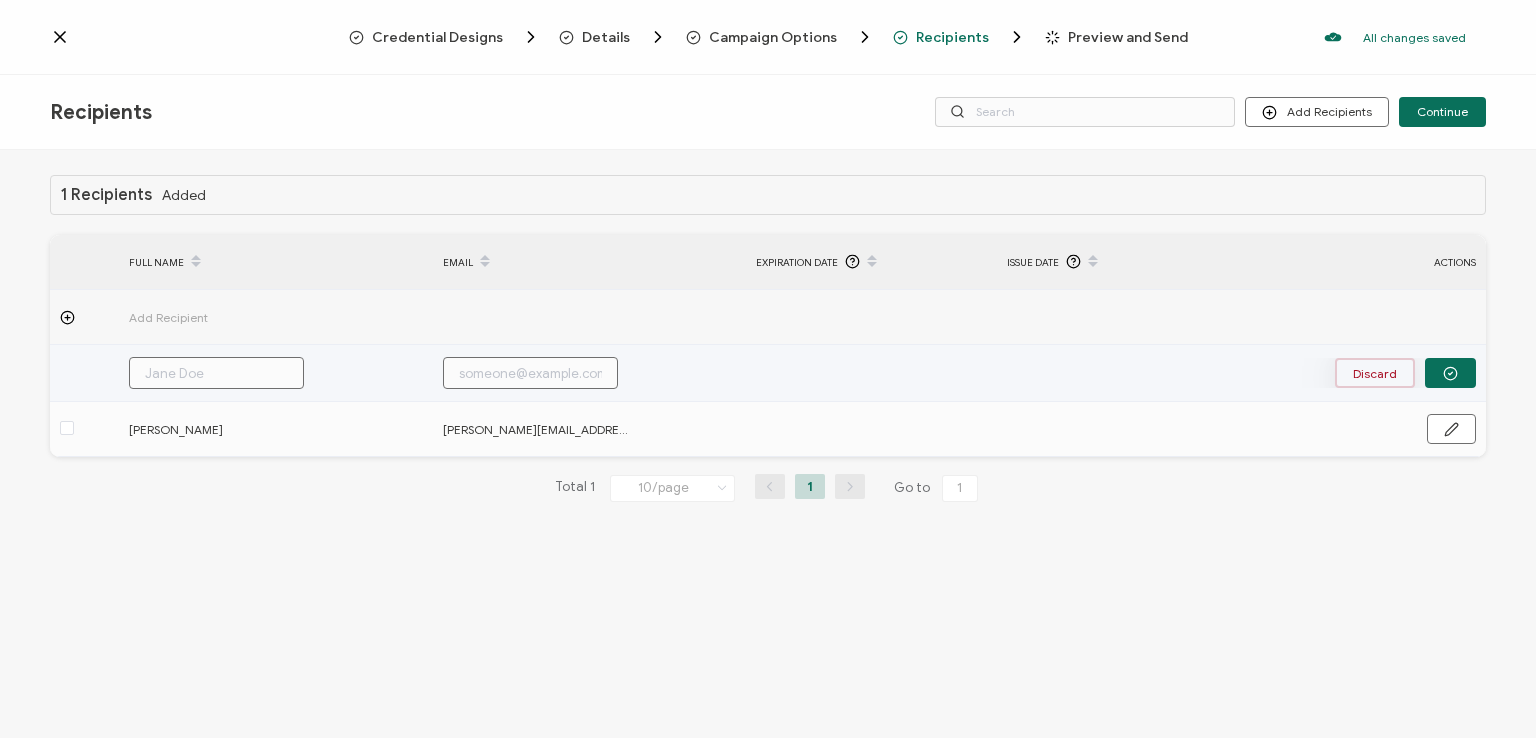 click on "Discard" at bounding box center (1375, 373) 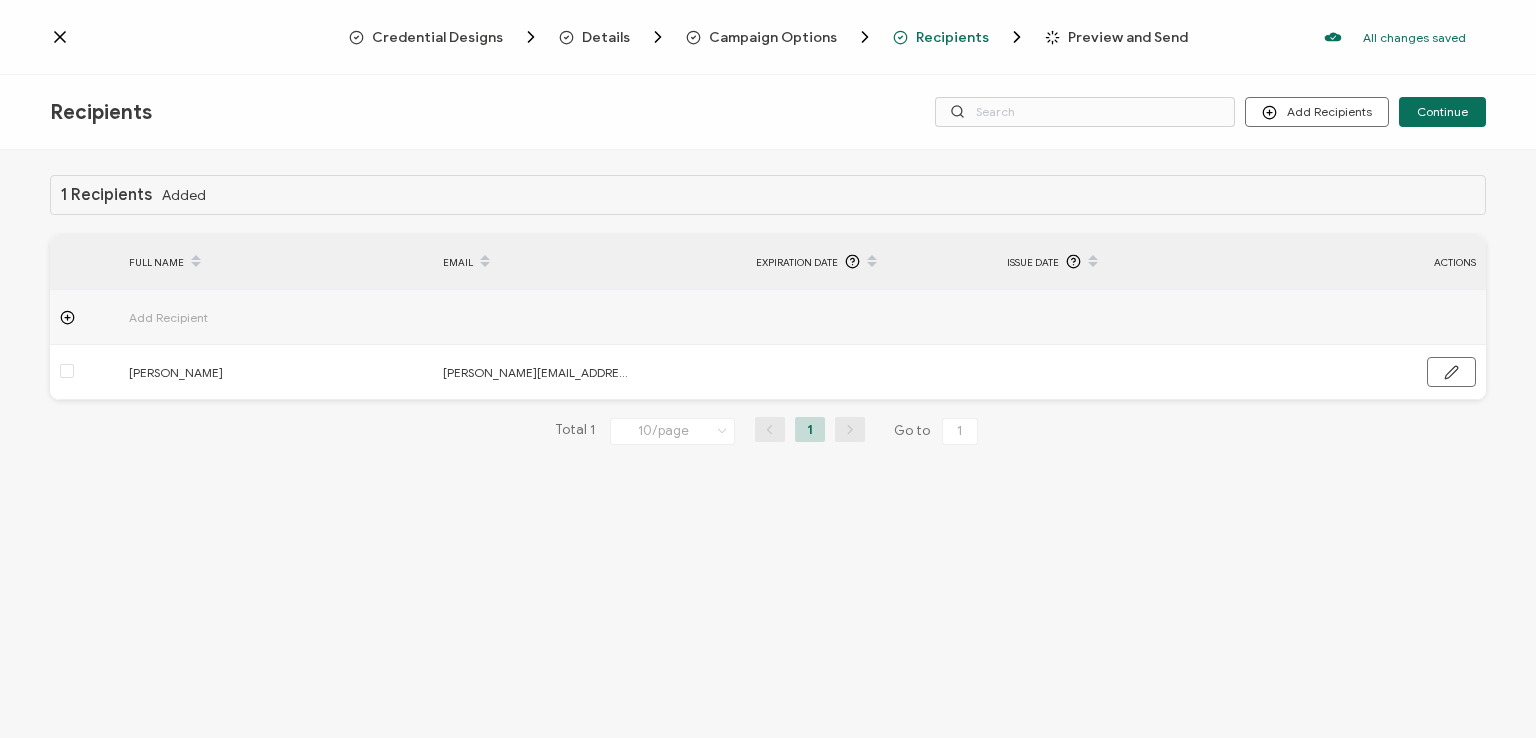 click on "1 Recipients
Added                FULL NAME EMAIL Expiration Date   Issue Date   ACTIONS Add Recipient [PERSON_NAME] [PERSON_NAME][EMAIL_ADDRESS][DOMAIN_NAME]   FULL NAME EMAIL Expiration Date   Issue Date   ACTIONS Add Recipient [PERSON_NAME] [PERSON_NAME][EMAIL_ADDRESS][DOMAIN_NAME]     Total 1 10/page 10/page 20/page 50/page 100/page 1 Go to 1" at bounding box center (768, 446) 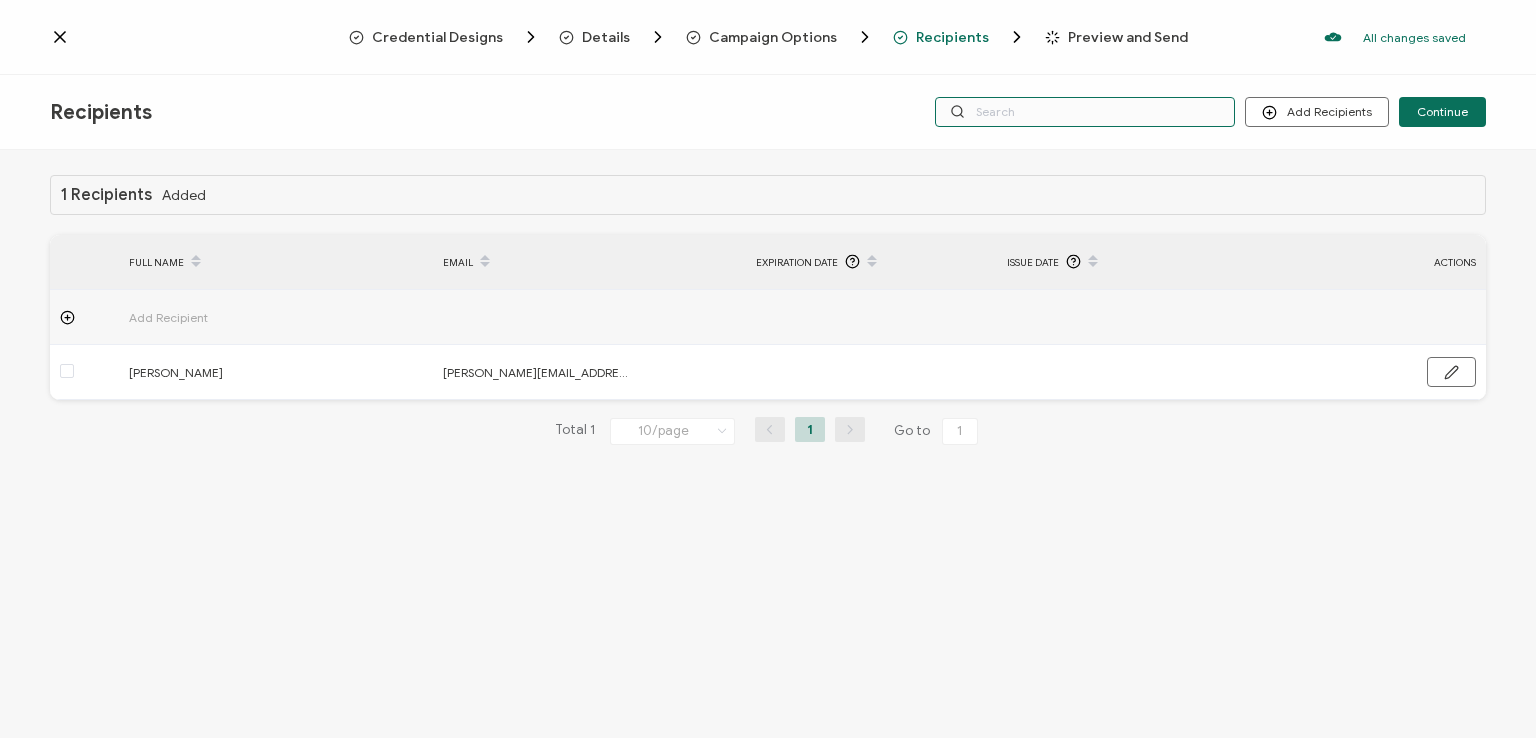 click at bounding box center (1085, 112) 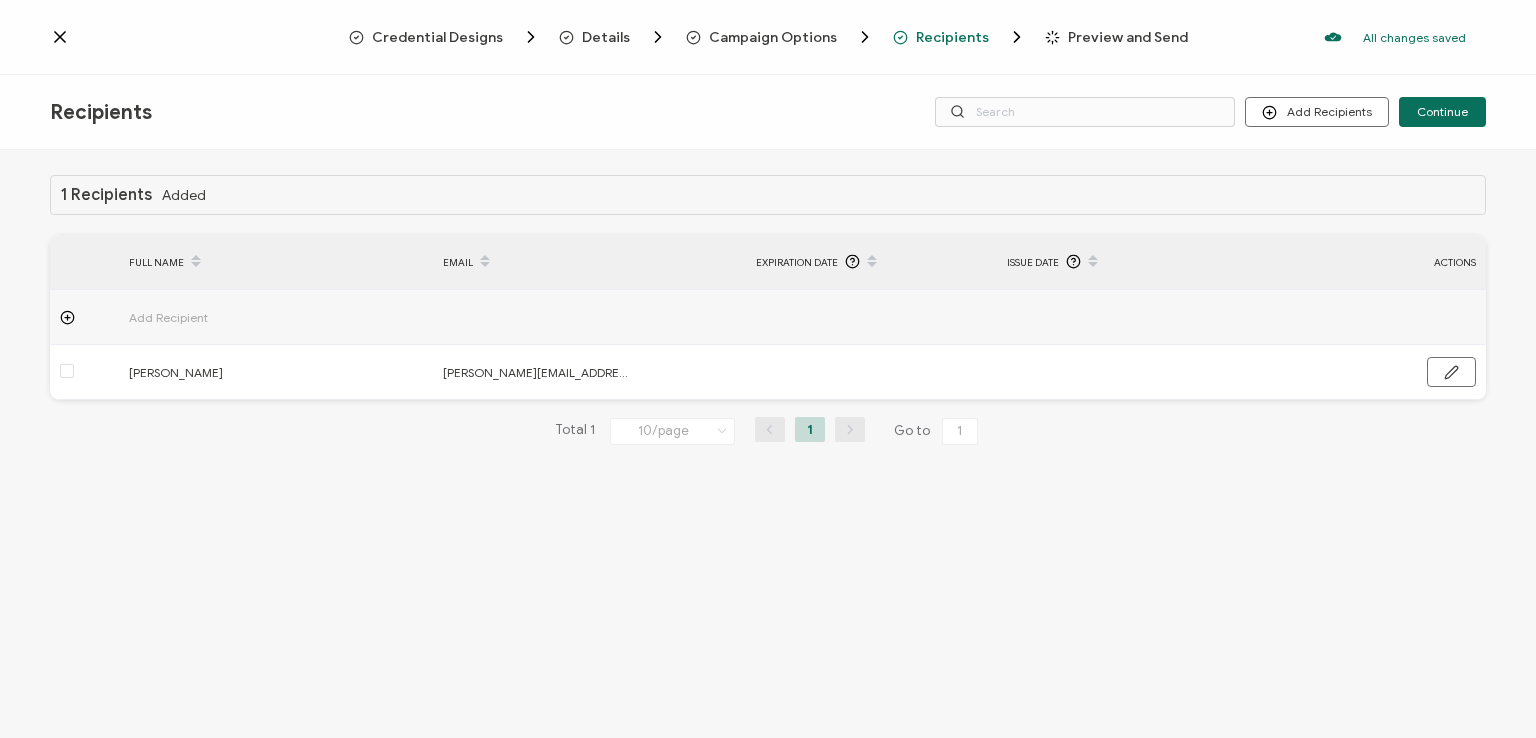 click on "Recipients
Add Recipients
Upload Recipients   Import From Recipients   Import From List
Continue" at bounding box center [768, 112] 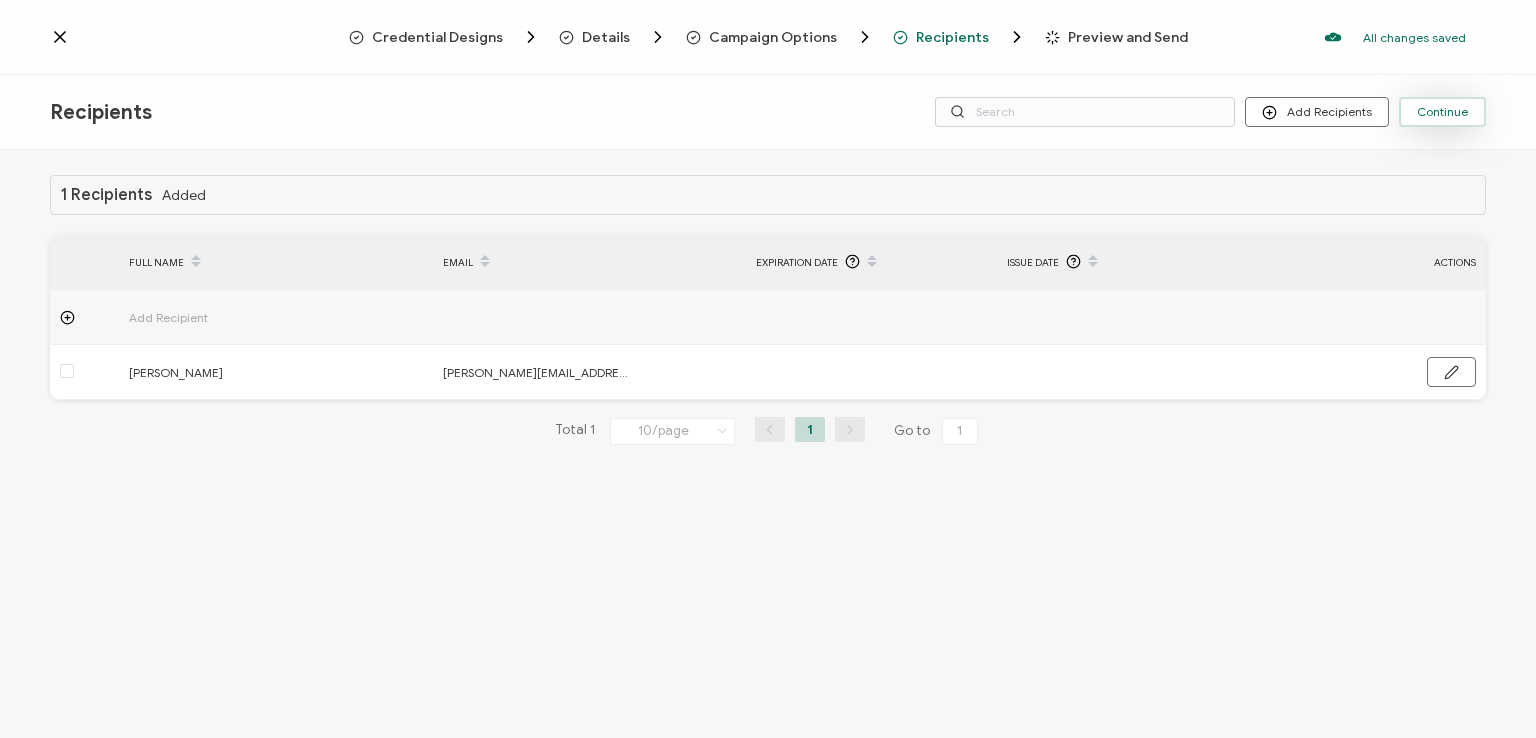 click on "Continue" at bounding box center [1442, 112] 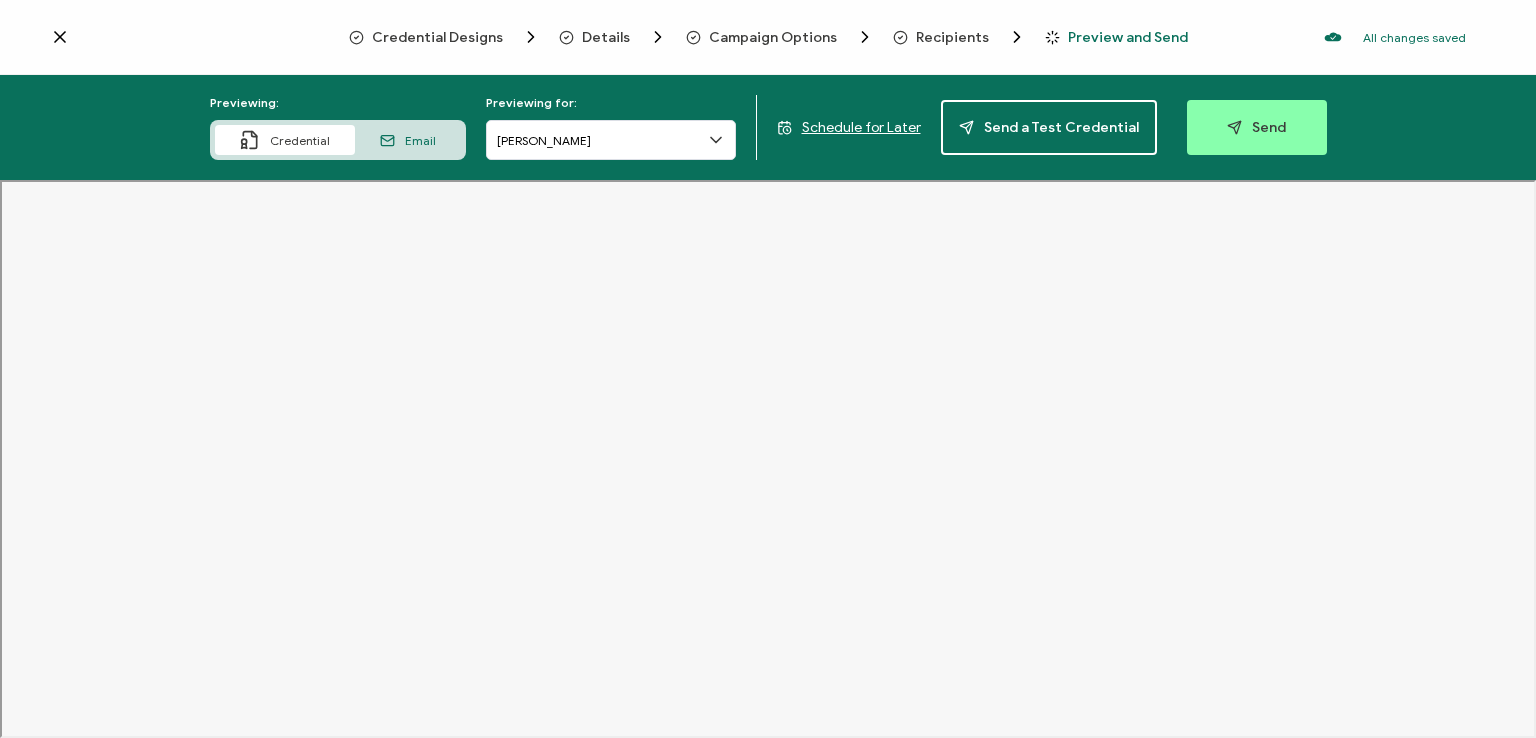 click on "Preview and Send" at bounding box center [1128, 37] 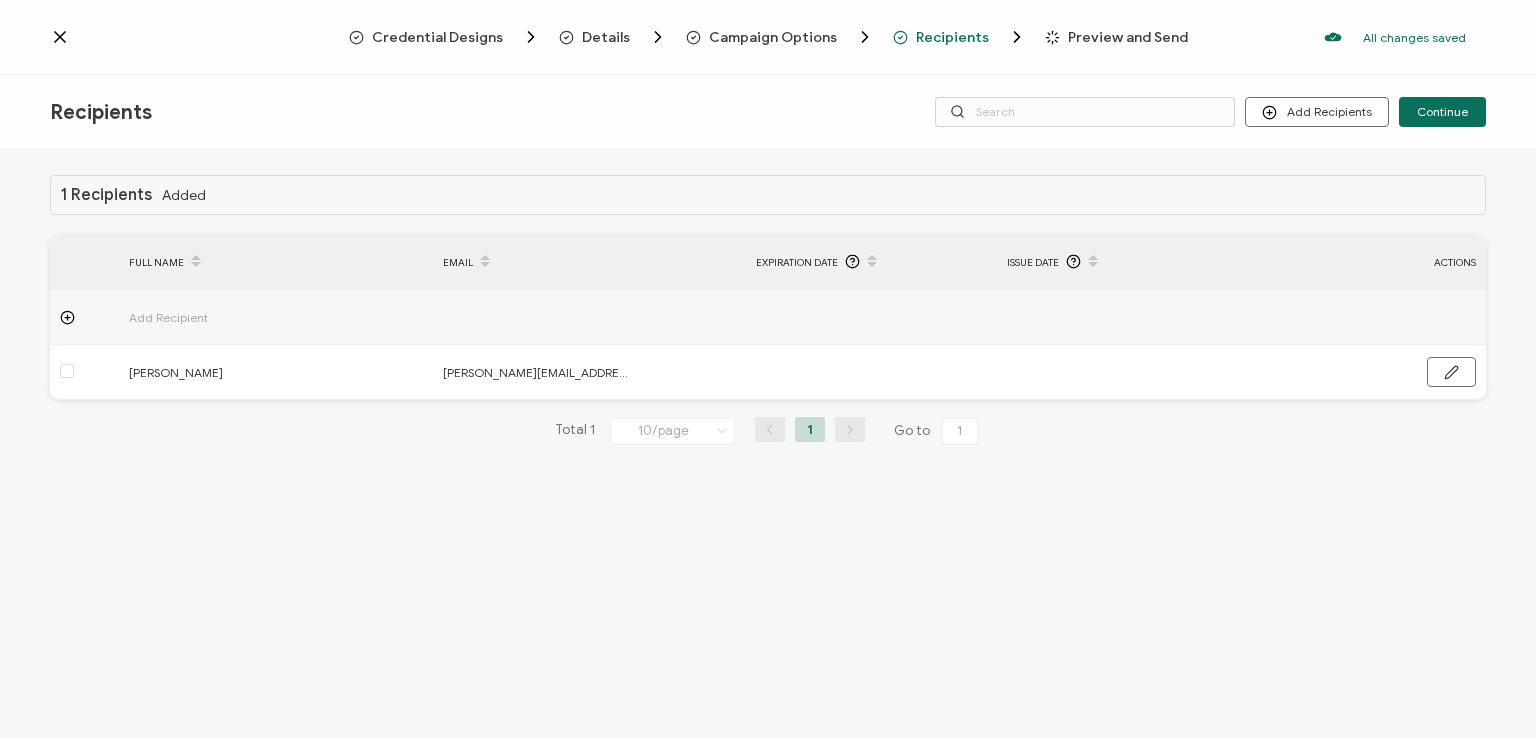 click on "Recipients
Add Recipients
Upload Recipients   Import From Recipients   Import From List
Continue" at bounding box center (768, 112) 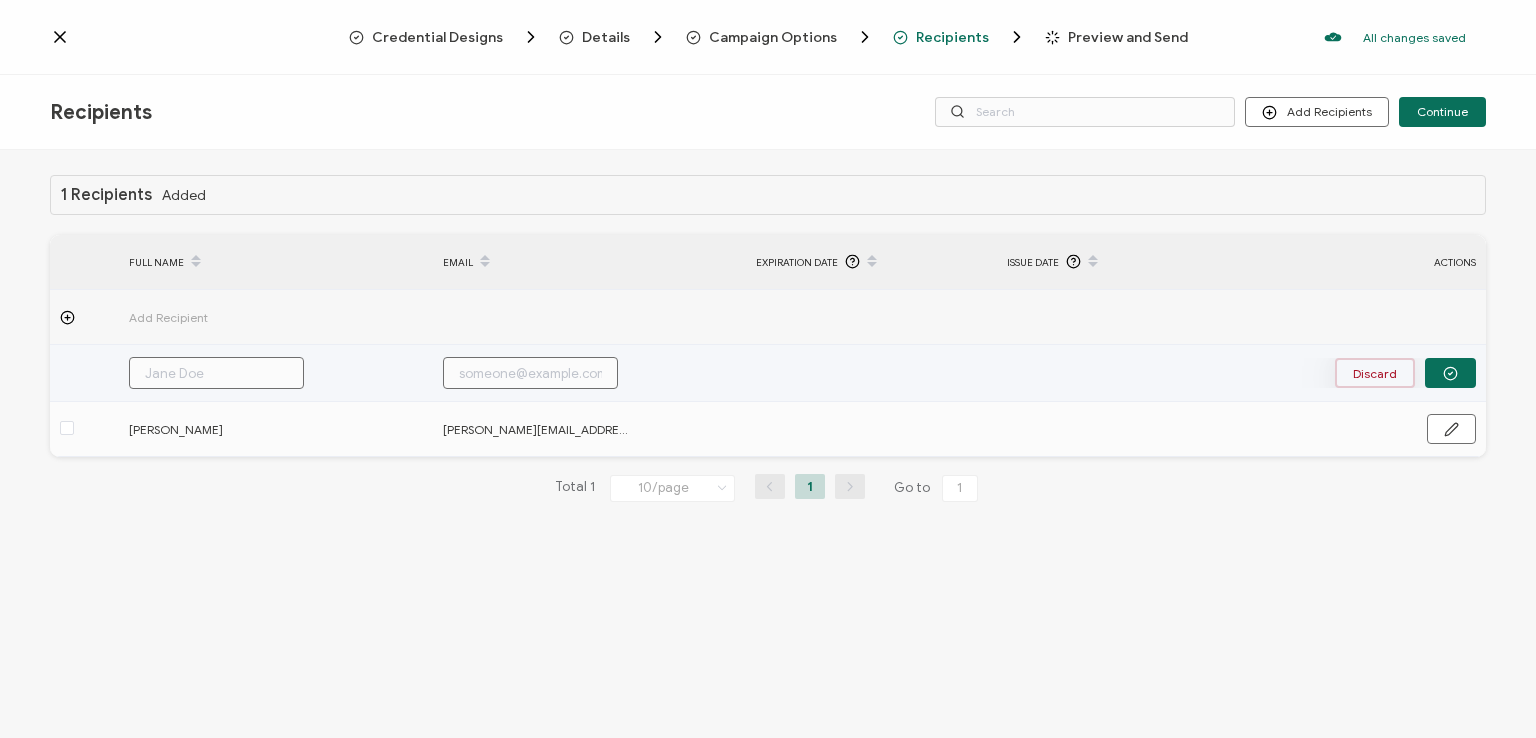 click on "Discard" at bounding box center (1375, 373) 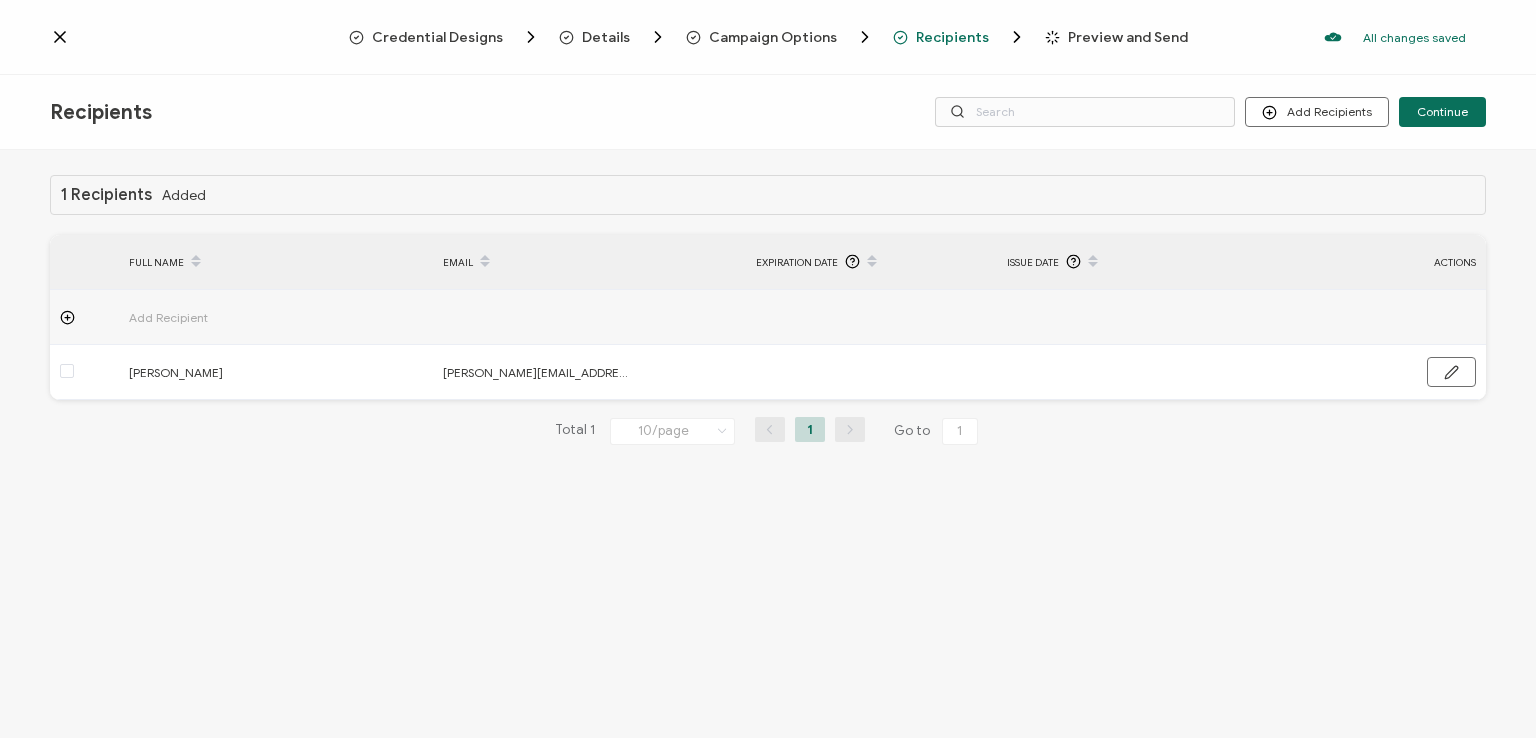 click on "Recipients
Add Recipients
Upload Recipients   Import From Recipients   Import From List
Continue" at bounding box center (768, 112) 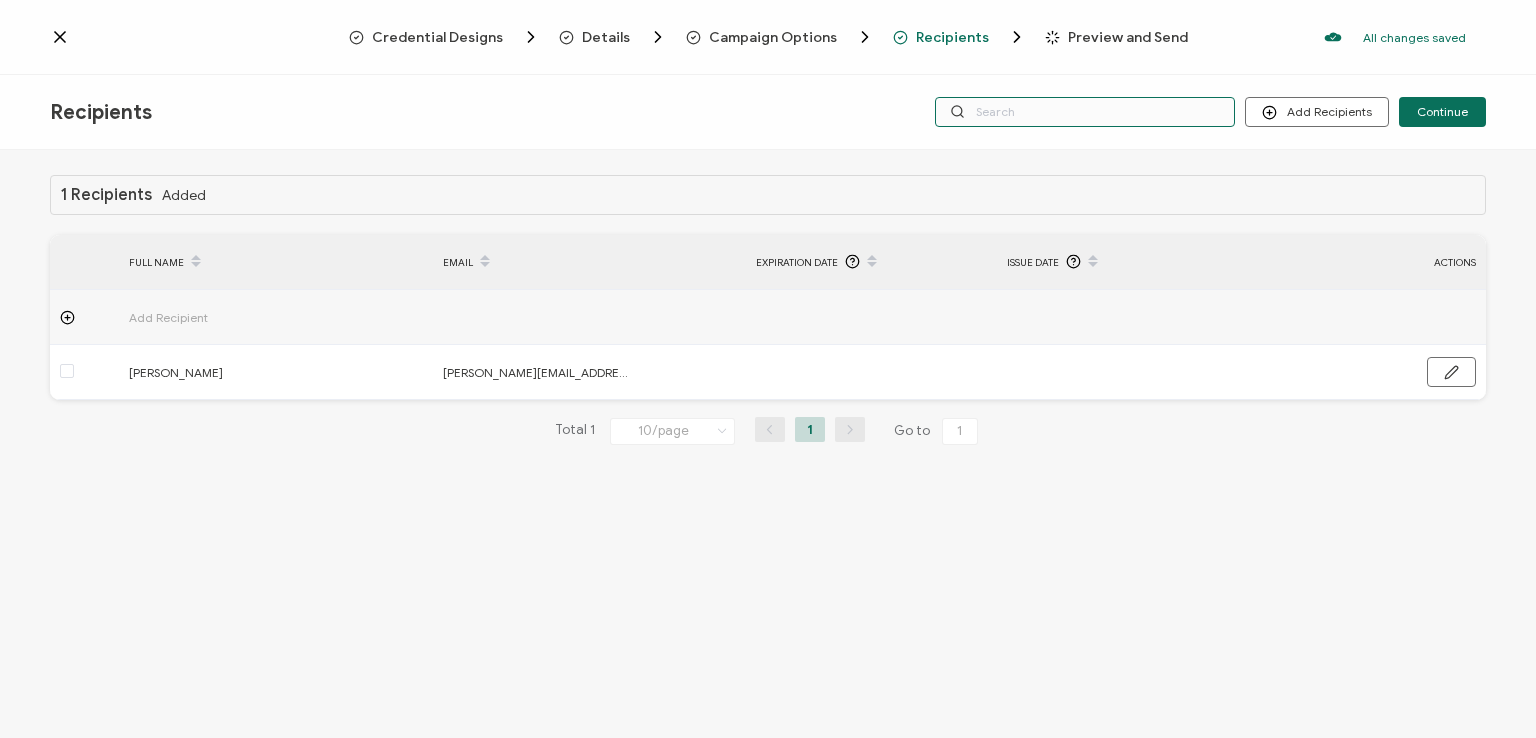 click at bounding box center [1085, 112] 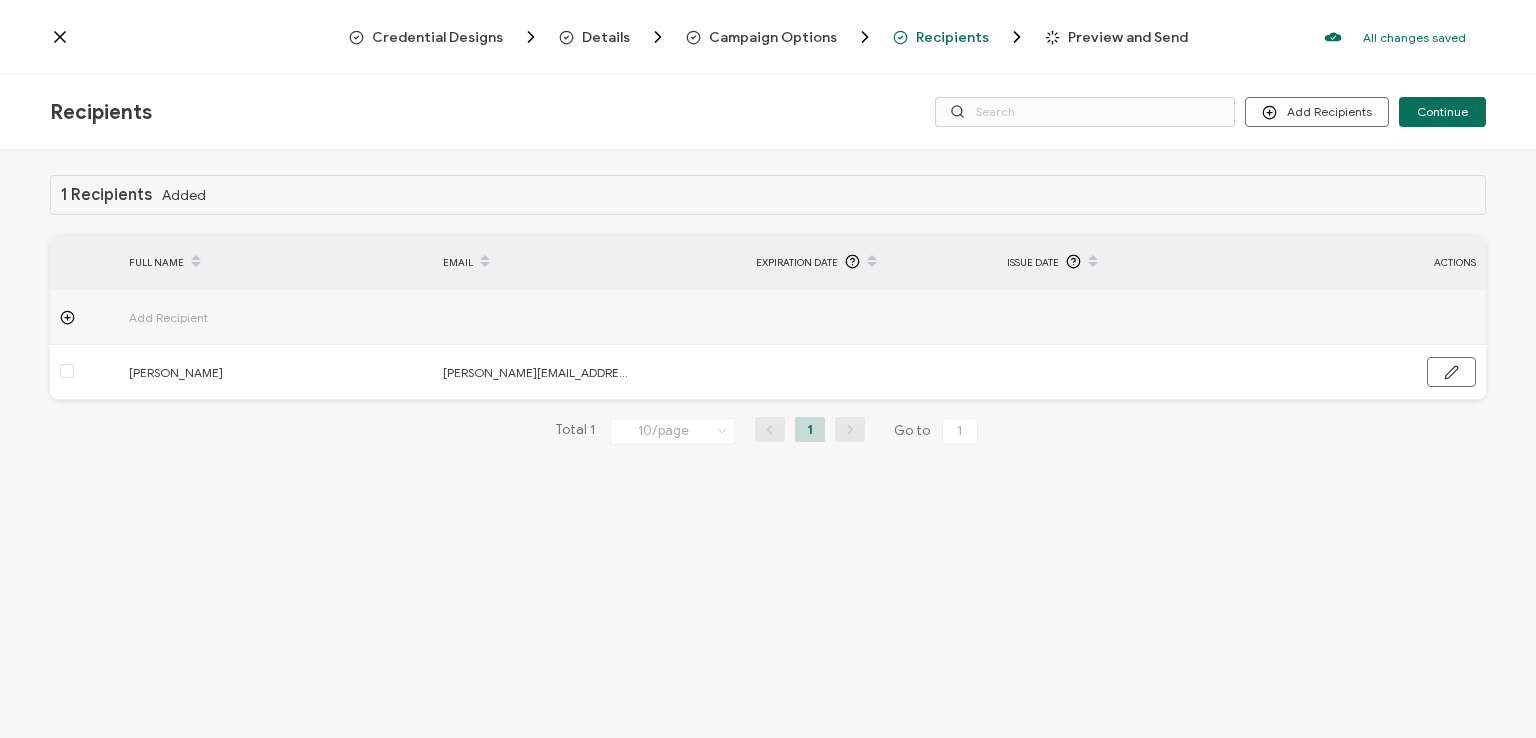 click on "Credential Designs       Details       Campaign Options       Recipients       Preview and Send
All changes saved
We save your content automatically as you keep working.
Changes are saved automatically. Any credentials sent from this campaign will update automatically. To undo modifications, re-edit the relevant element.
All changes saved
Last saved on [DATE] 07:12 AM" at bounding box center [768, 37] 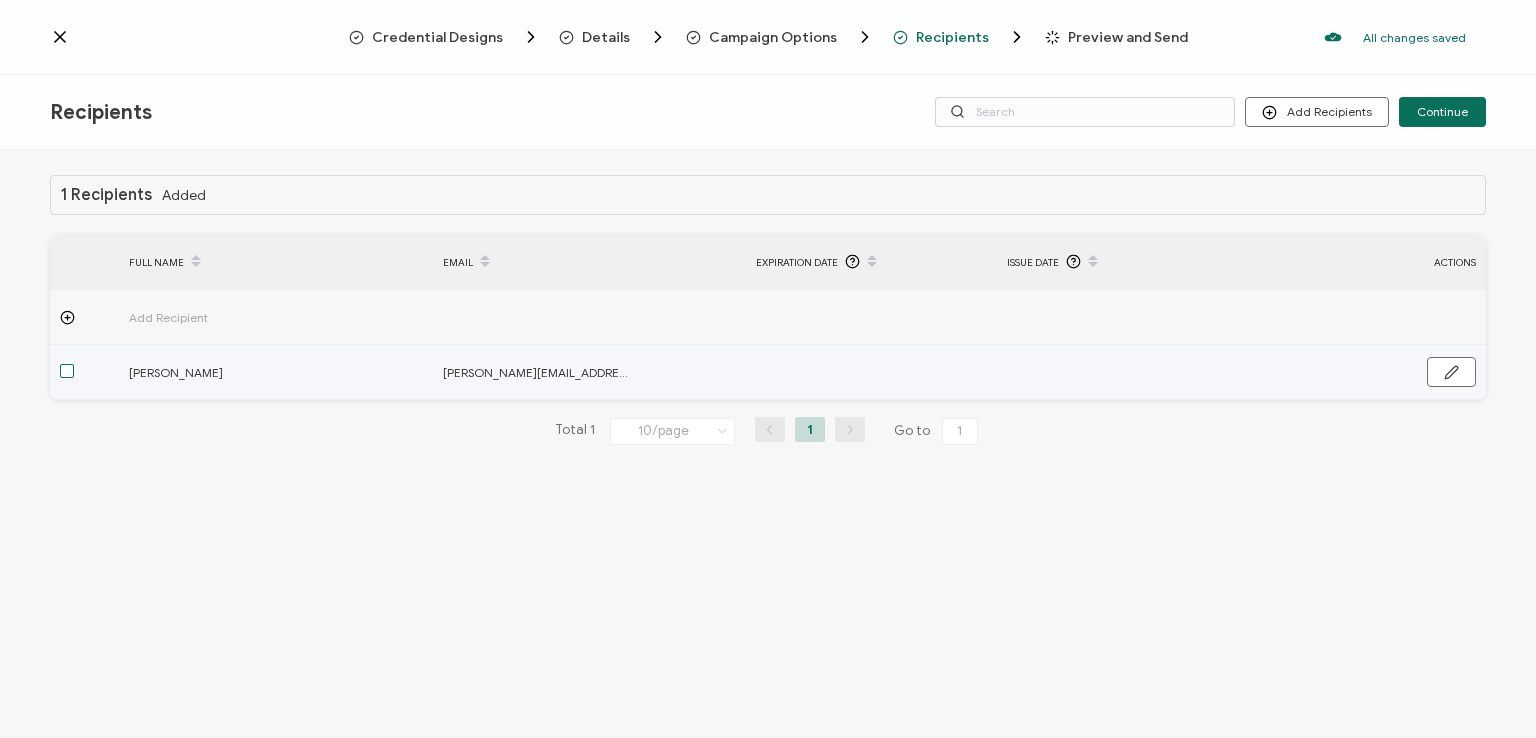 click at bounding box center [67, 371] 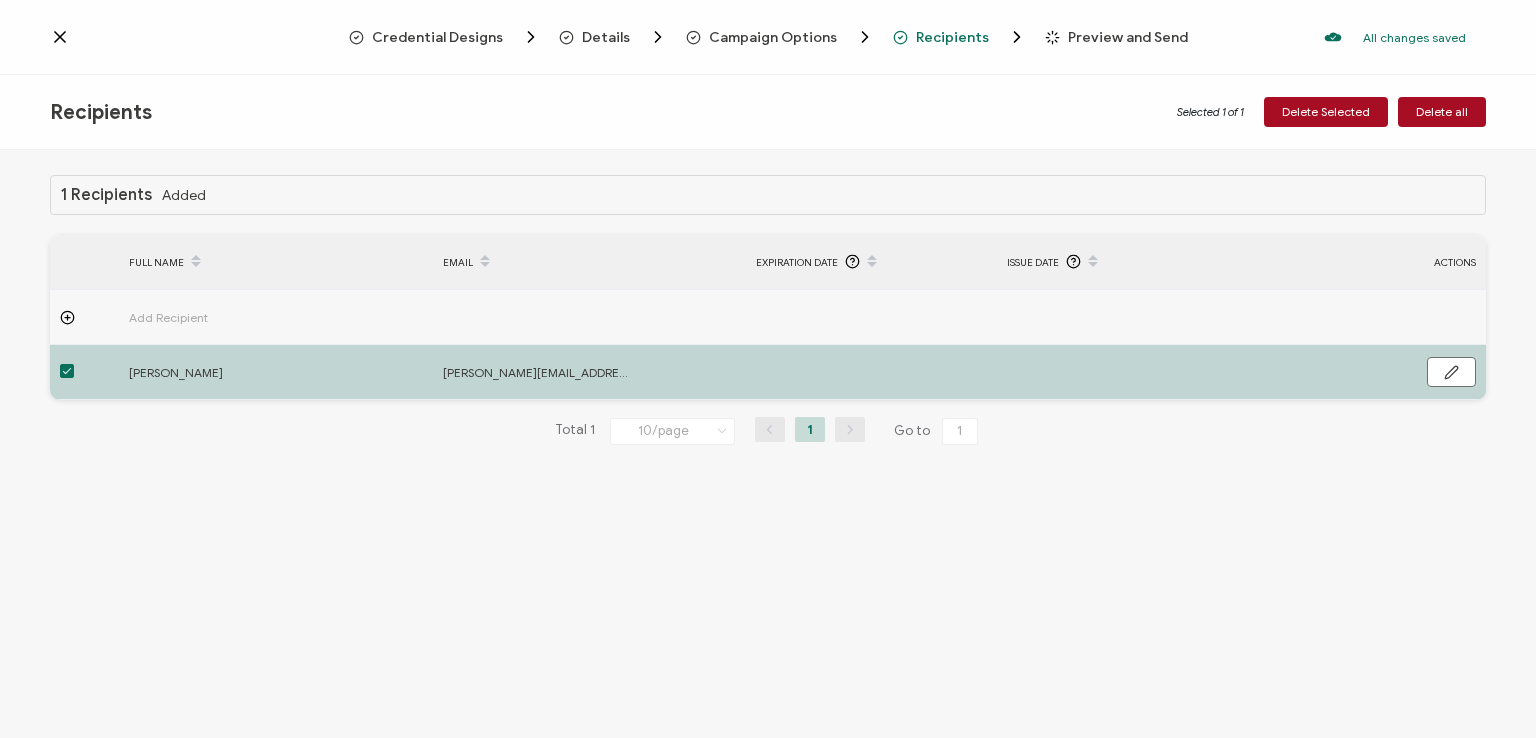 click on "Recipients
Selected 1 of 1   Delete Selected   Delete all" at bounding box center [768, 112] 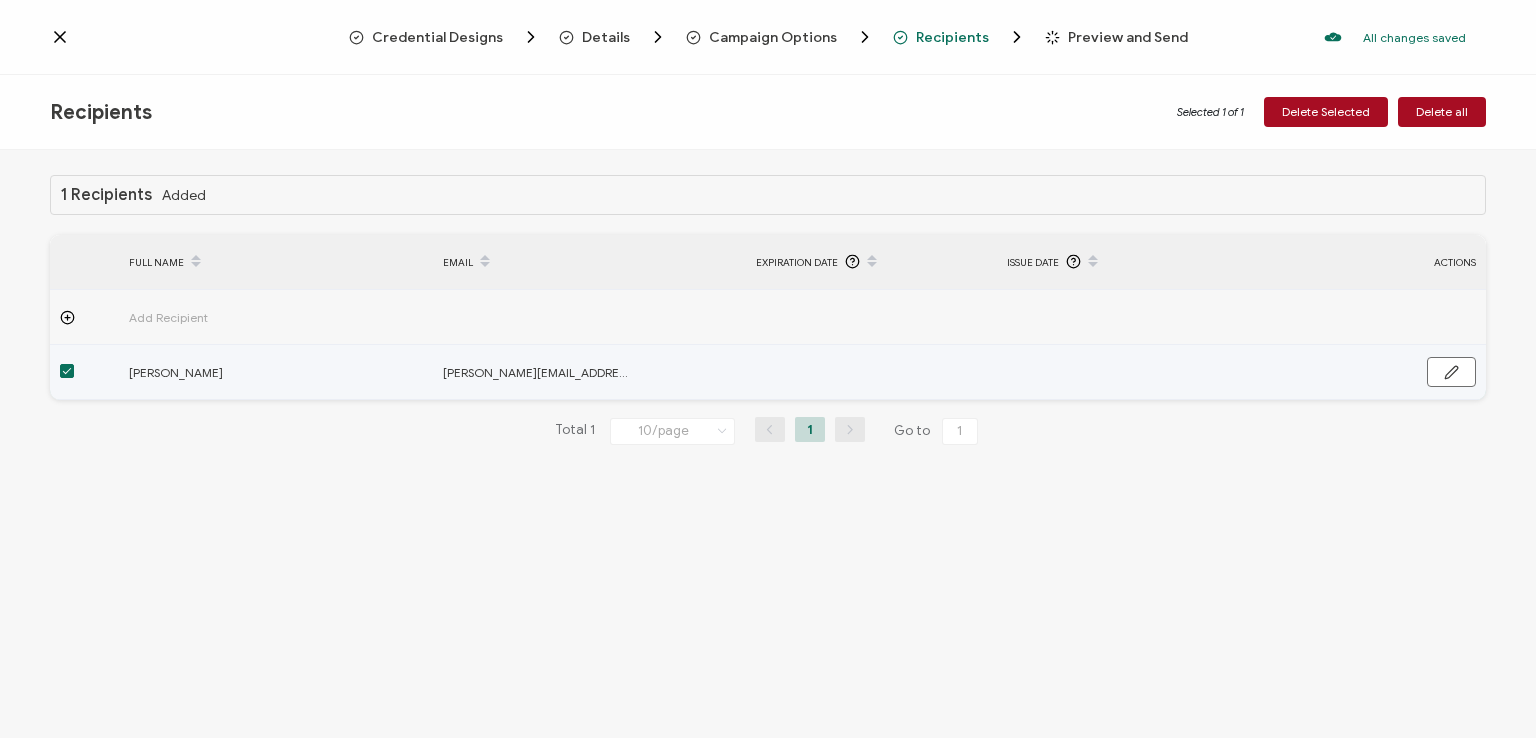 click at bounding box center (67, 371) 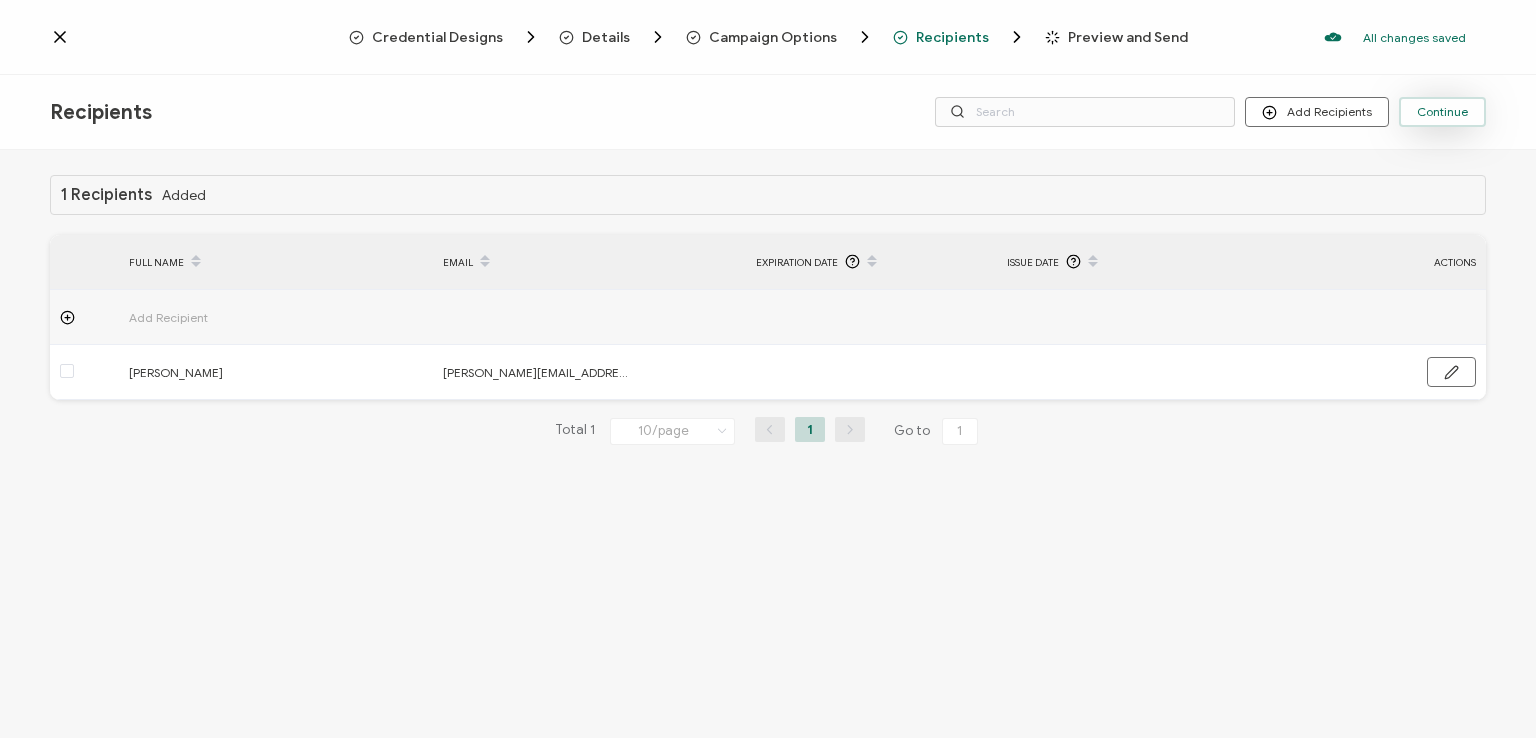 click on "Continue" at bounding box center (1442, 112) 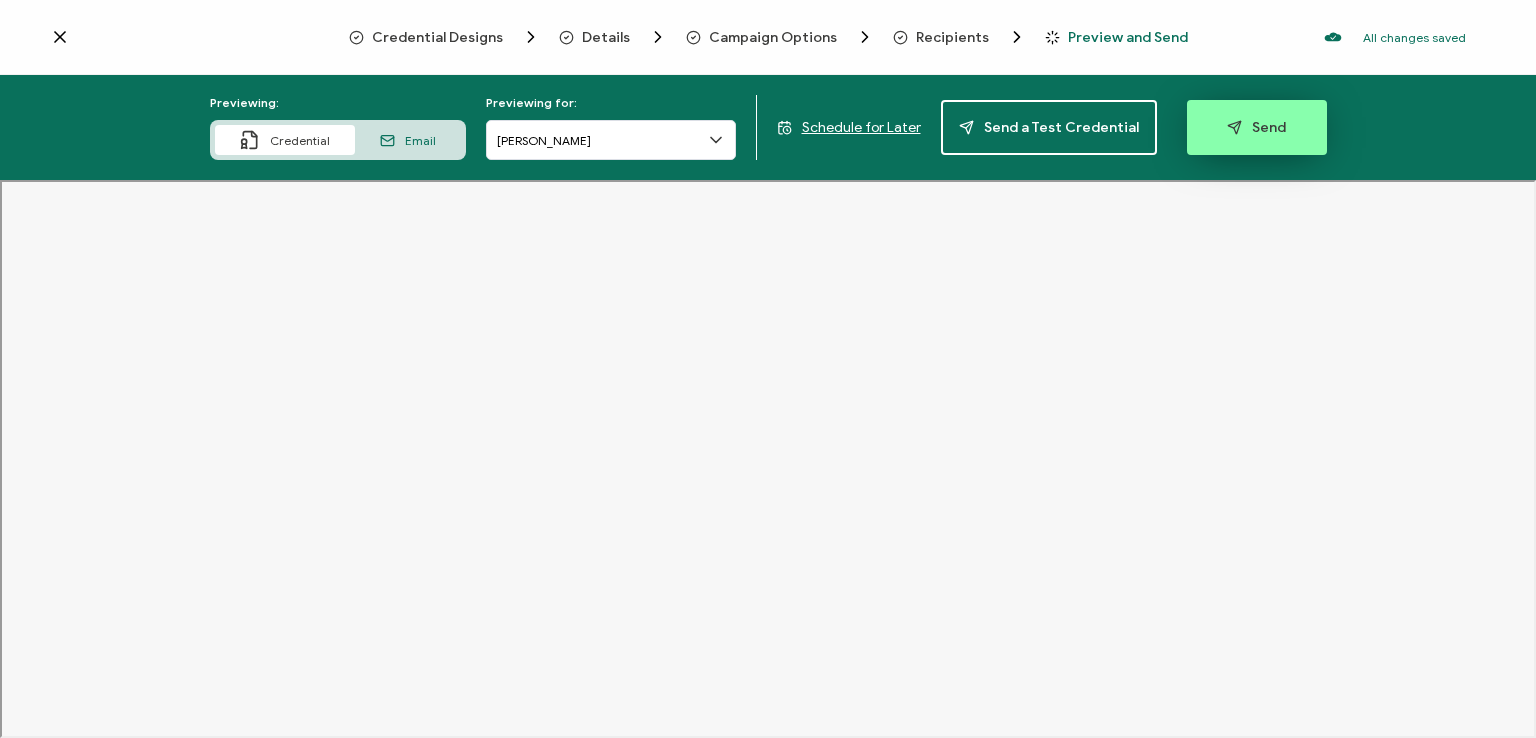 click on "Send" at bounding box center (1256, 127) 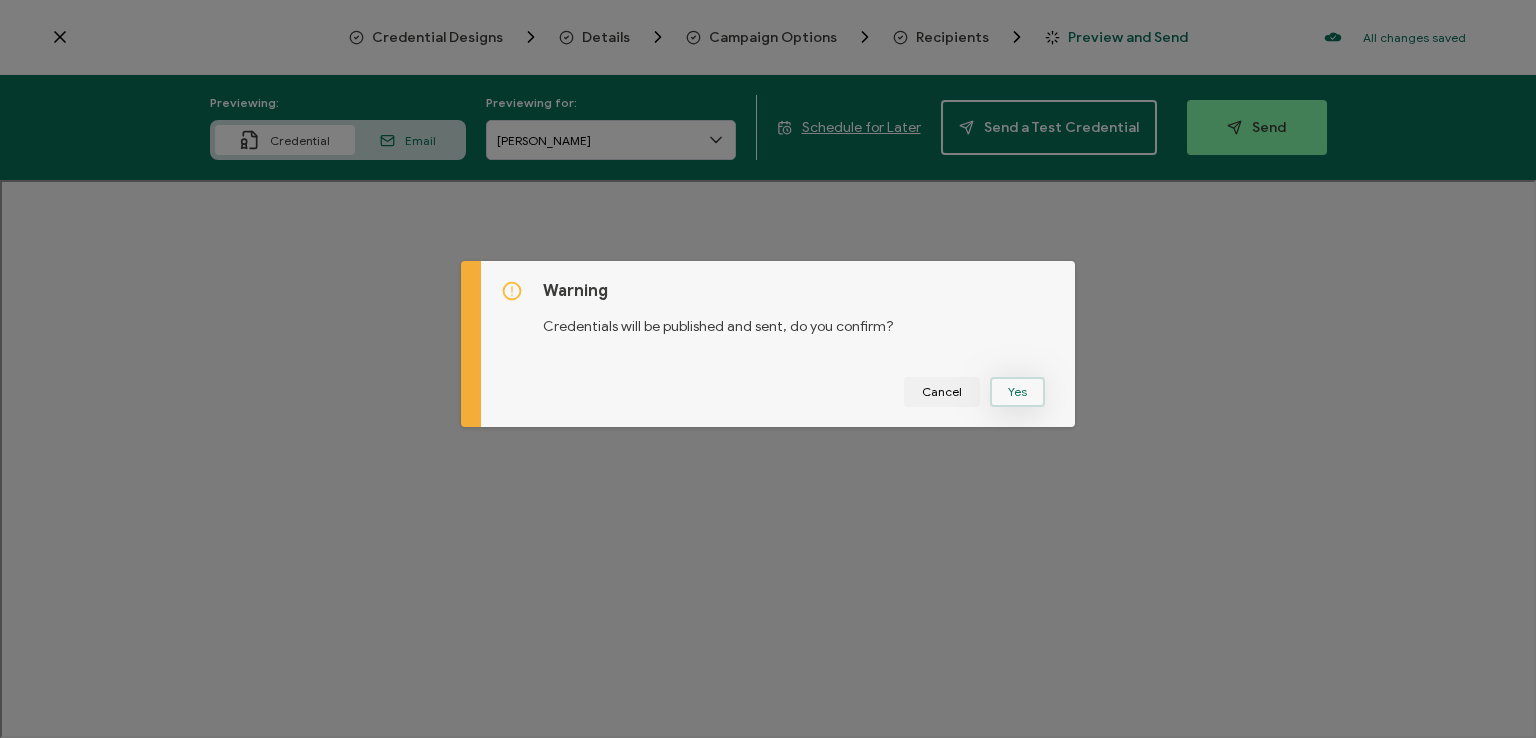 click on "Yes" at bounding box center [1017, 392] 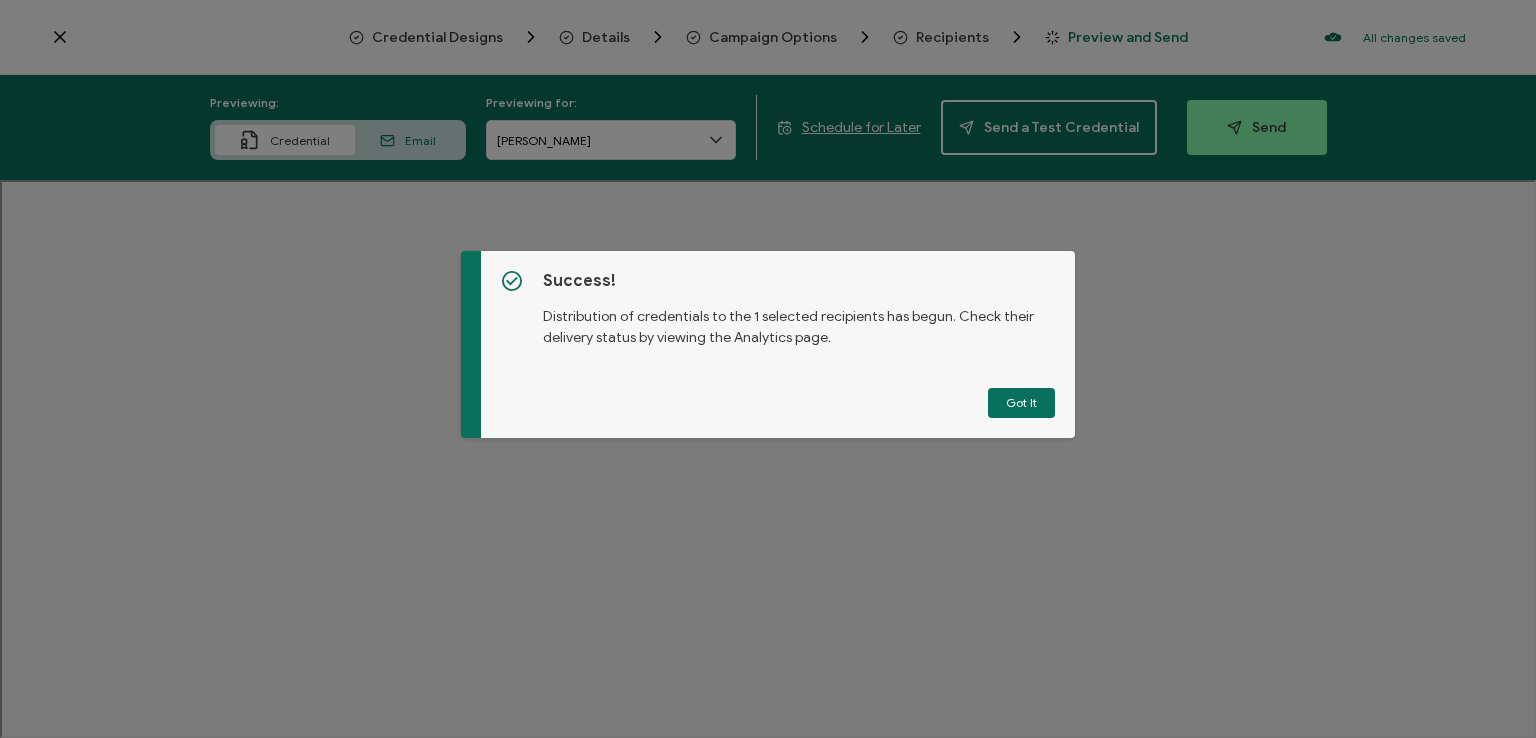 click on "Got It" at bounding box center (1021, 403) 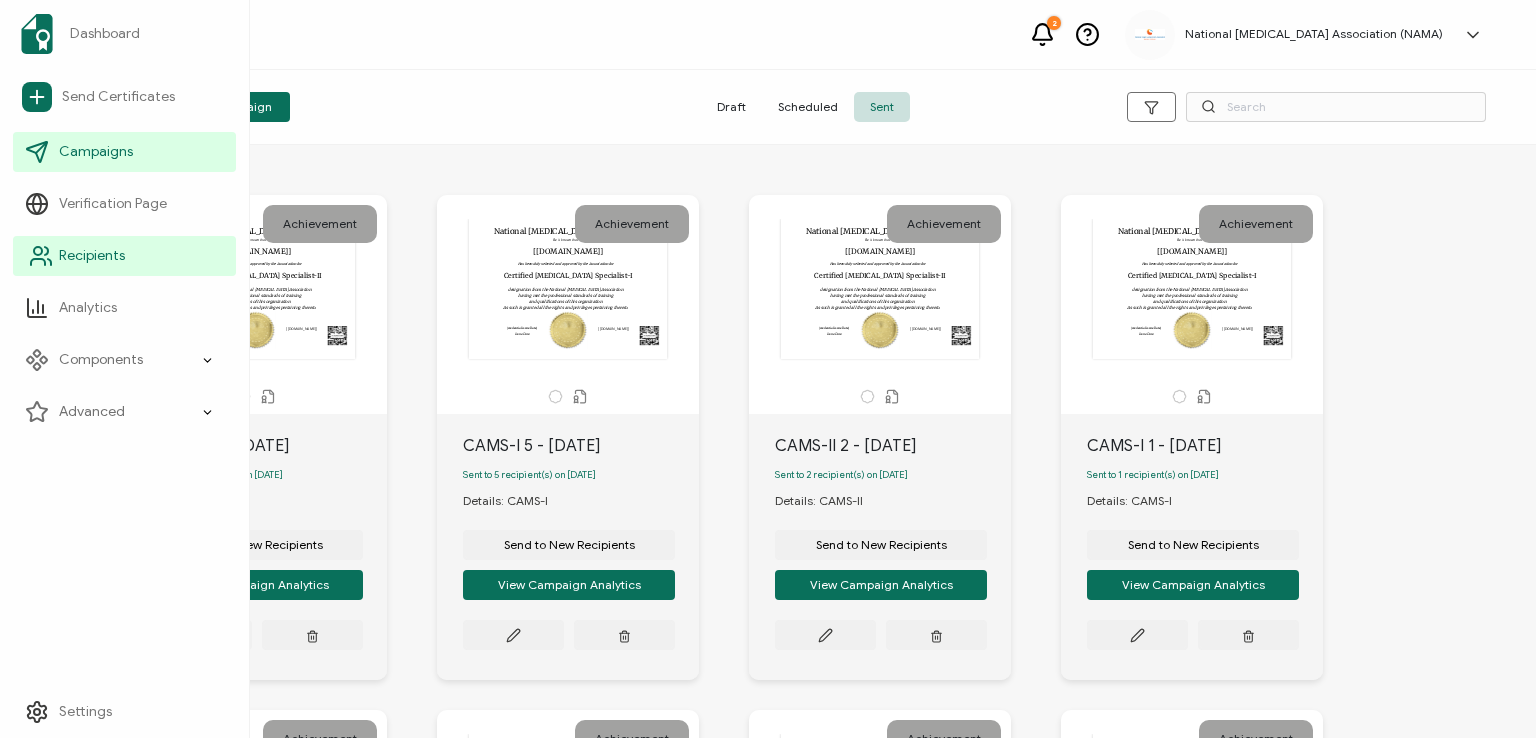 click on "Recipients" at bounding box center [92, 256] 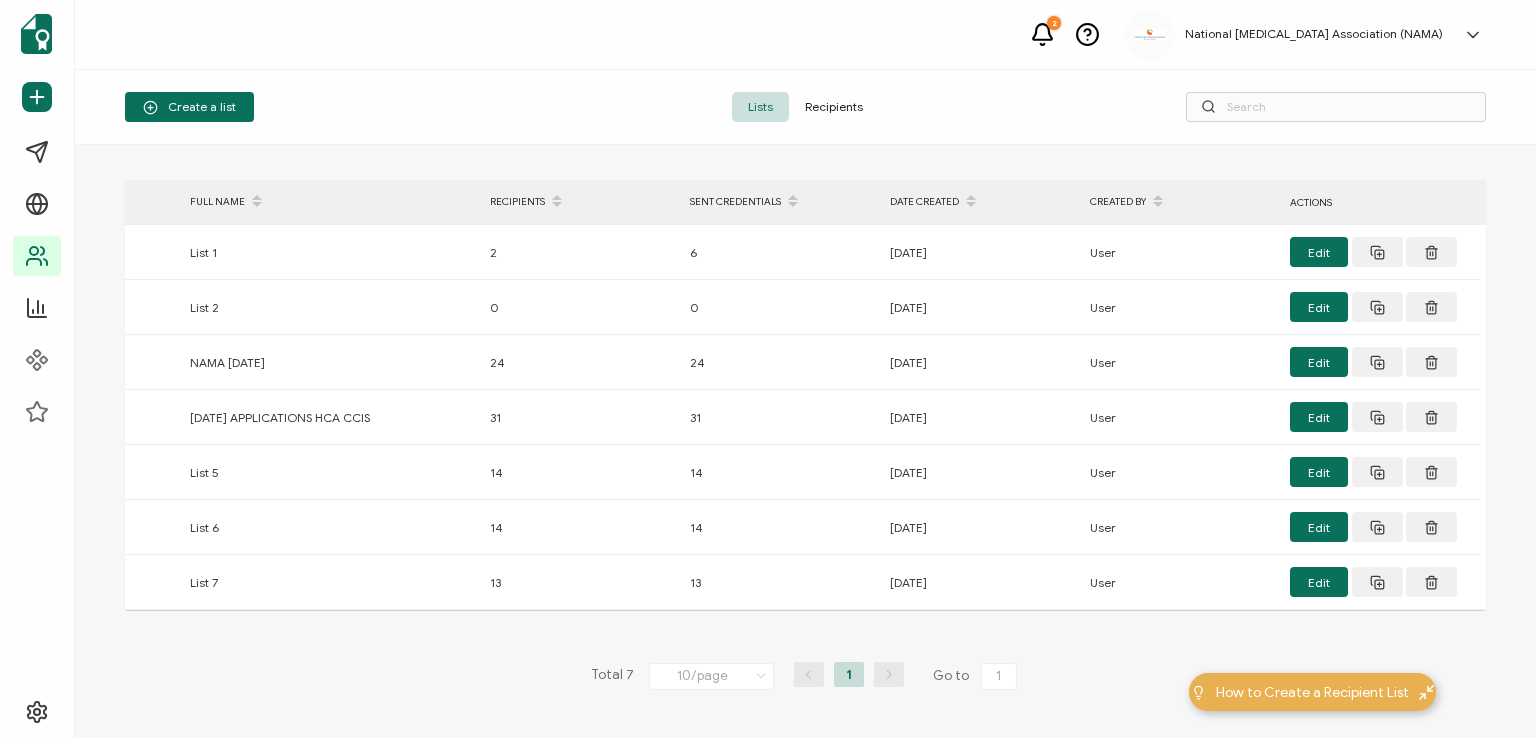click on "Recipients" at bounding box center (834, 107) 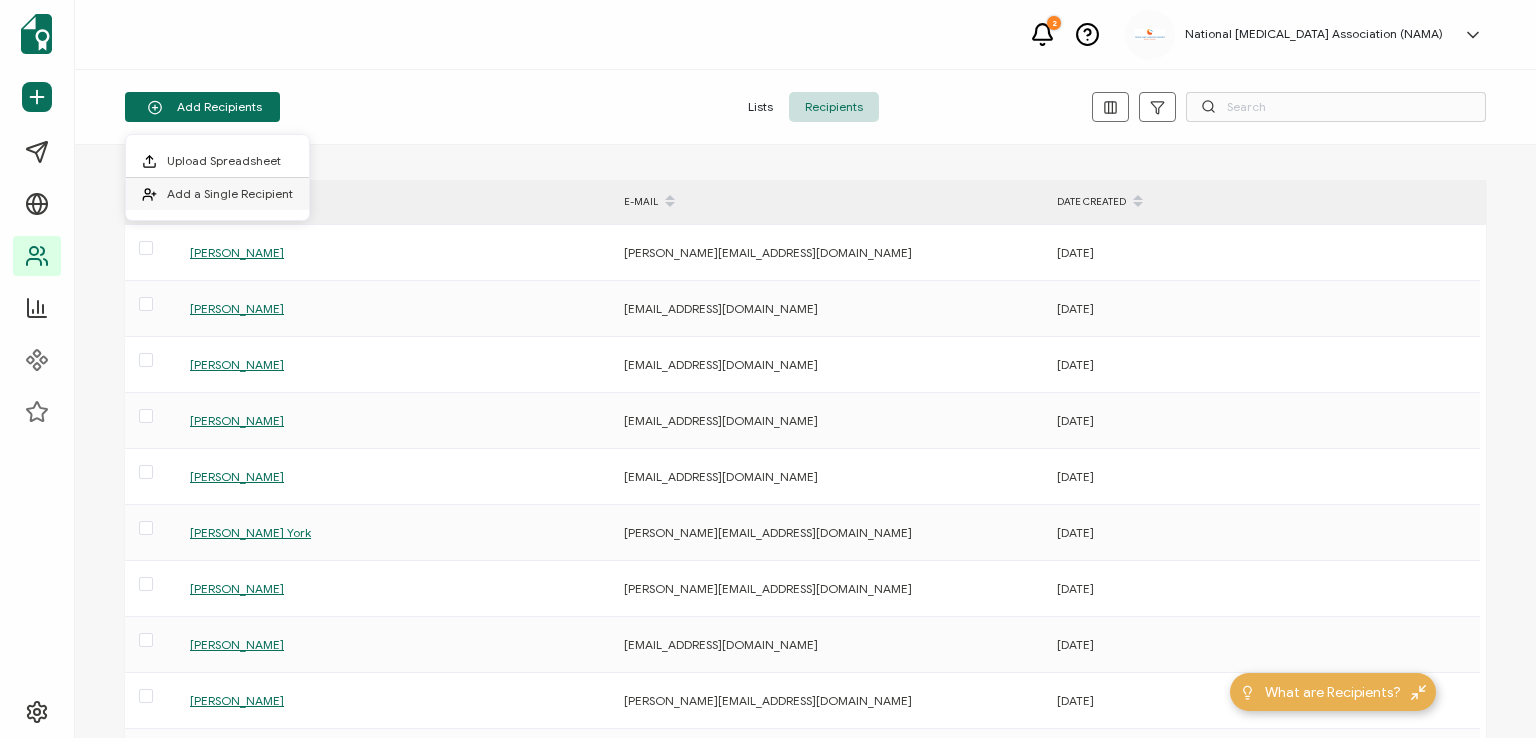 click on "Add a Single Recipient" at bounding box center (230, 193) 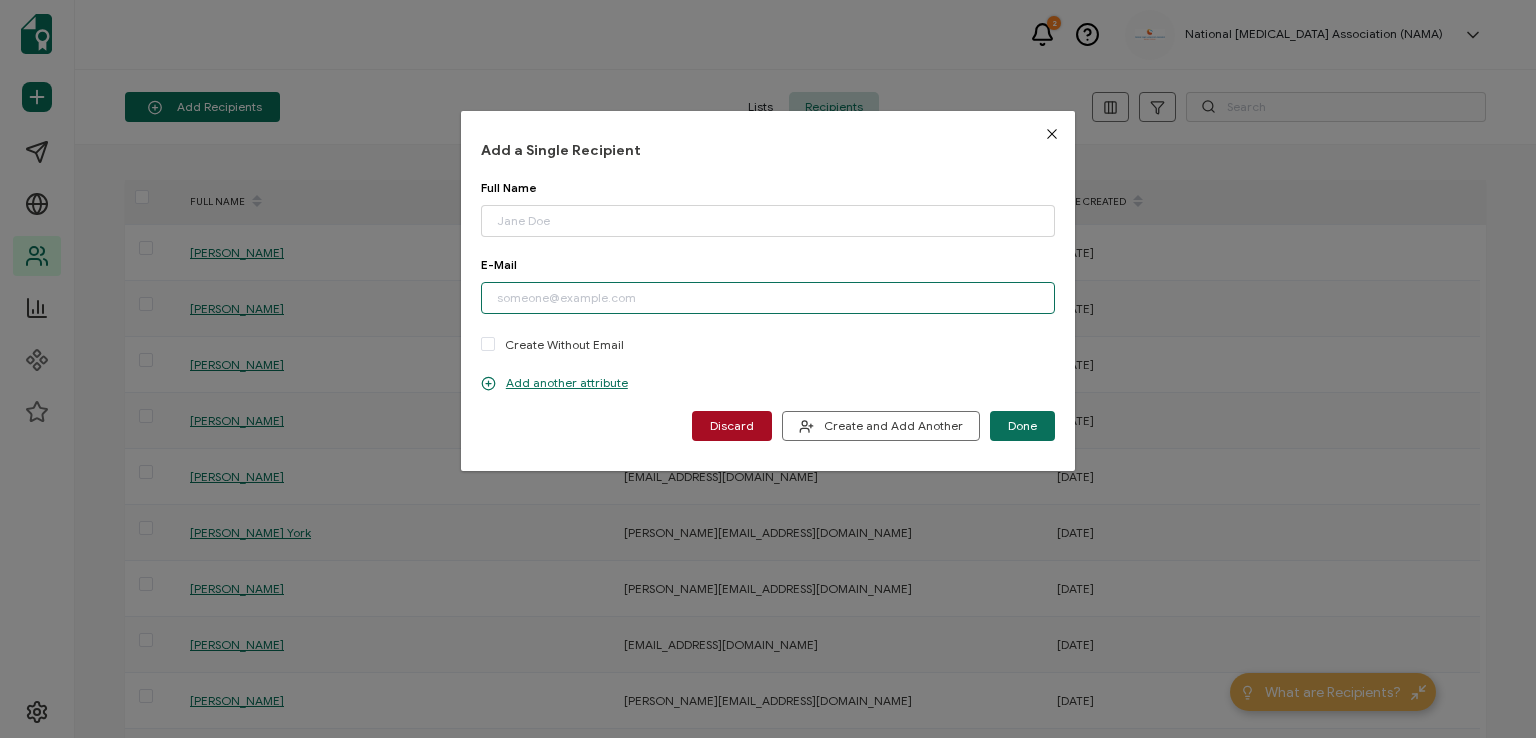 paste on "[EMAIL_ADDRESS][DOMAIN_NAME]" 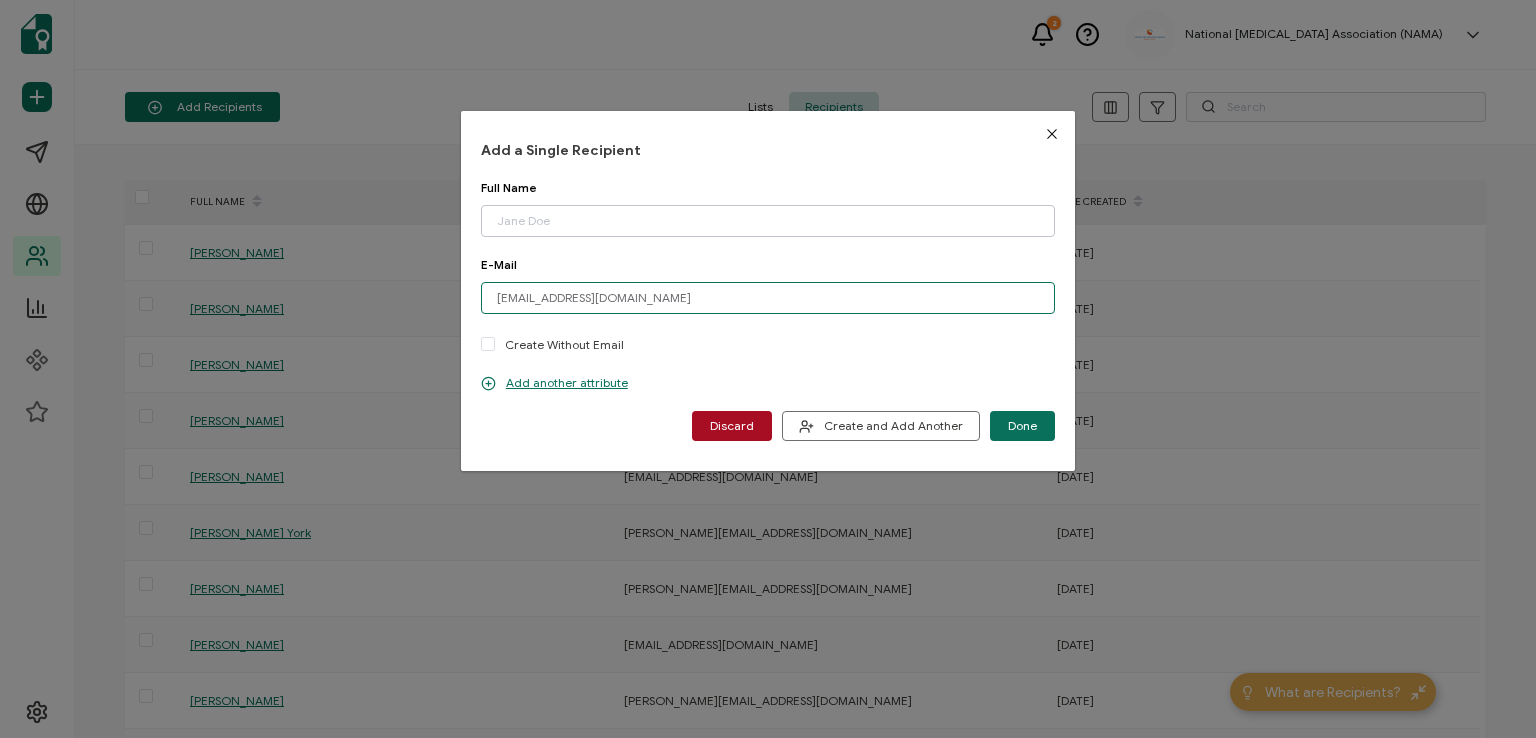 type on "[EMAIL_ADDRESS][DOMAIN_NAME]" 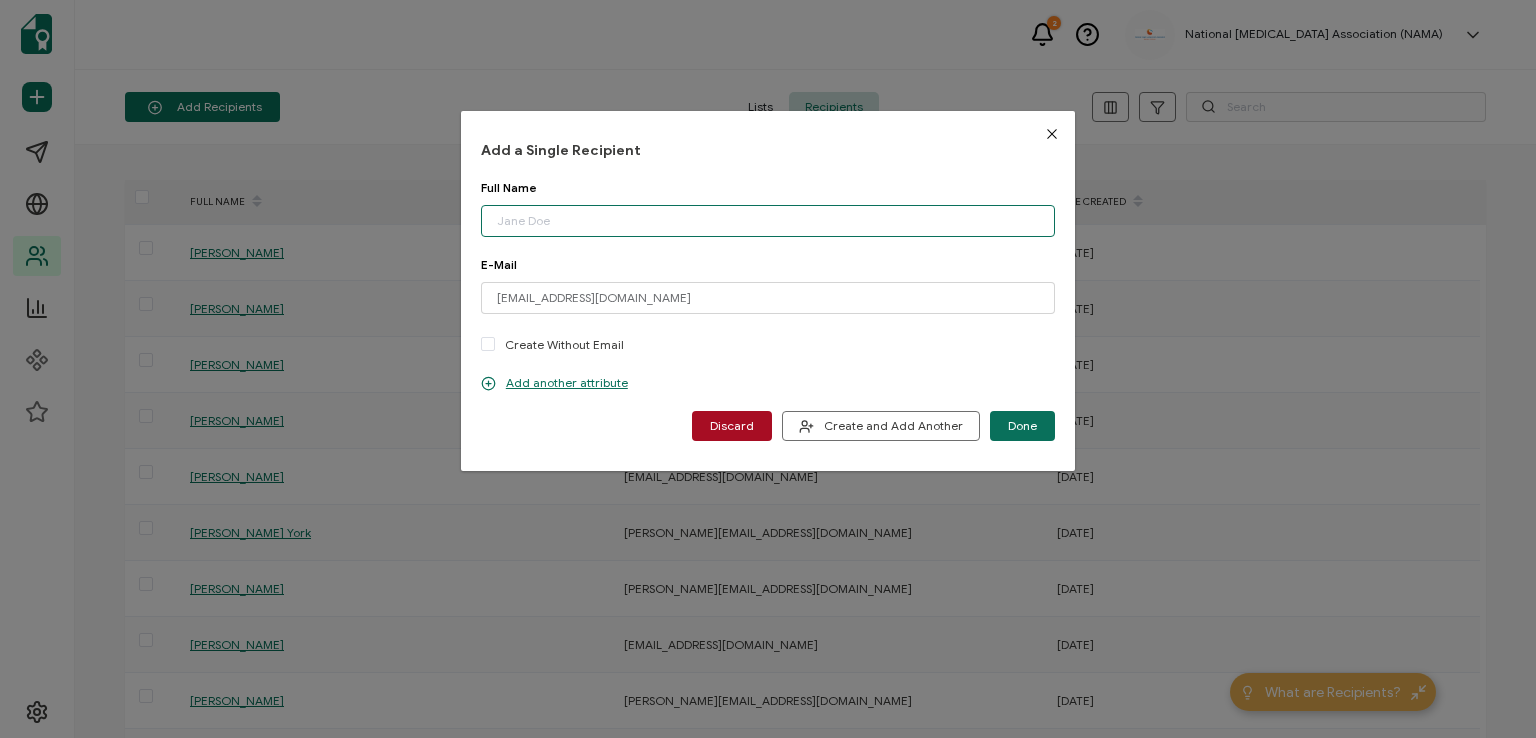 click at bounding box center (768, 221) 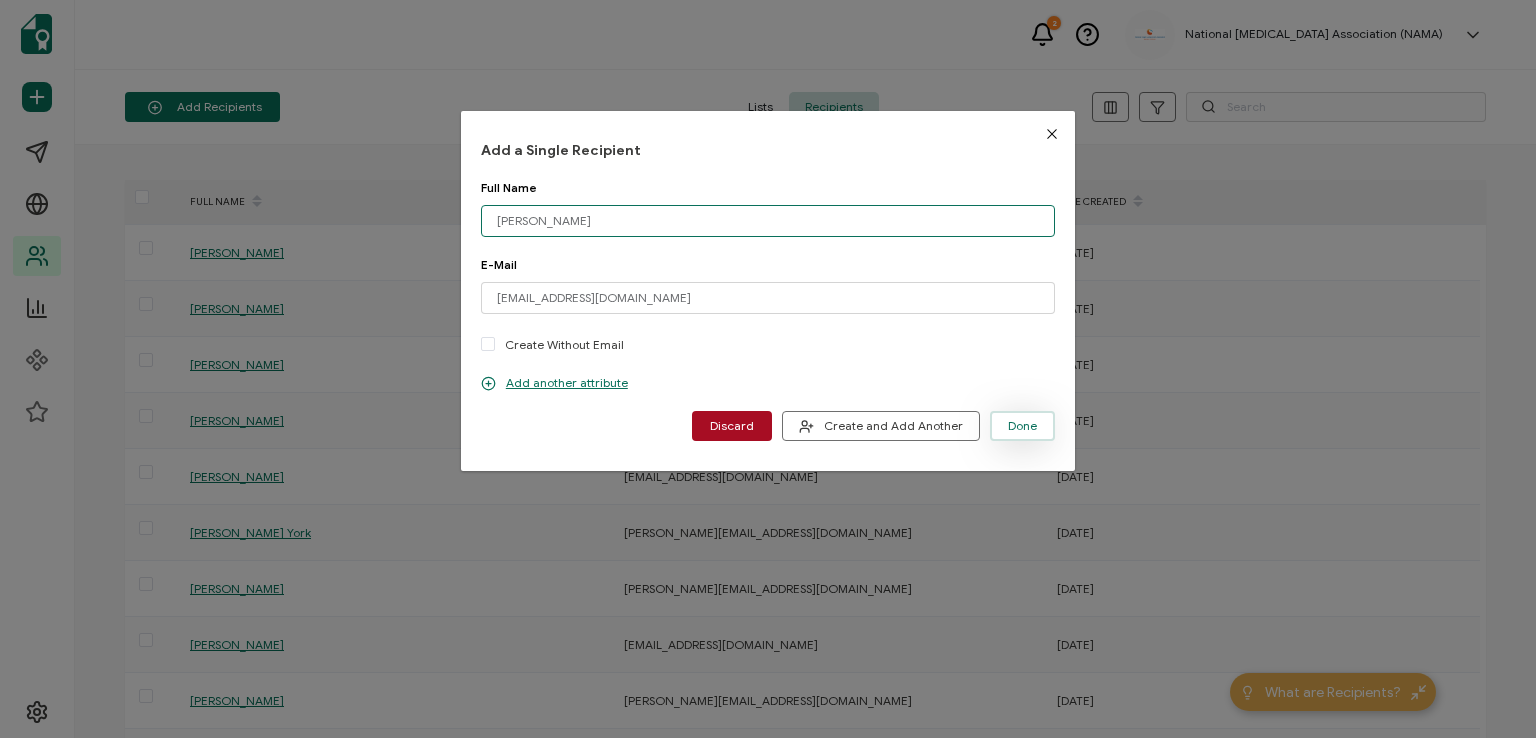 type on "[PERSON_NAME]" 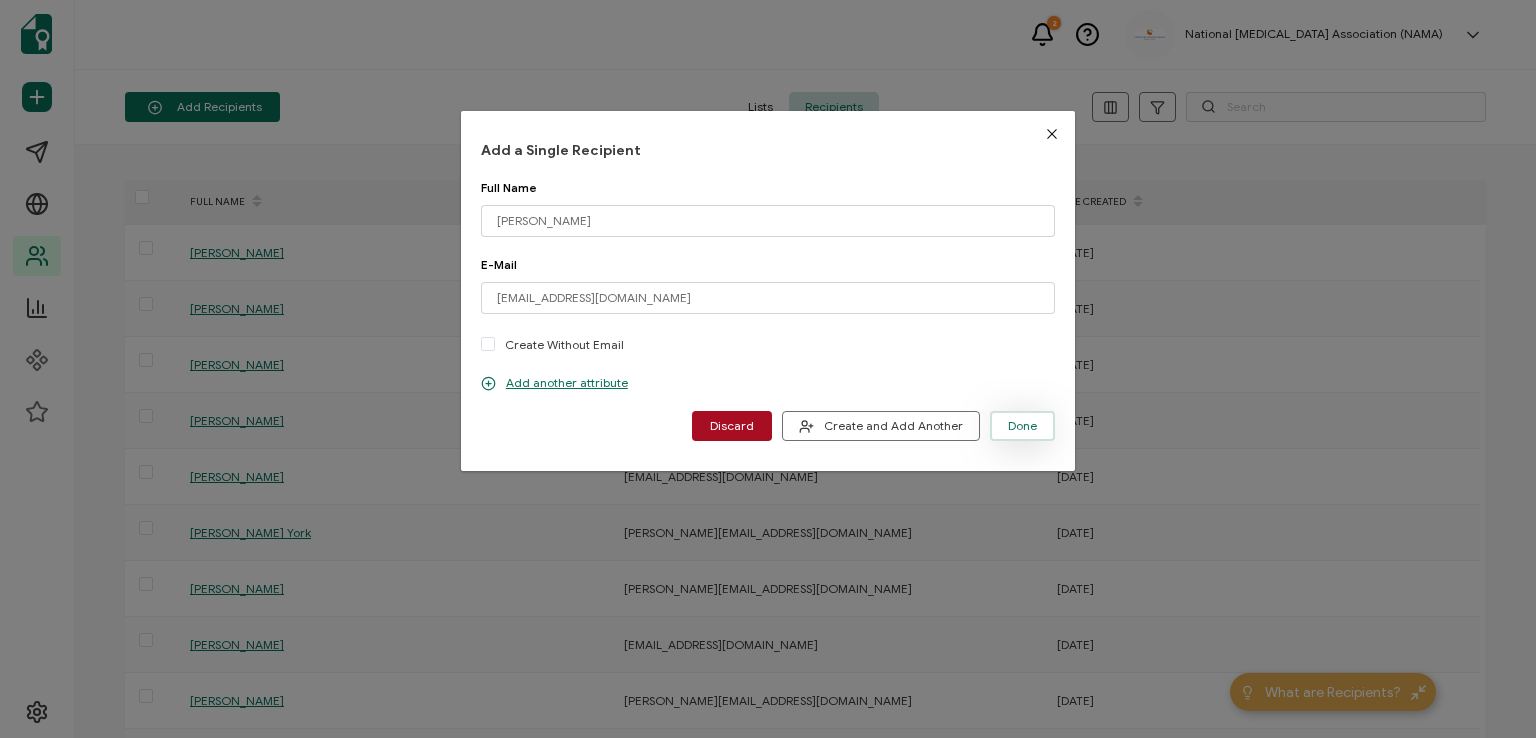 click on "Done" at bounding box center [1022, 426] 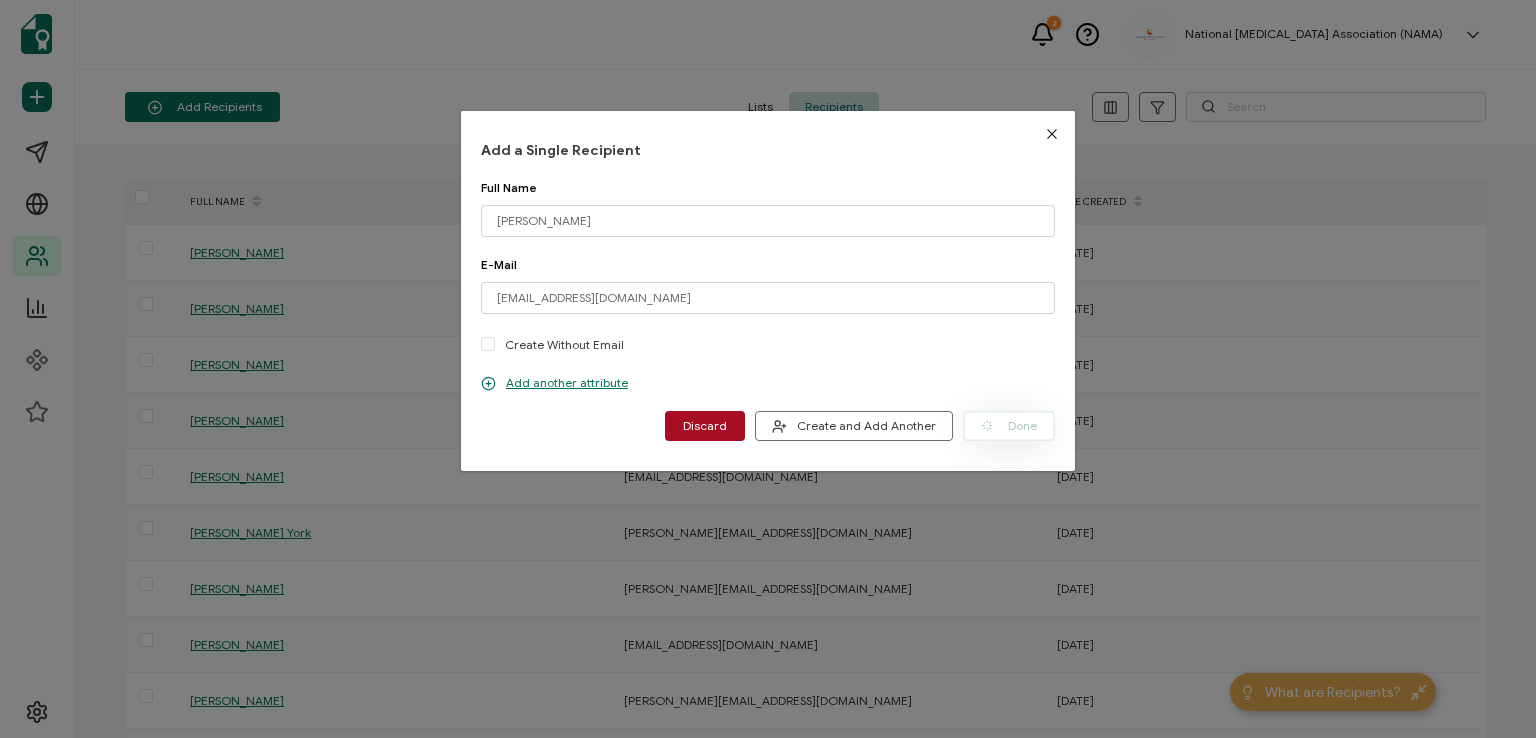 type 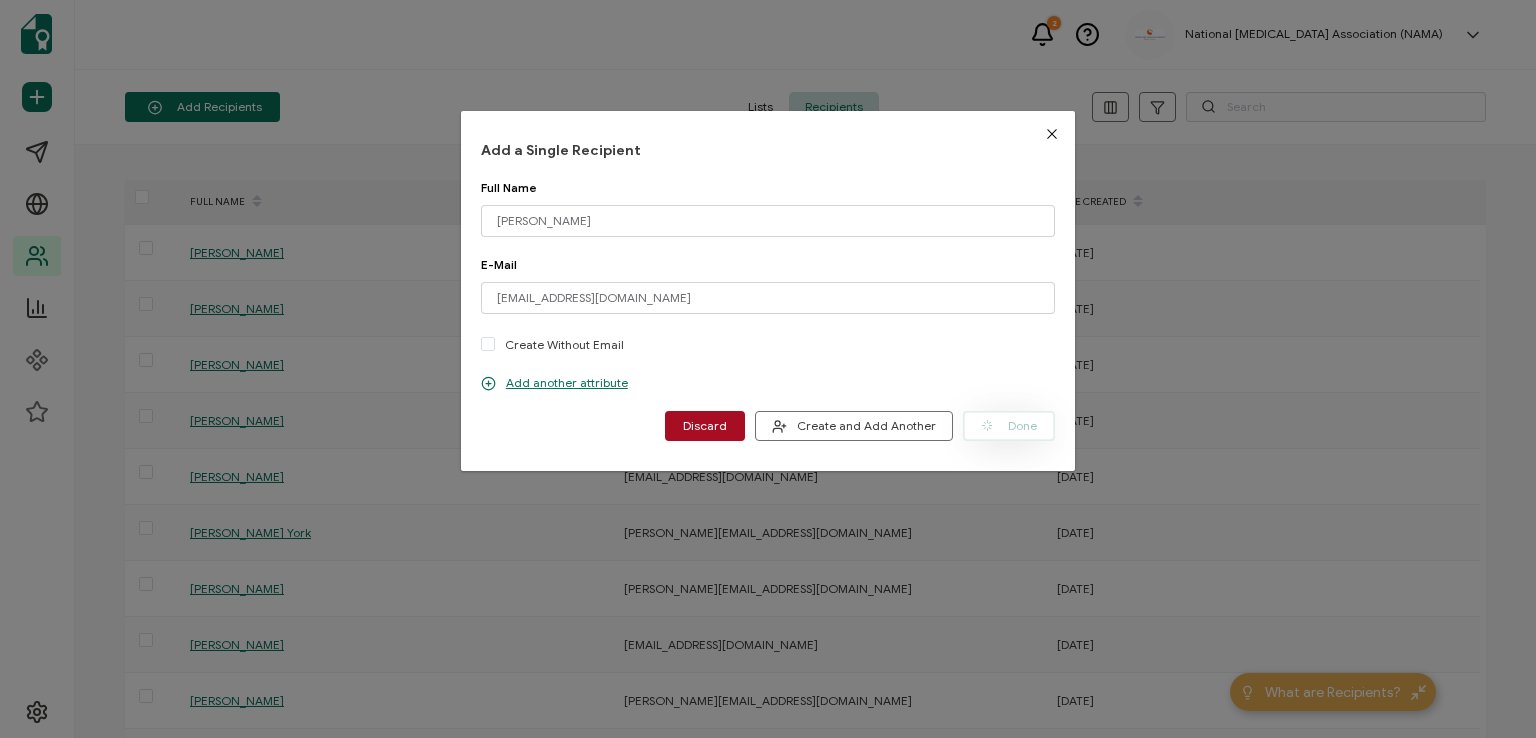 type 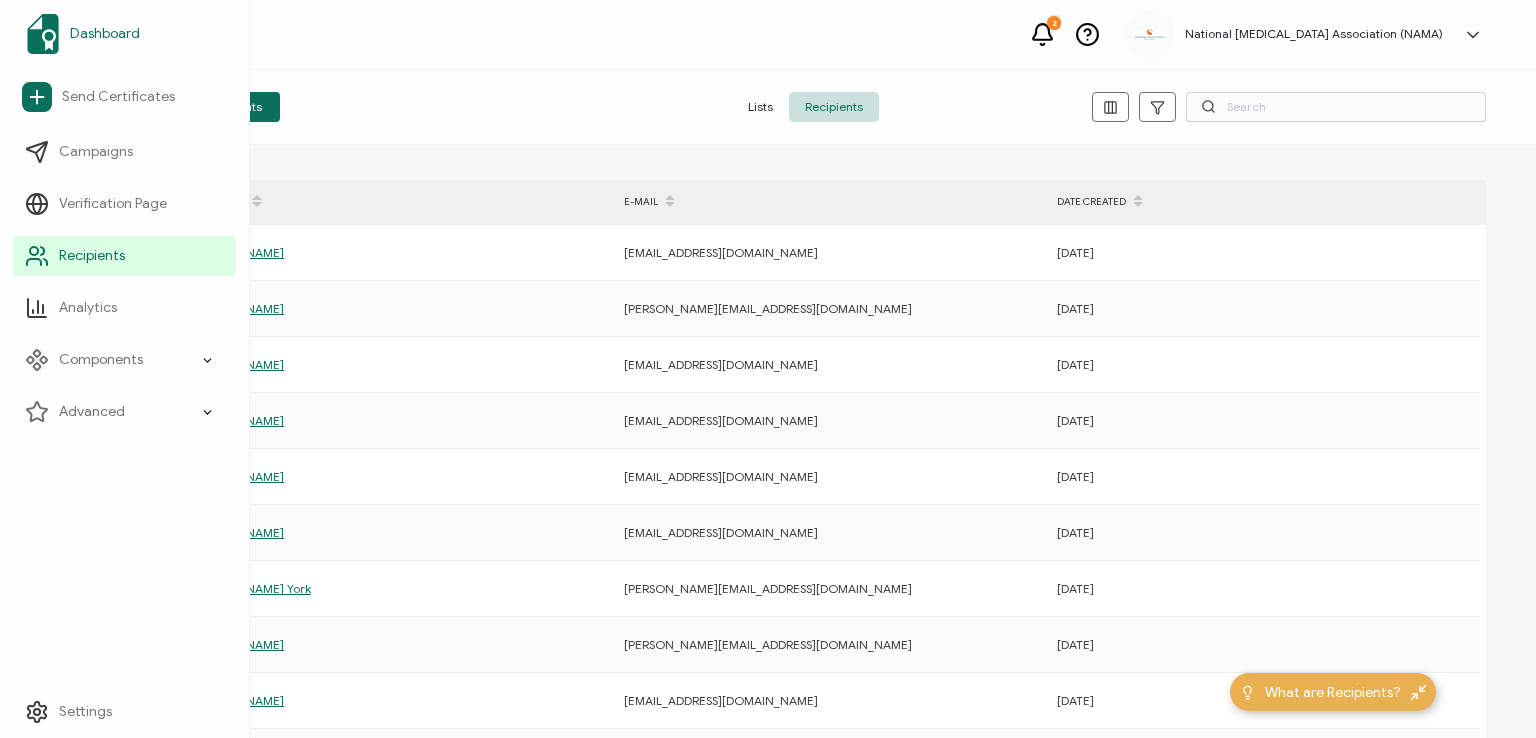 click on "Dashboard" at bounding box center [105, 34] 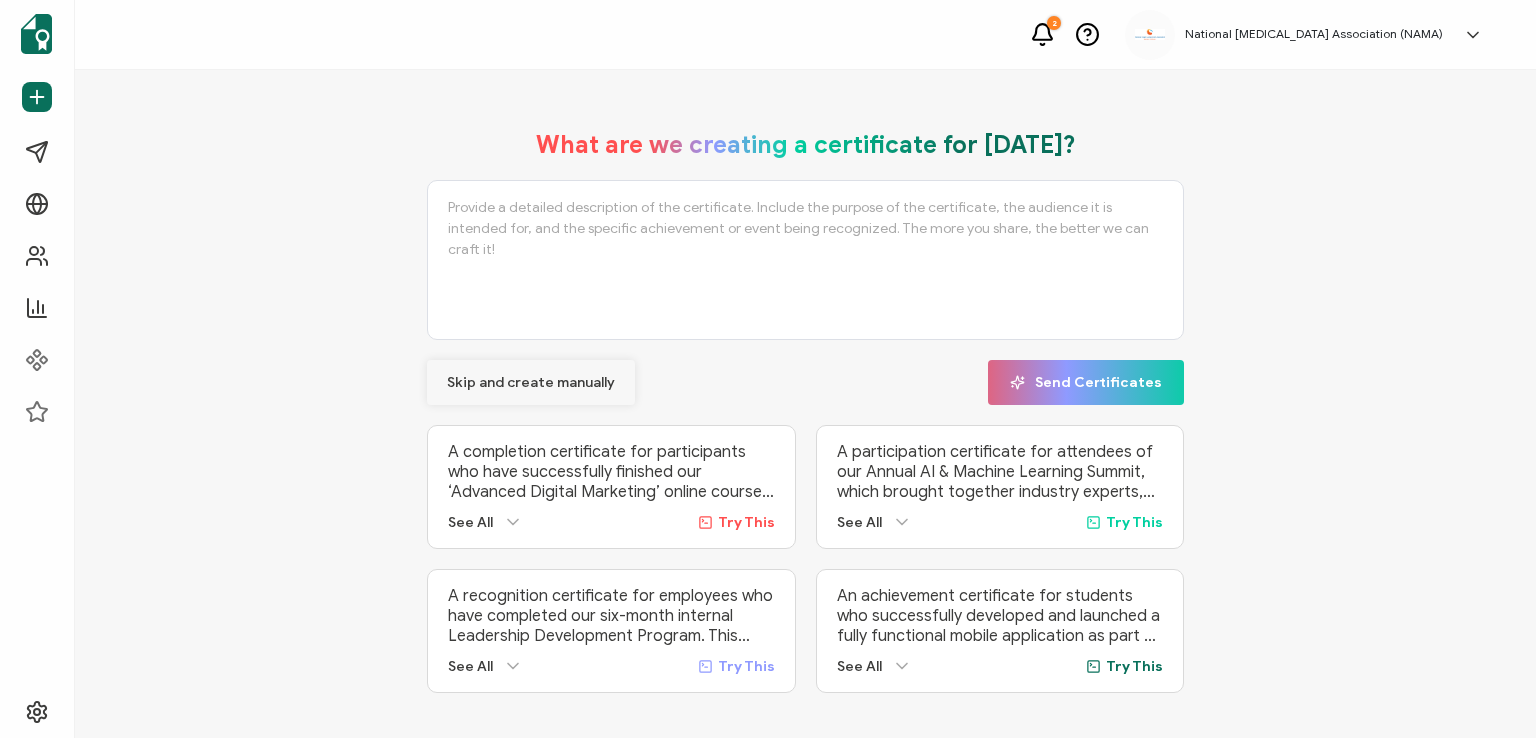 click on "Skip and create manually" at bounding box center (531, 383) 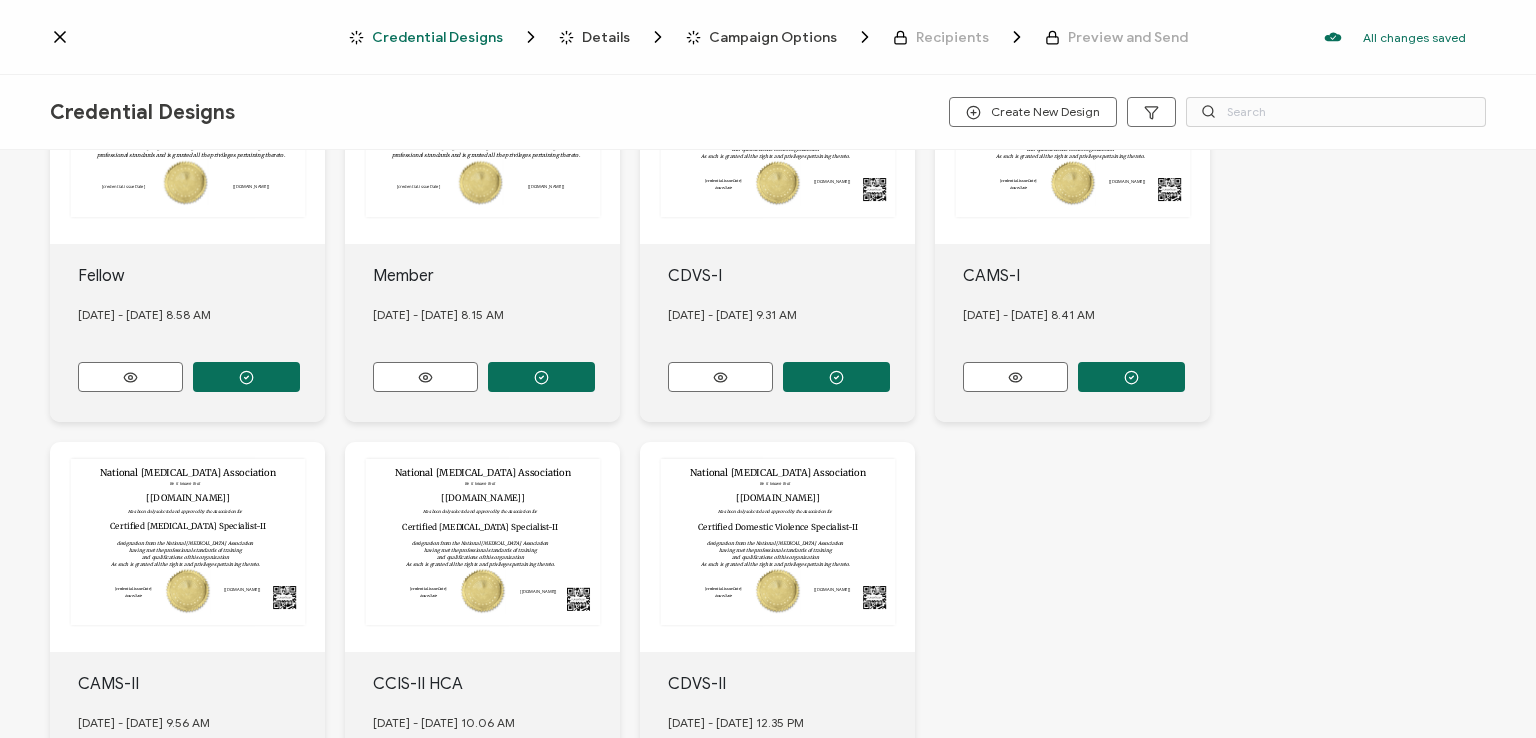 scroll, scrollTop: 563, scrollLeft: 0, axis: vertical 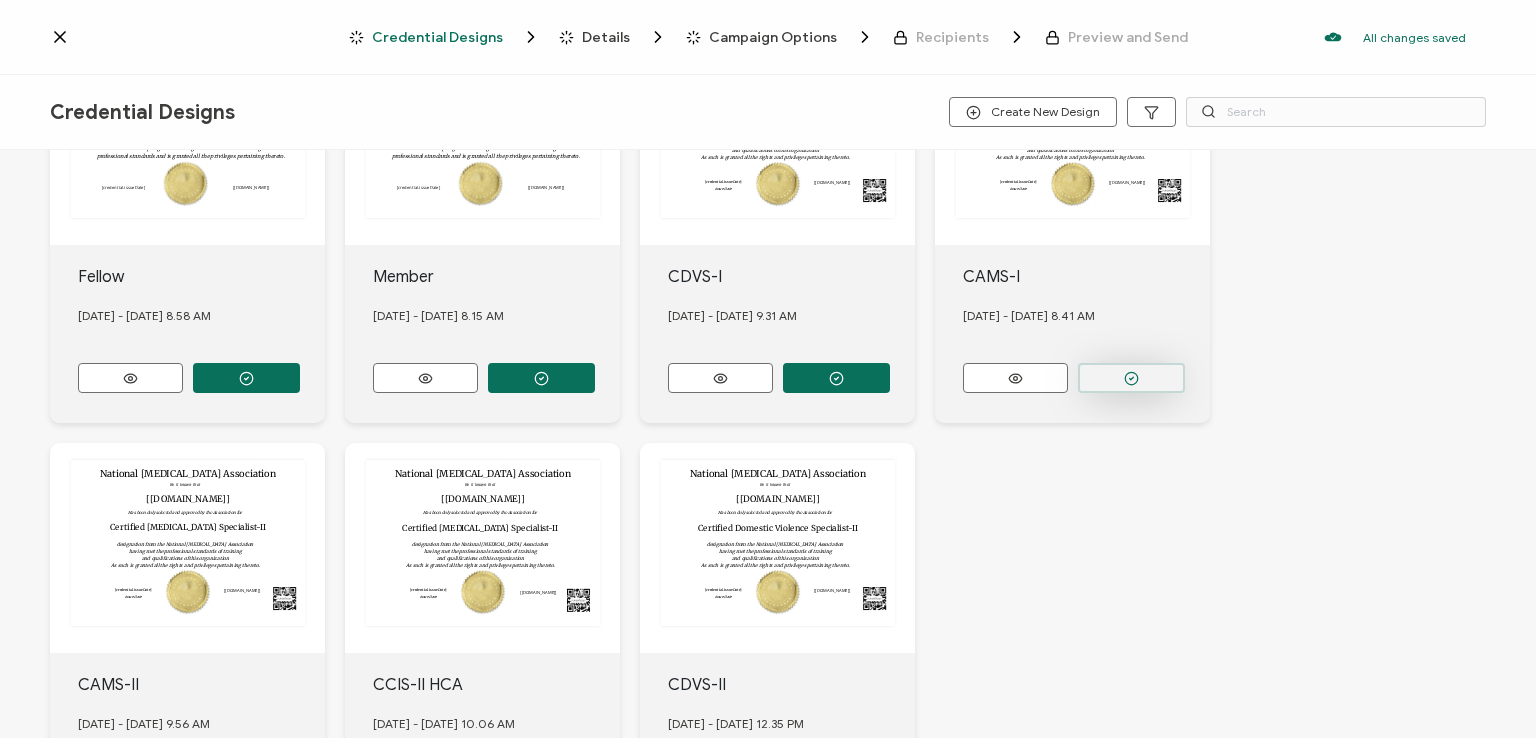 click at bounding box center (246, -30) 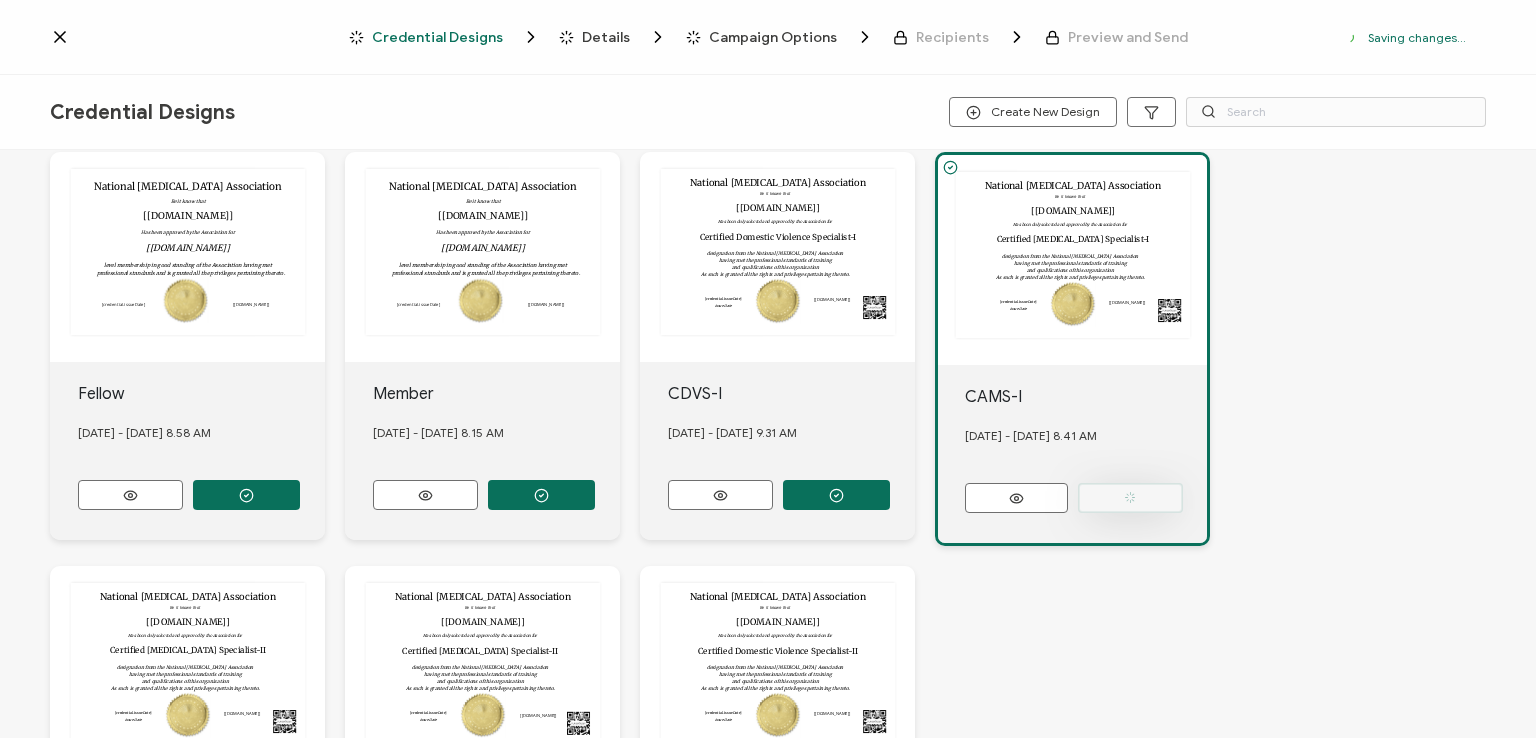 scroll, scrollTop: 680, scrollLeft: 0, axis: vertical 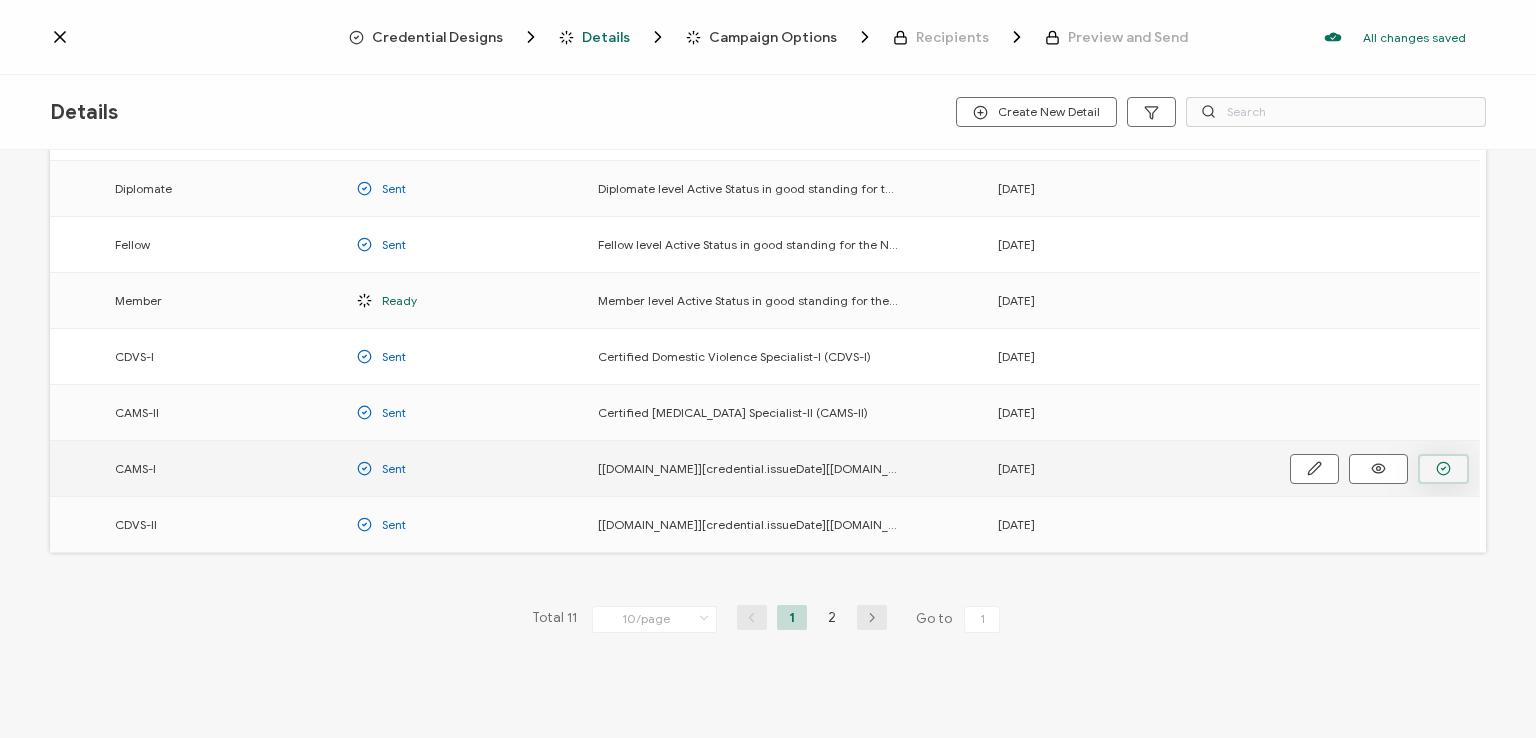 click at bounding box center (0, 0) 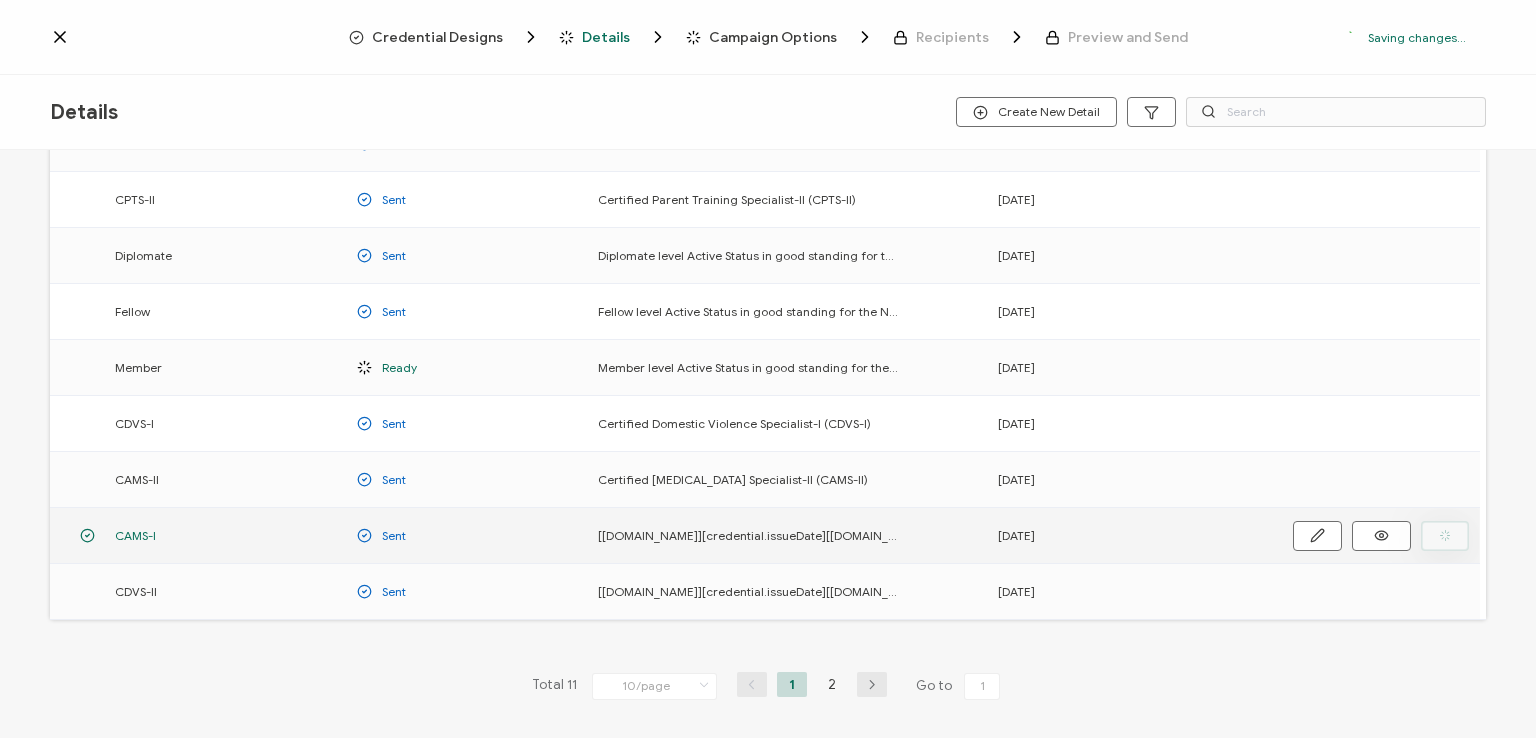 scroll, scrollTop: 329, scrollLeft: 0, axis: vertical 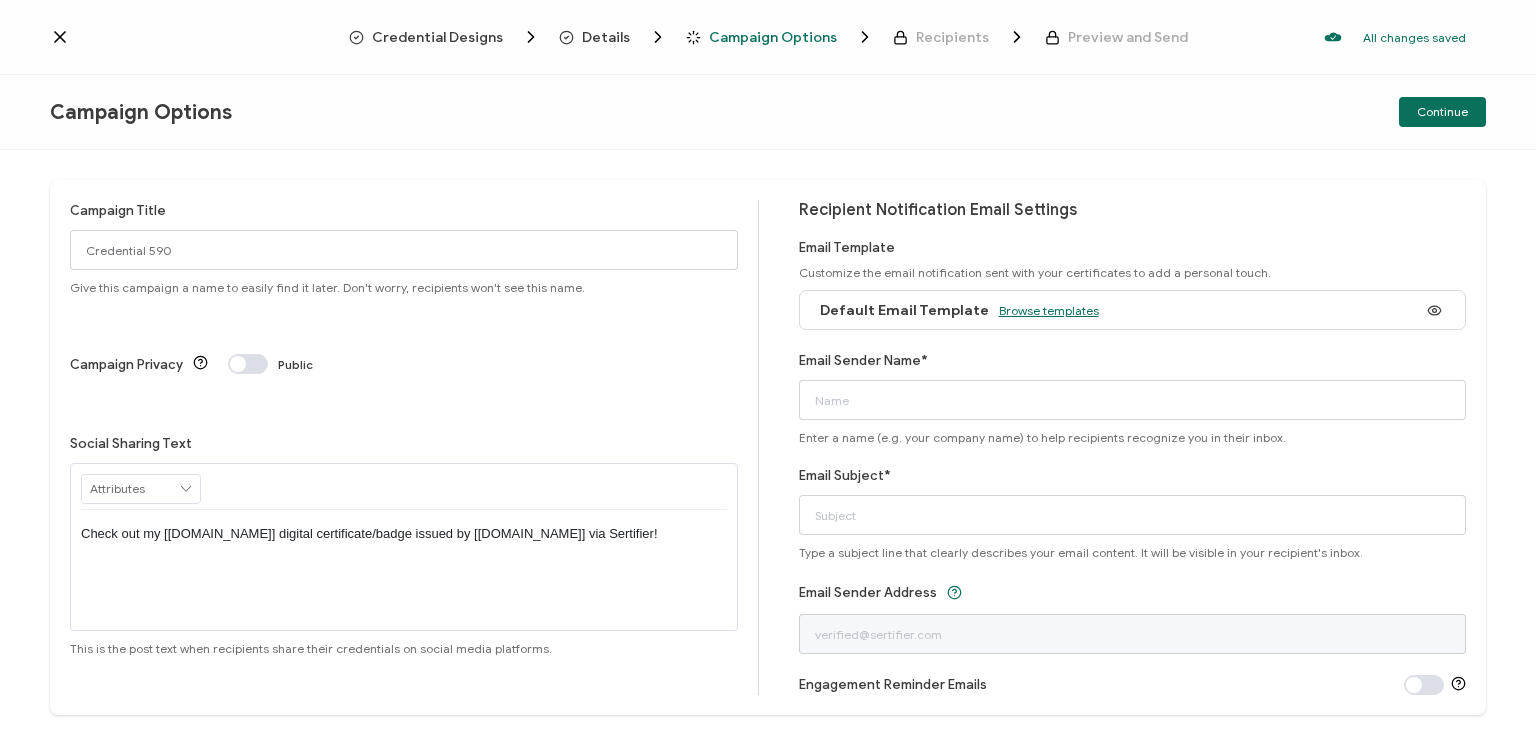 click on "Browse templates" at bounding box center [1049, 310] 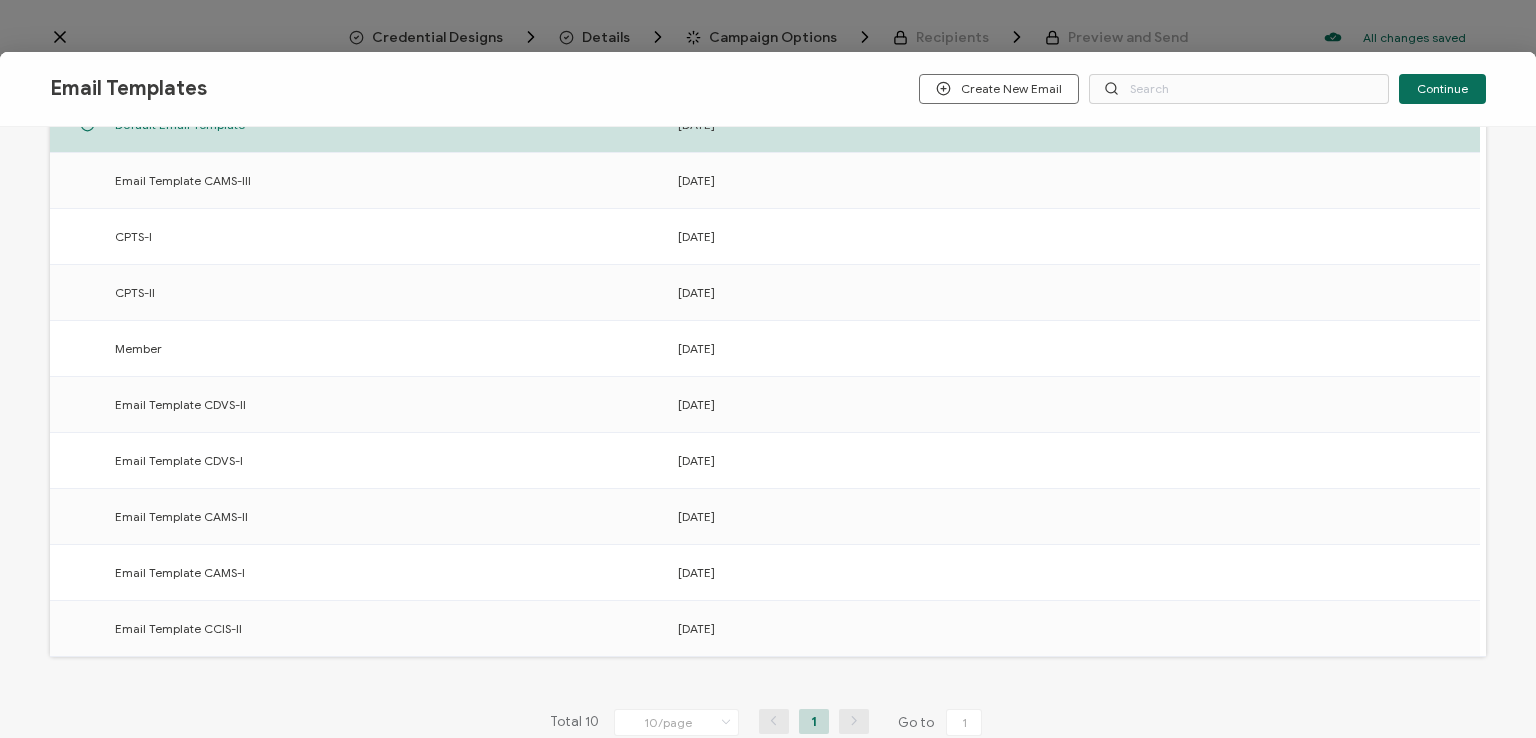 scroll, scrollTop: 311, scrollLeft: 0, axis: vertical 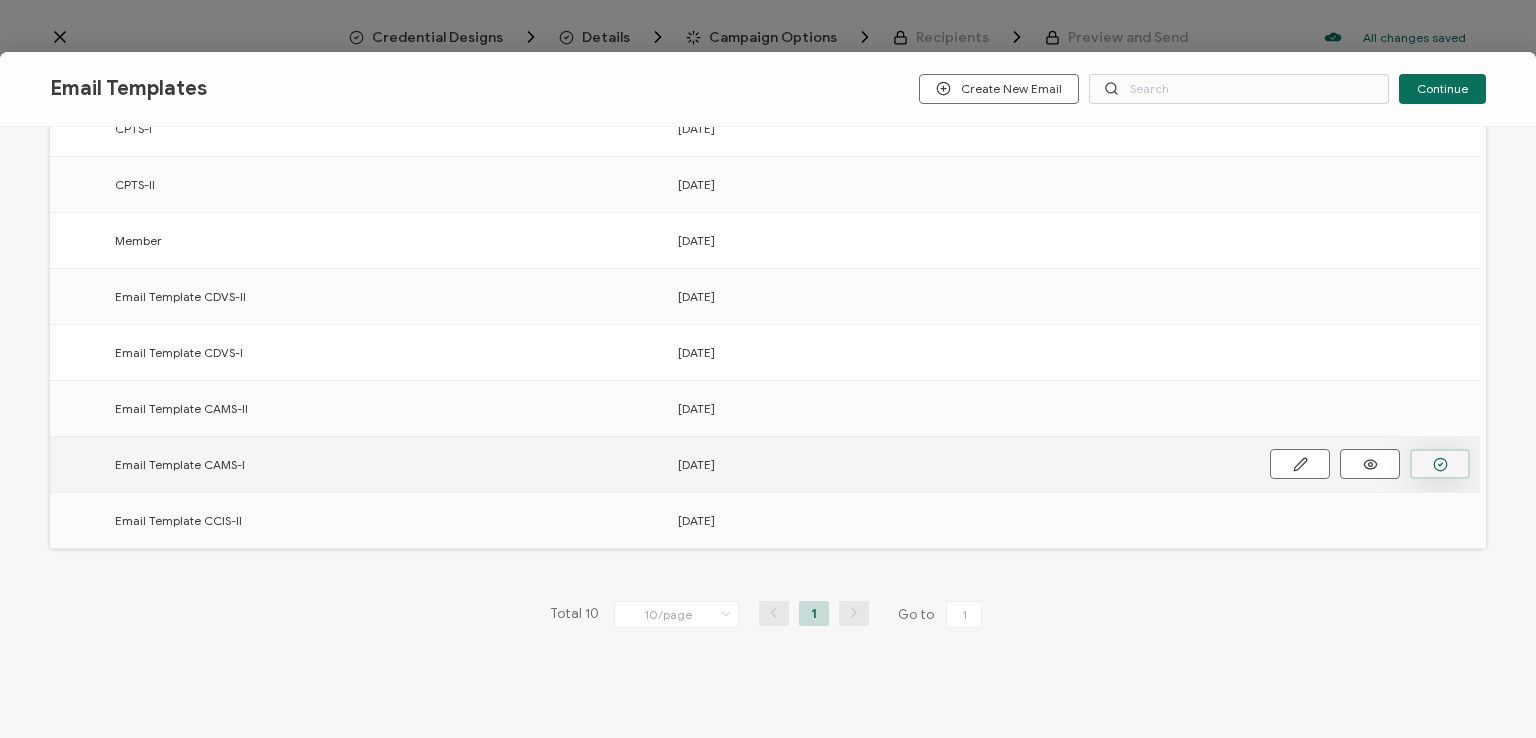 click 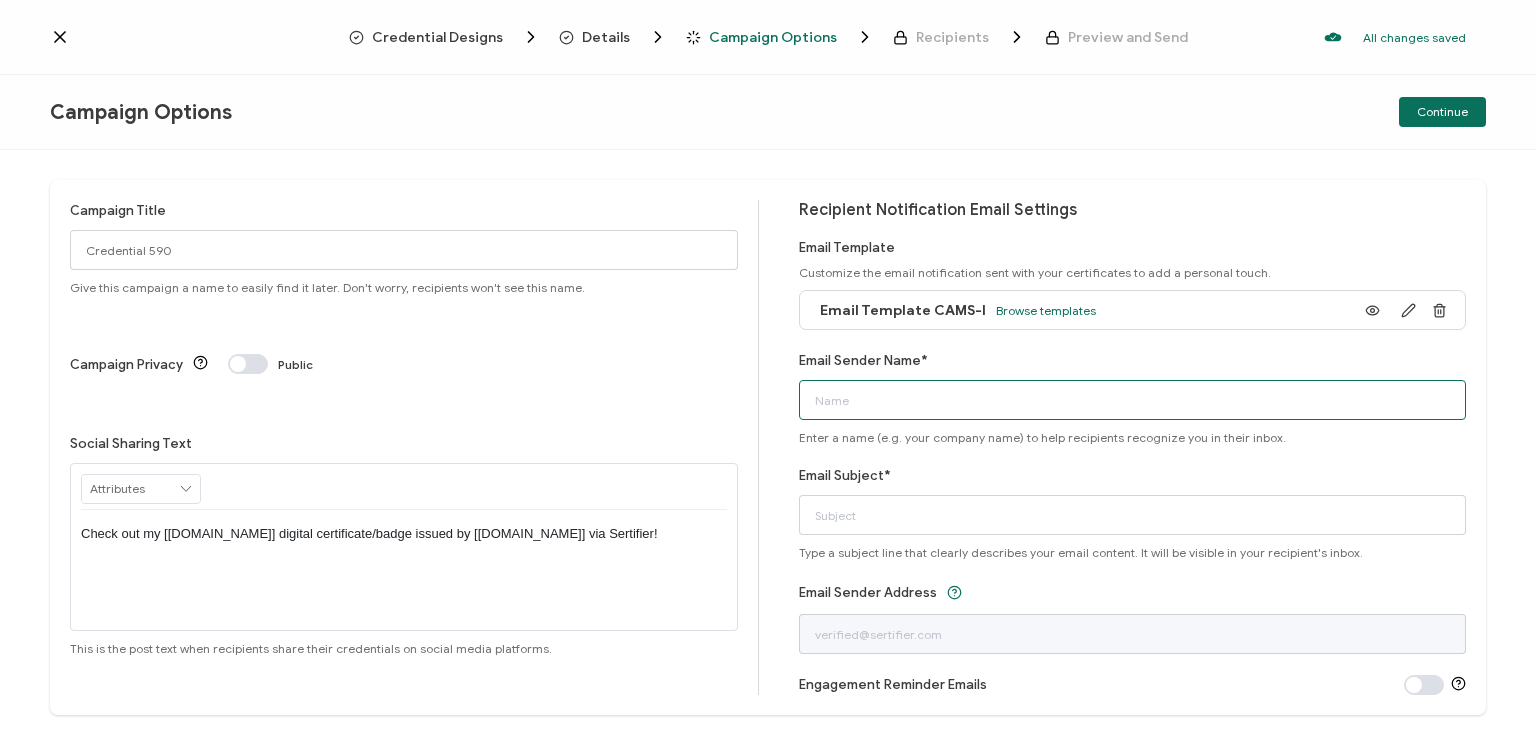 click on "Email Sender Name*" at bounding box center (1133, 400) 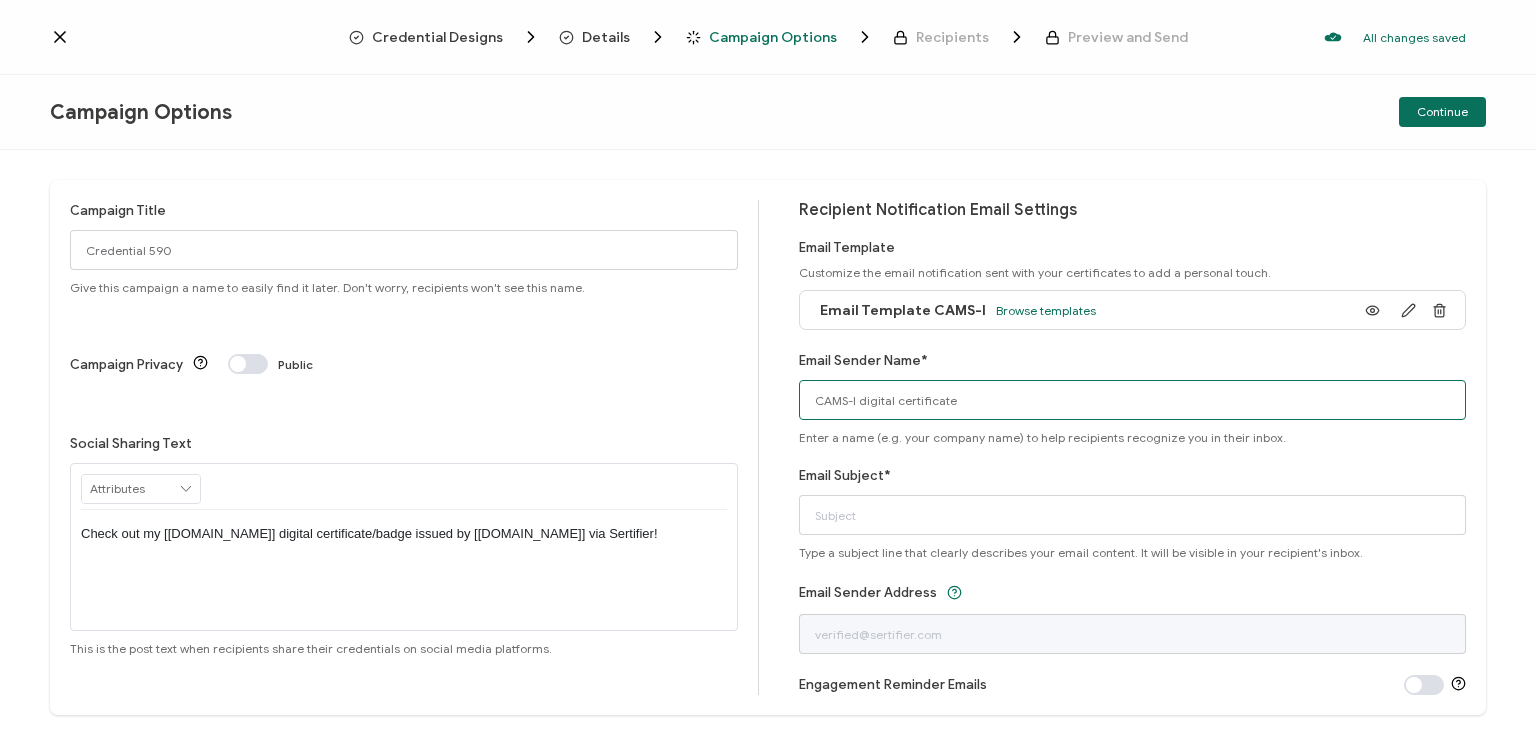 type on "CAMS-I digital certificate" 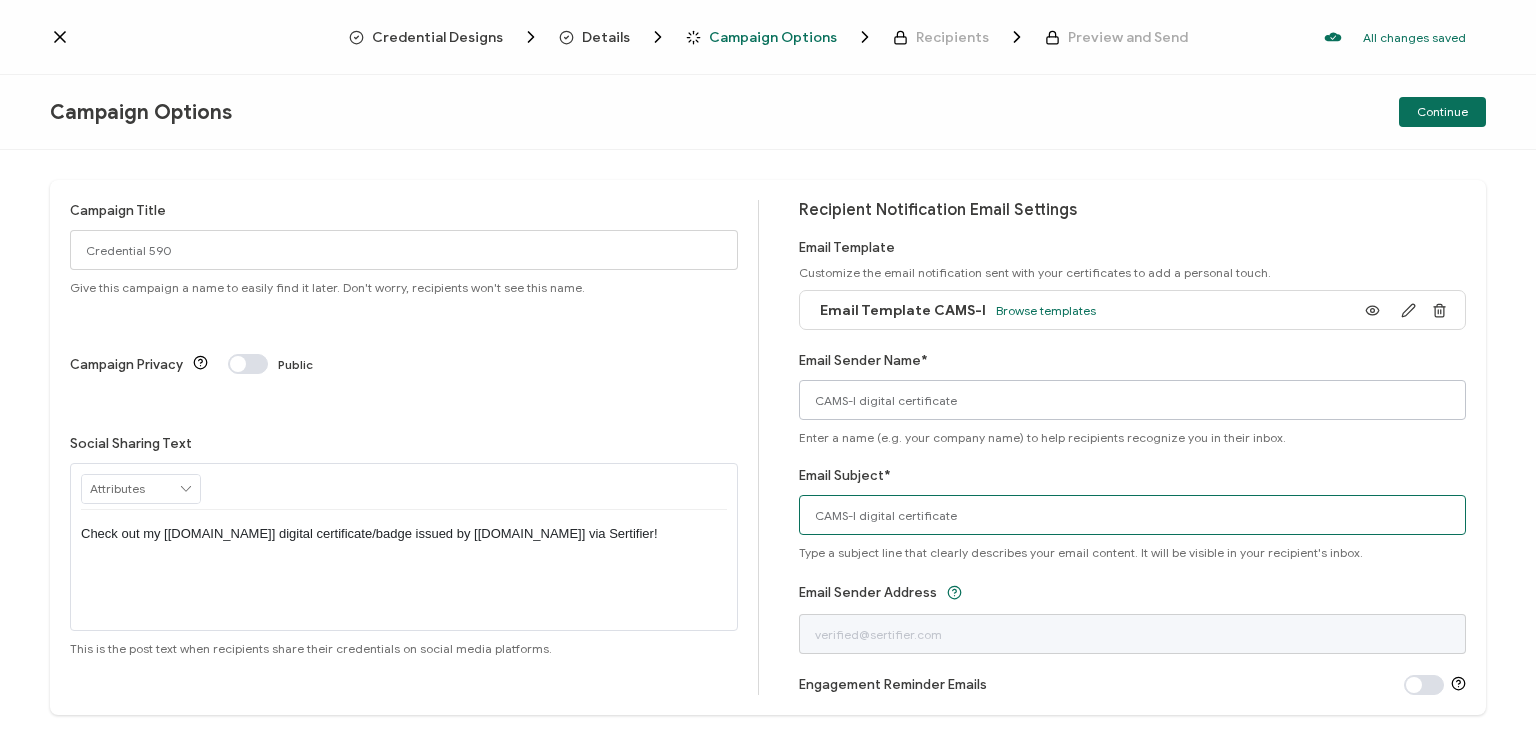 type on "CAMS-I digital certificate" 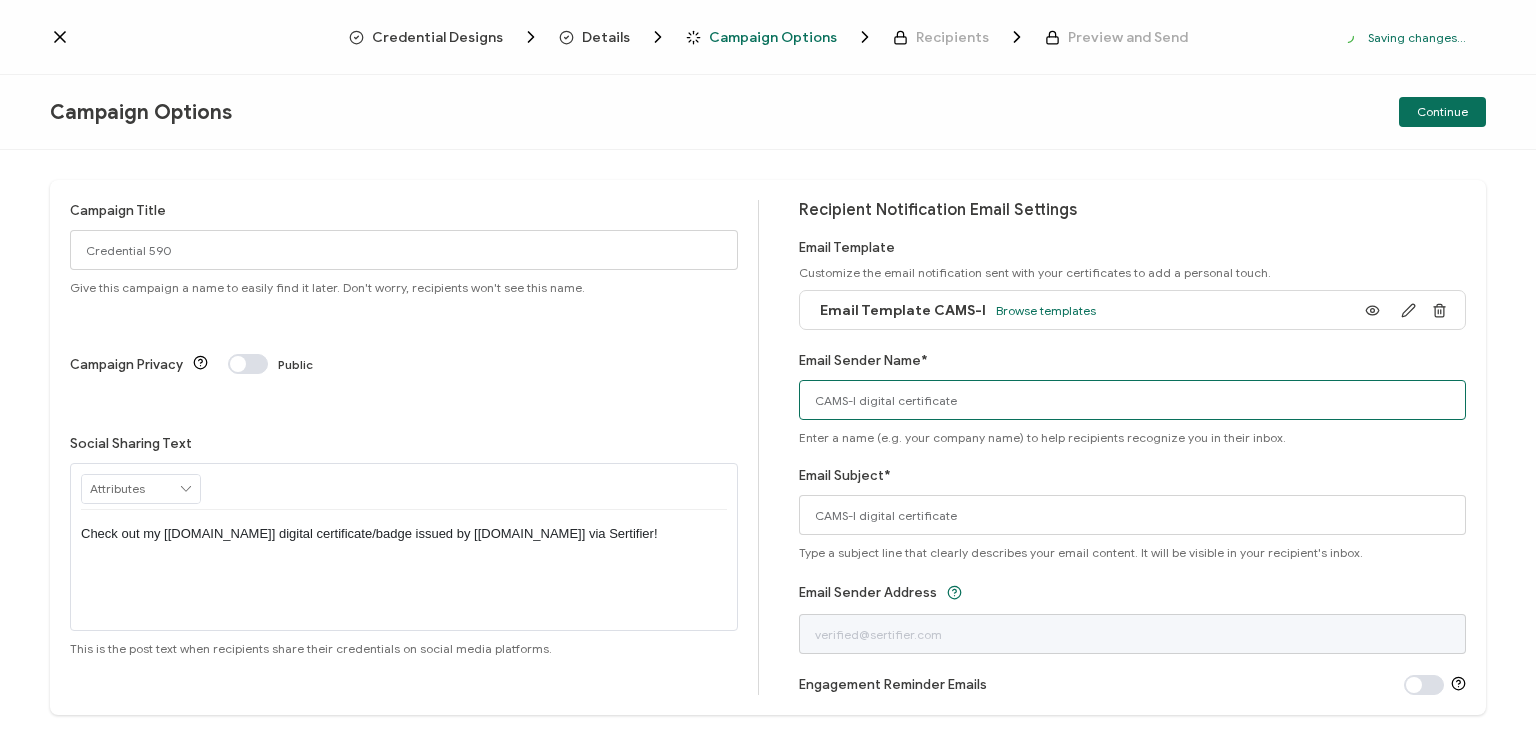 drag, startPoint x: 960, startPoint y: 400, endPoint x: 664, endPoint y: 395, distance: 296.04224 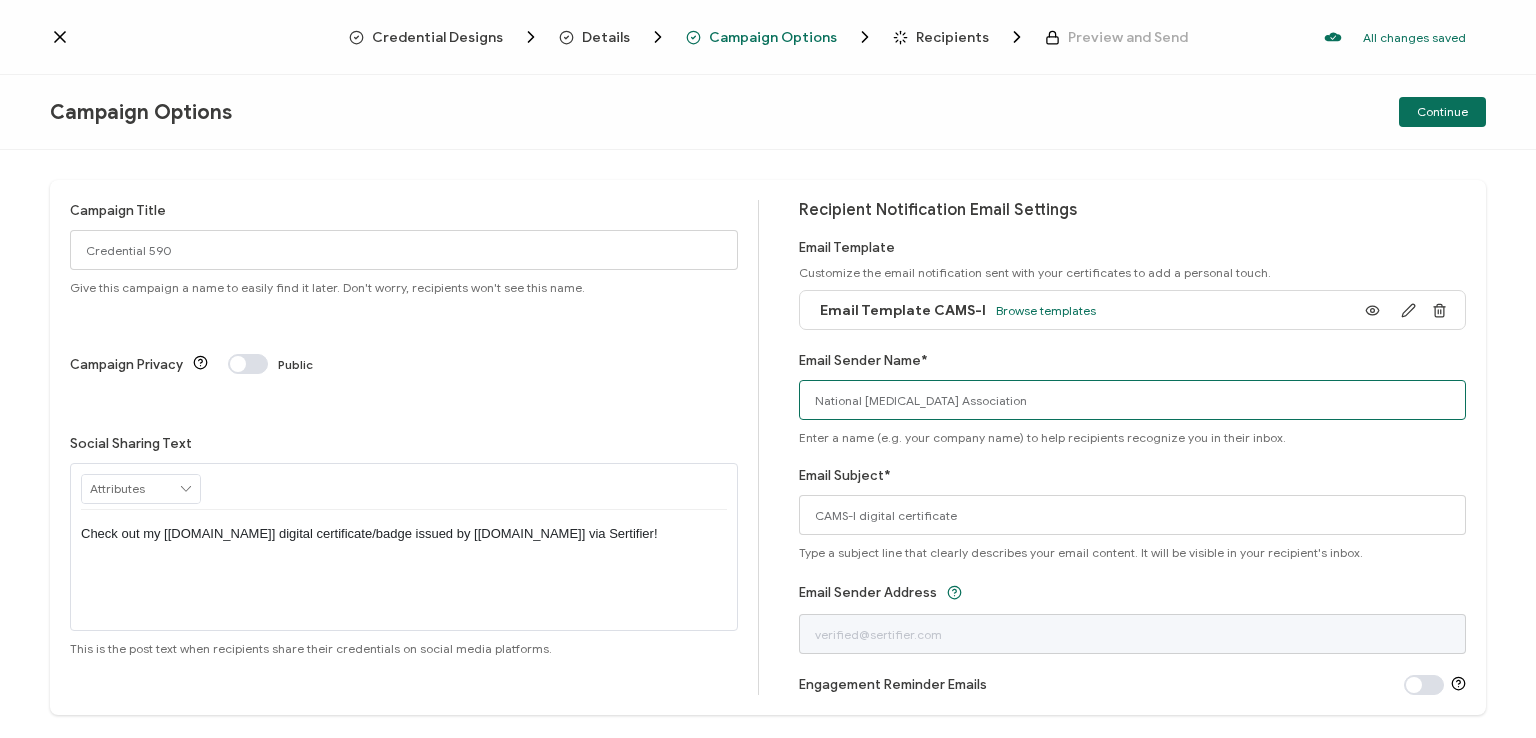 type on "National [MEDICAL_DATA] Association" 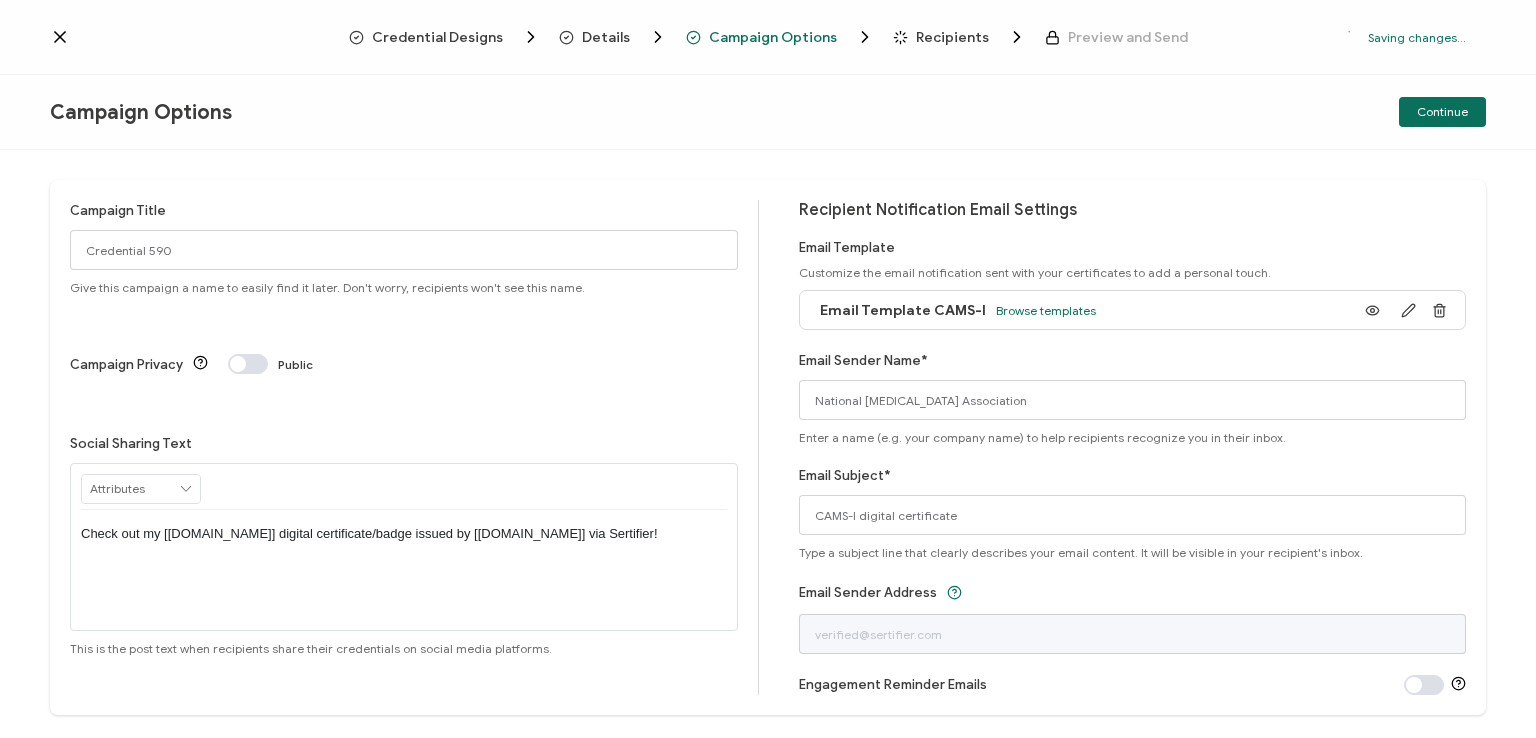 click on "Campaign Title
Credential 590     Give this campaign a name to easily find it later. Don't worry, recipients won't see this name." at bounding box center [404, 247] 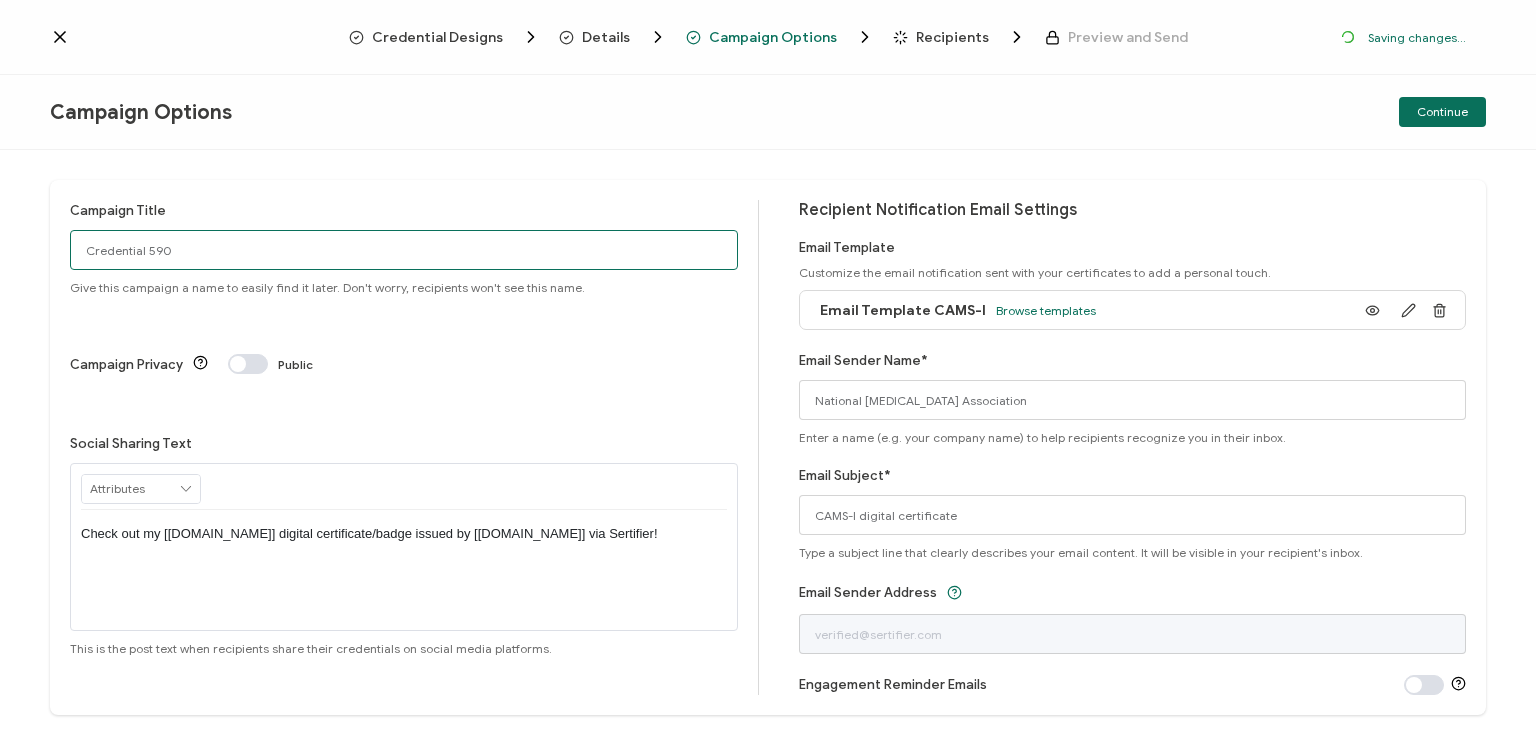 drag, startPoint x: 240, startPoint y: 251, endPoint x: 44, endPoint y: 247, distance: 196.04082 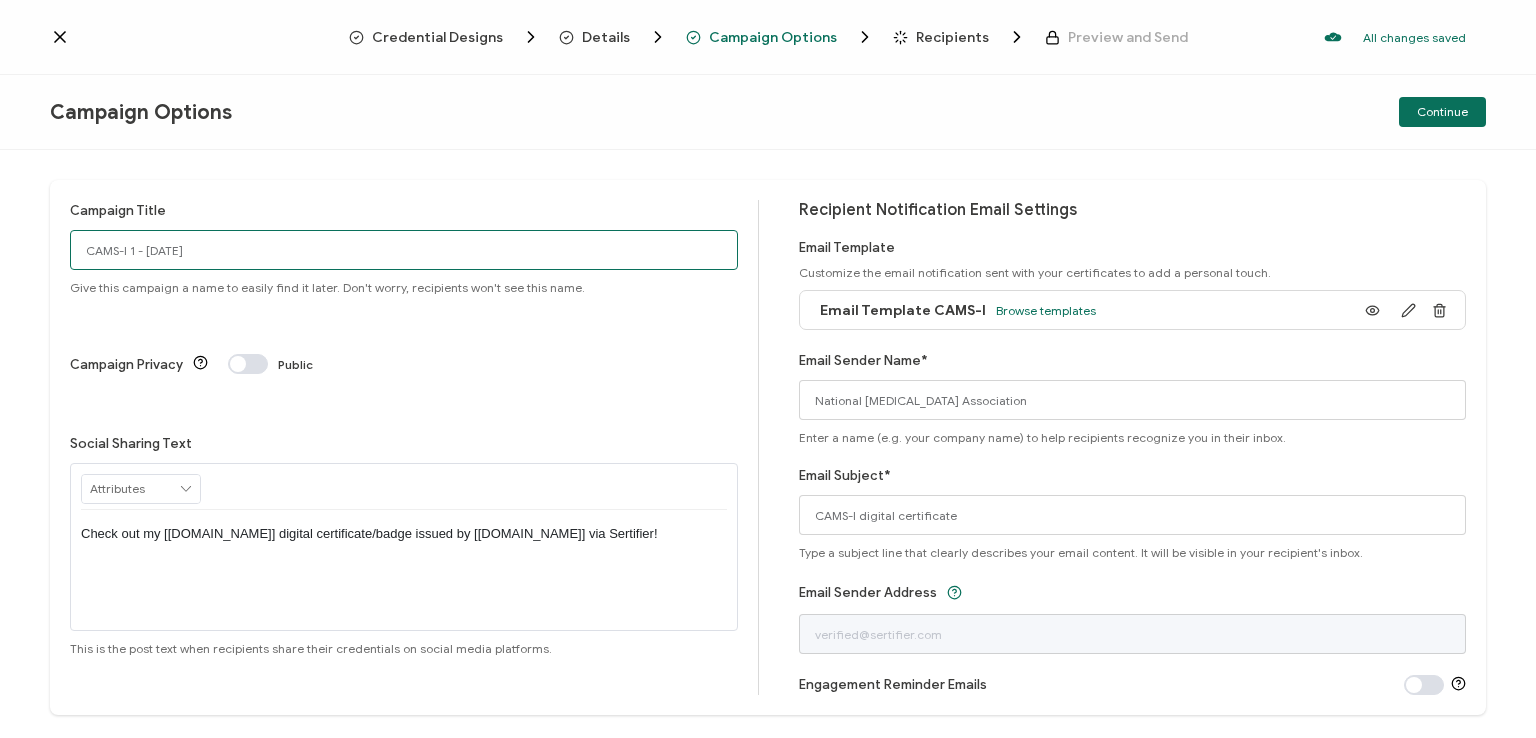 type on "CAMS-I 1 - [DATE]" 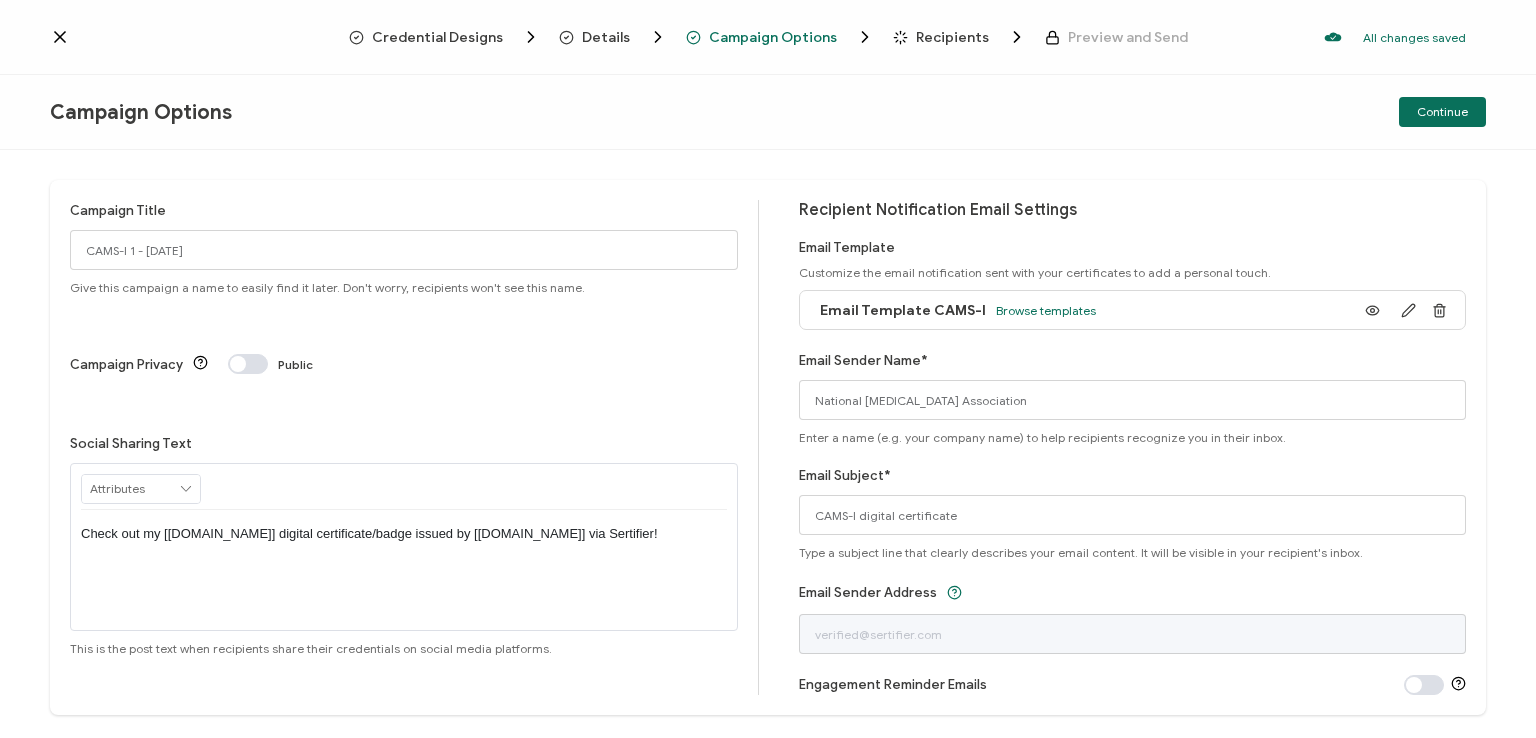 click on "Check out my [[DOMAIN_NAME]] digital certificate/badge issued by [[DOMAIN_NAME]] via Sertifier!" at bounding box center [404, 534] 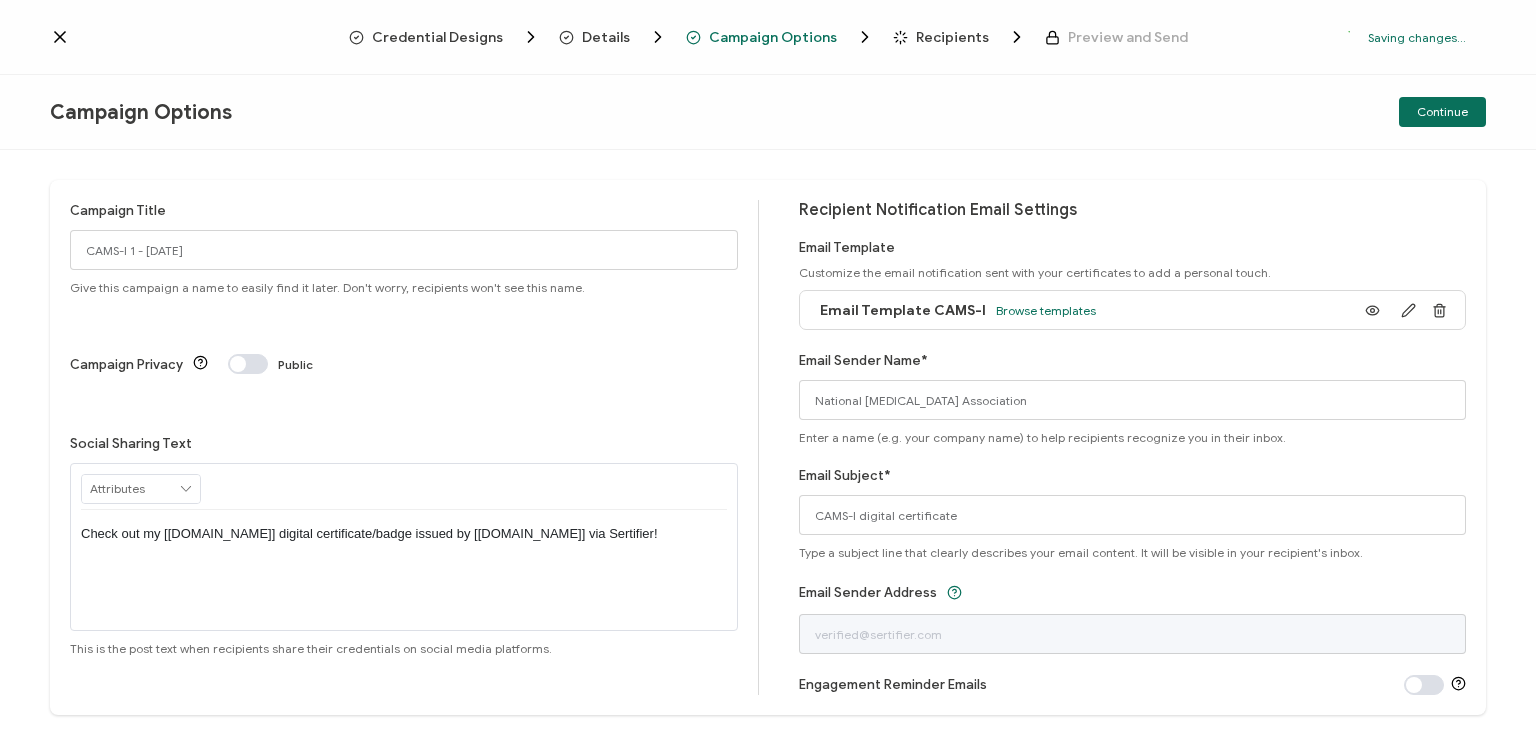 type 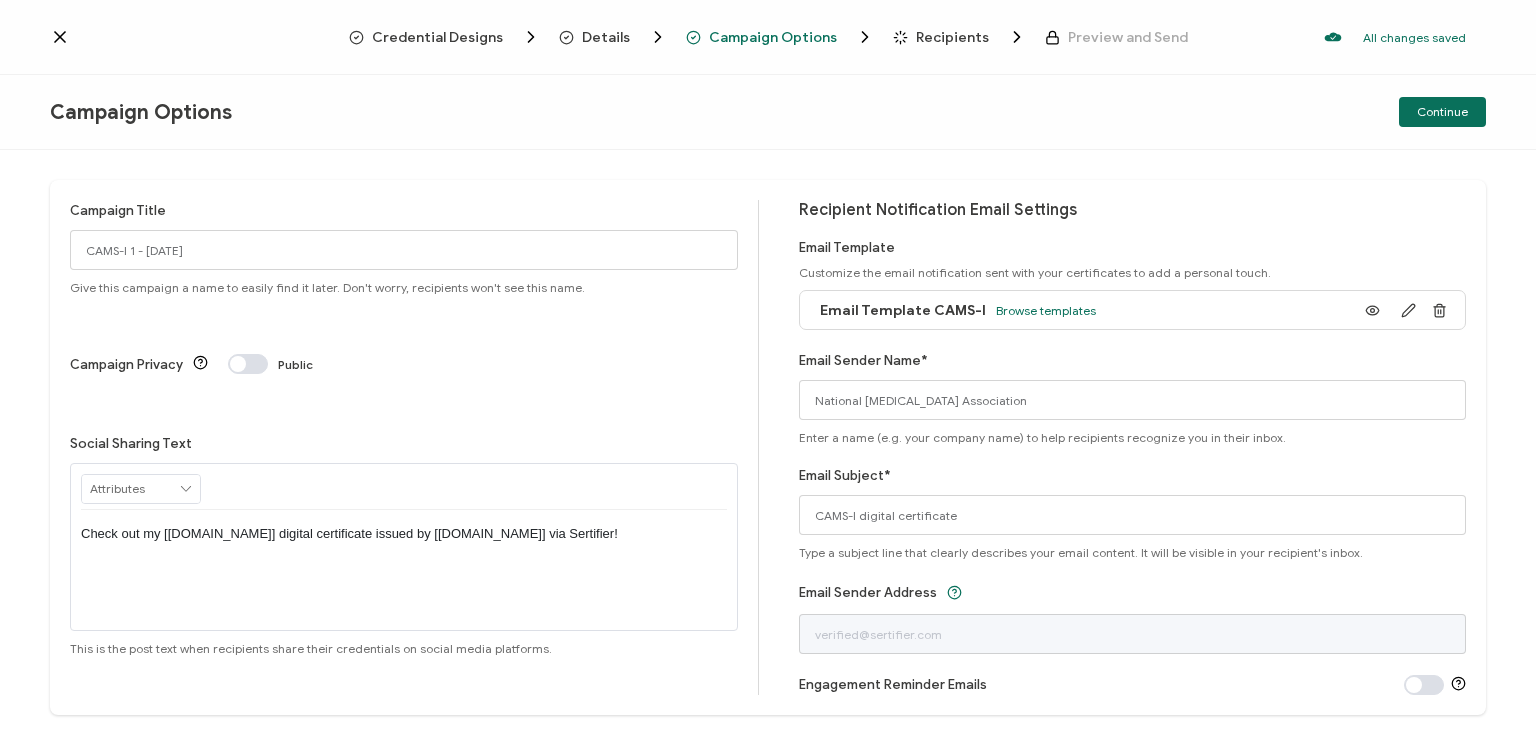 click on "Campaign Options
Continue" at bounding box center [768, 112] 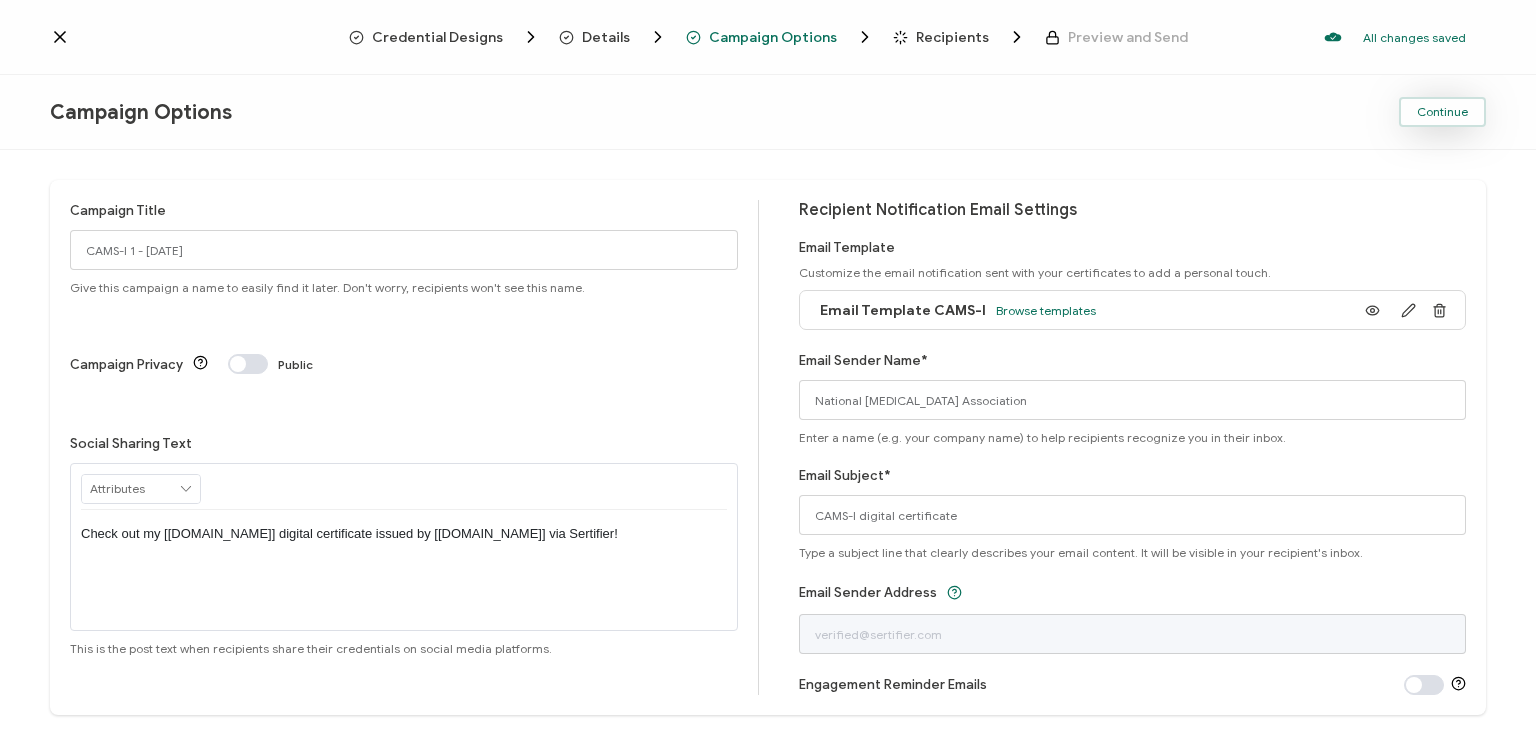 click on "Continue" at bounding box center (1442, 112) 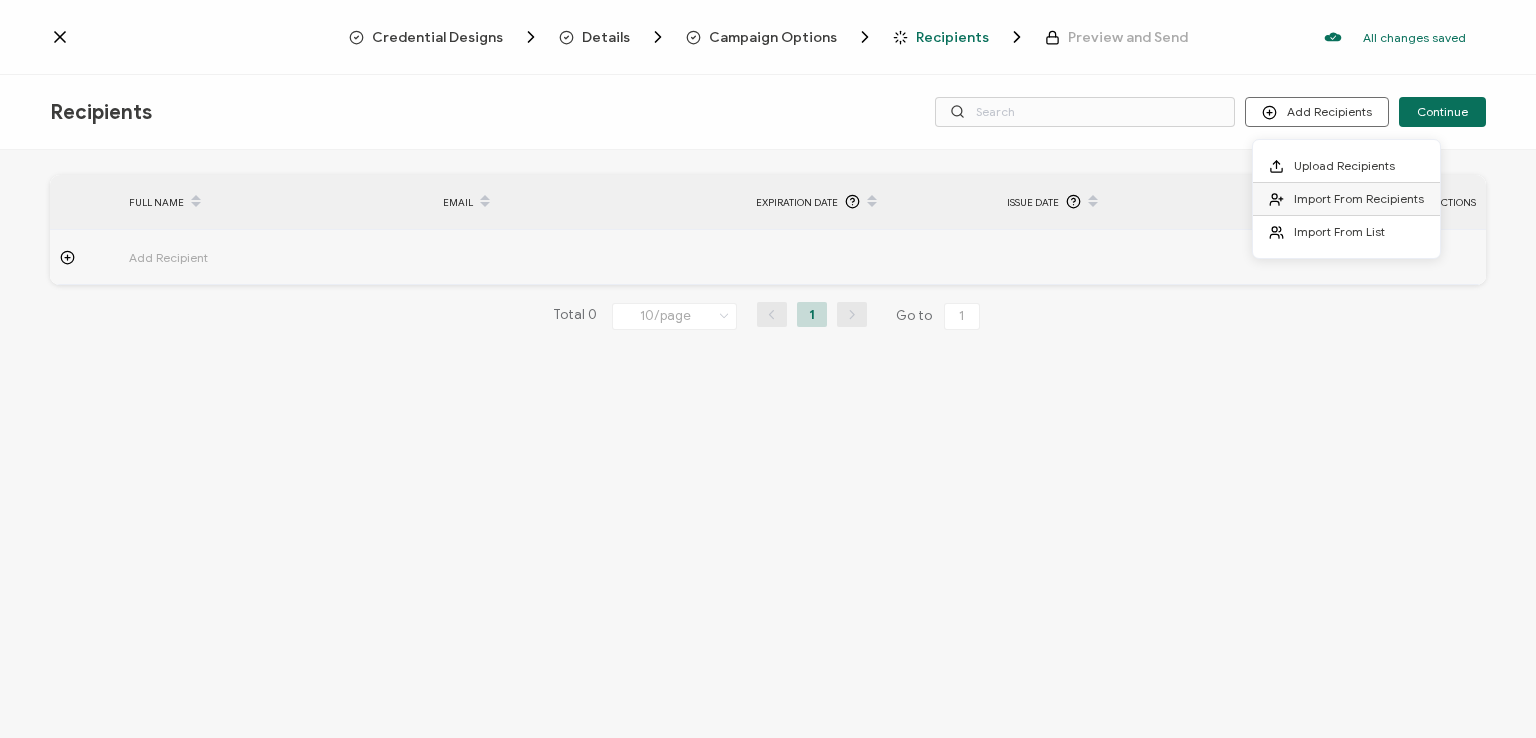 click on "Import From Recipients" at bounding box center (1359, 198) 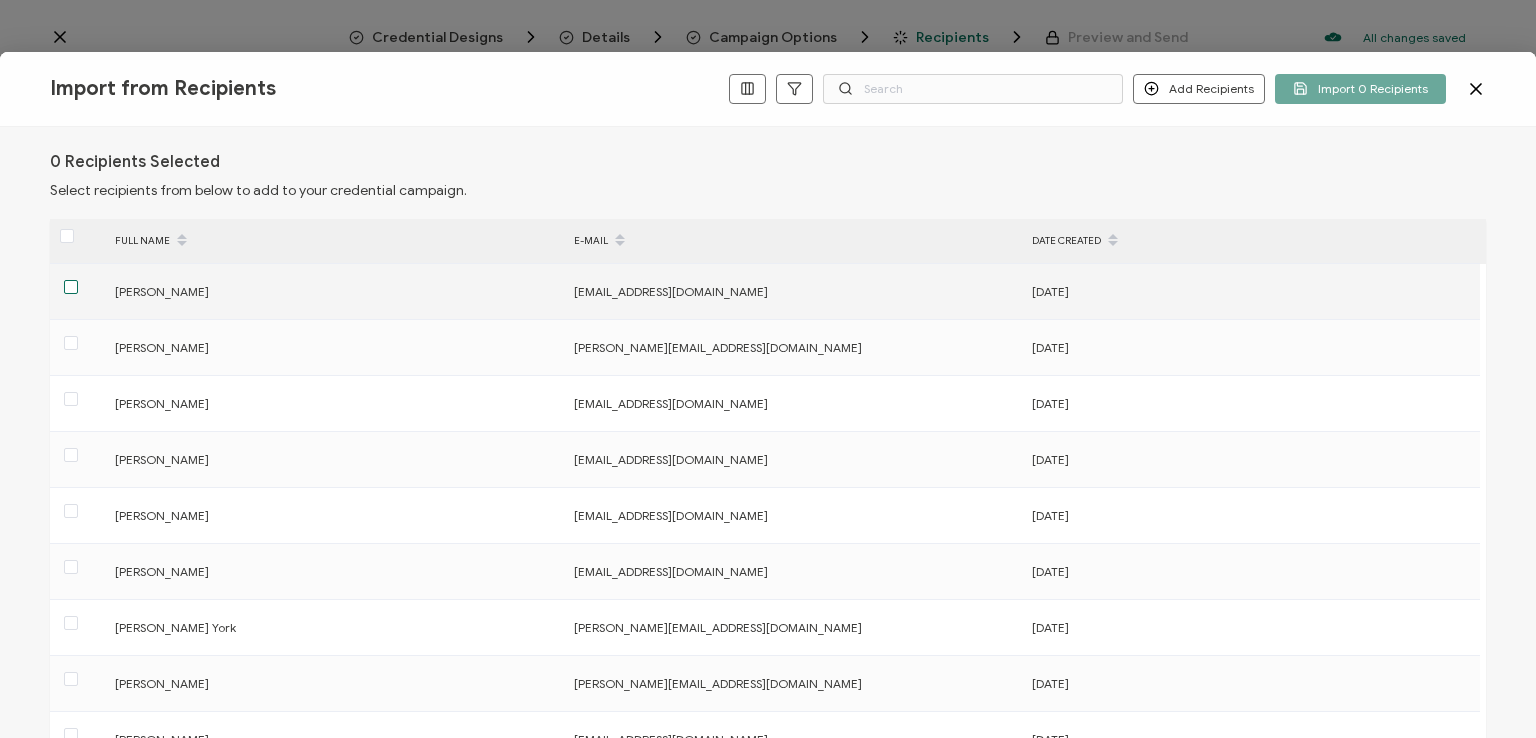 click at bounding box center (71, 287) 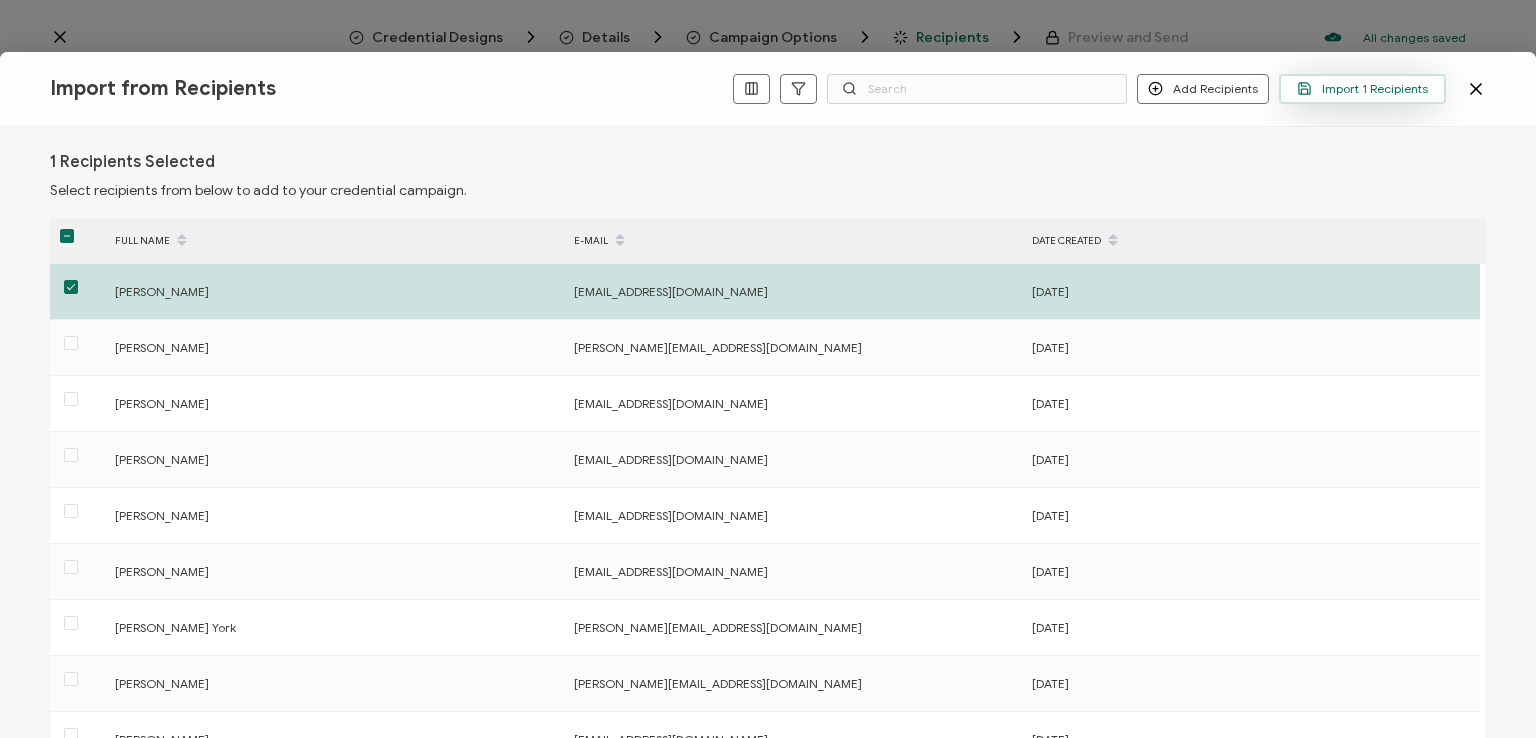 click on "Import 1 Recipients" at bounding box center [1362, 88] 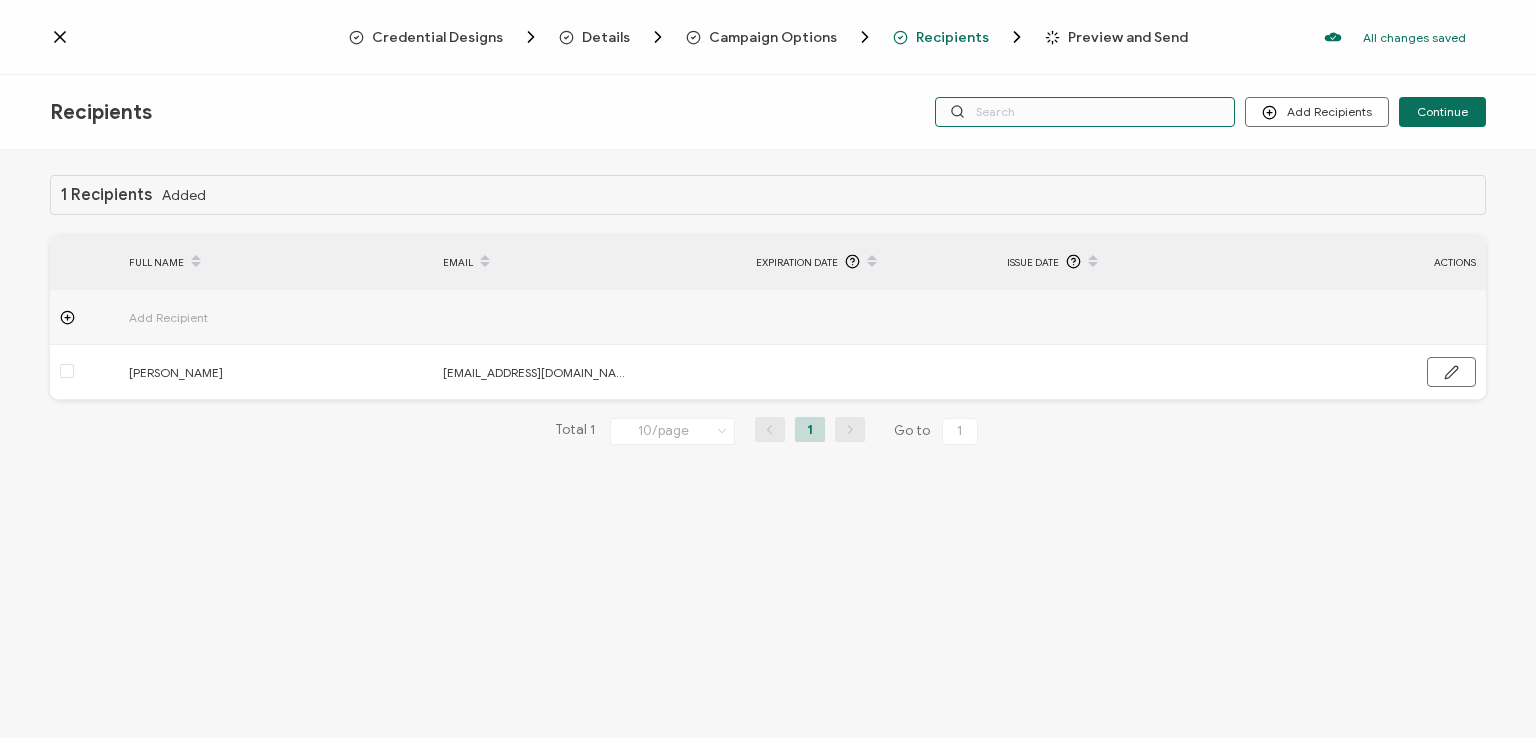 click at bounding box center [1085, 112] 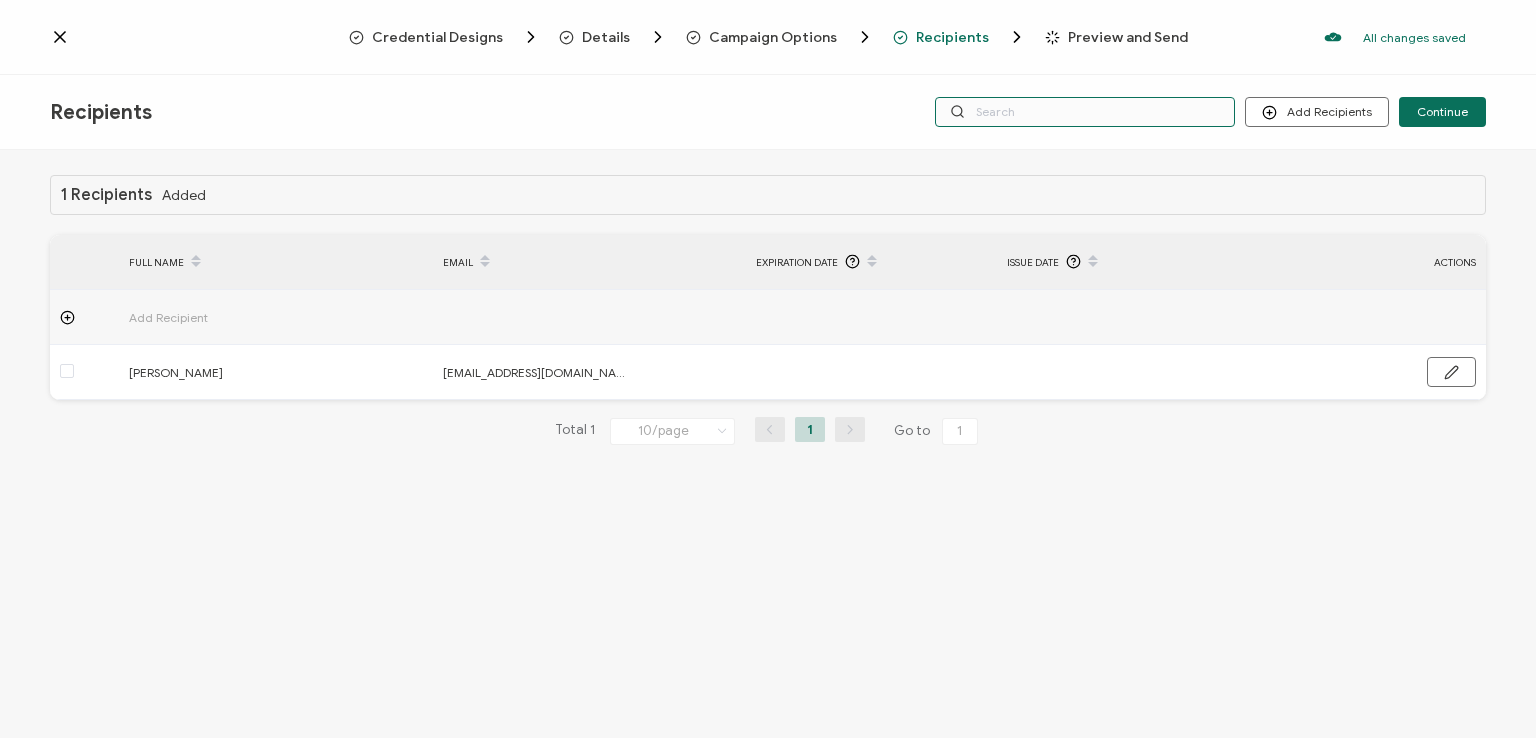 click at bounding box center (1085, 112) 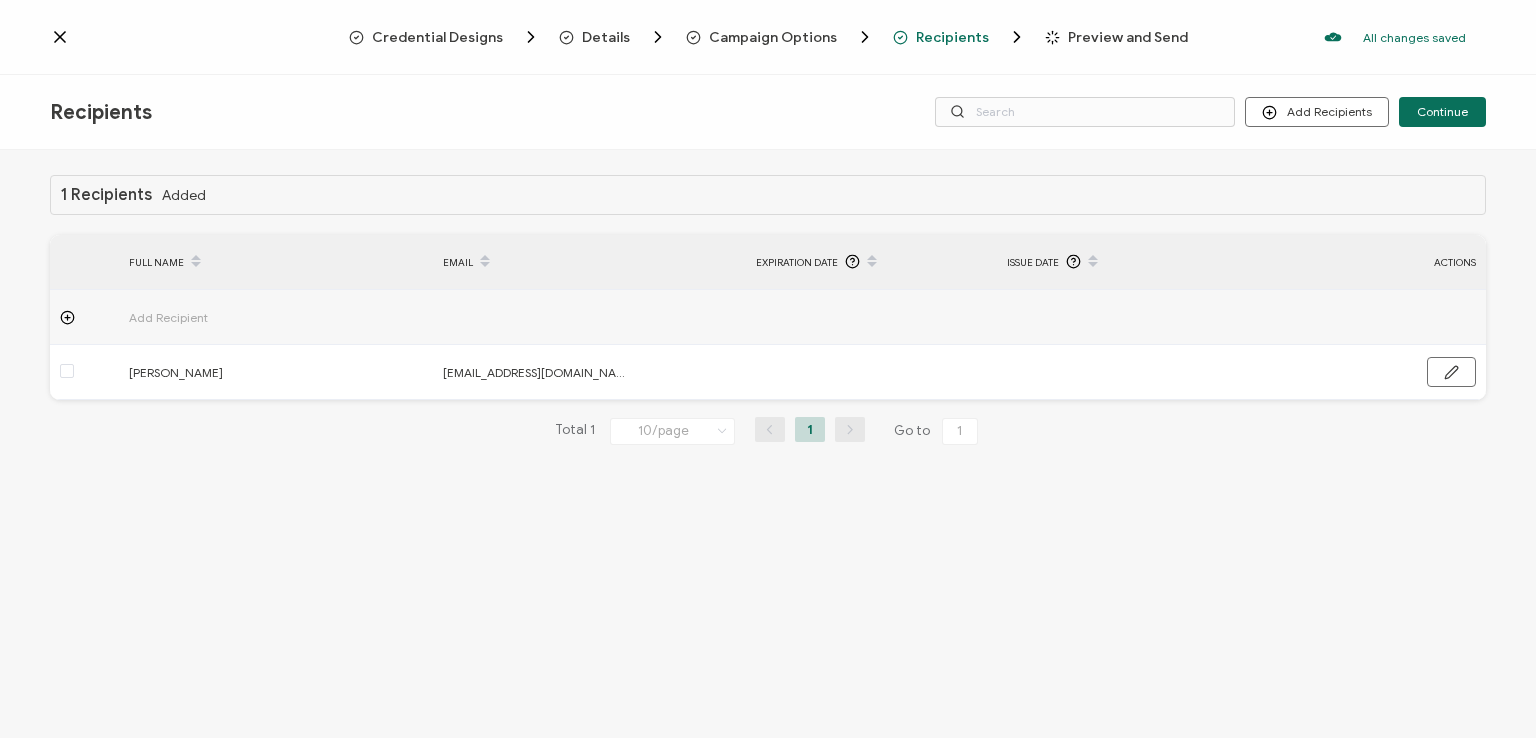 click on "Recipients
Add Recipients
Upload Recipients   Import From Recipients   Import From List
Continue" at bounding box center (768, 112) 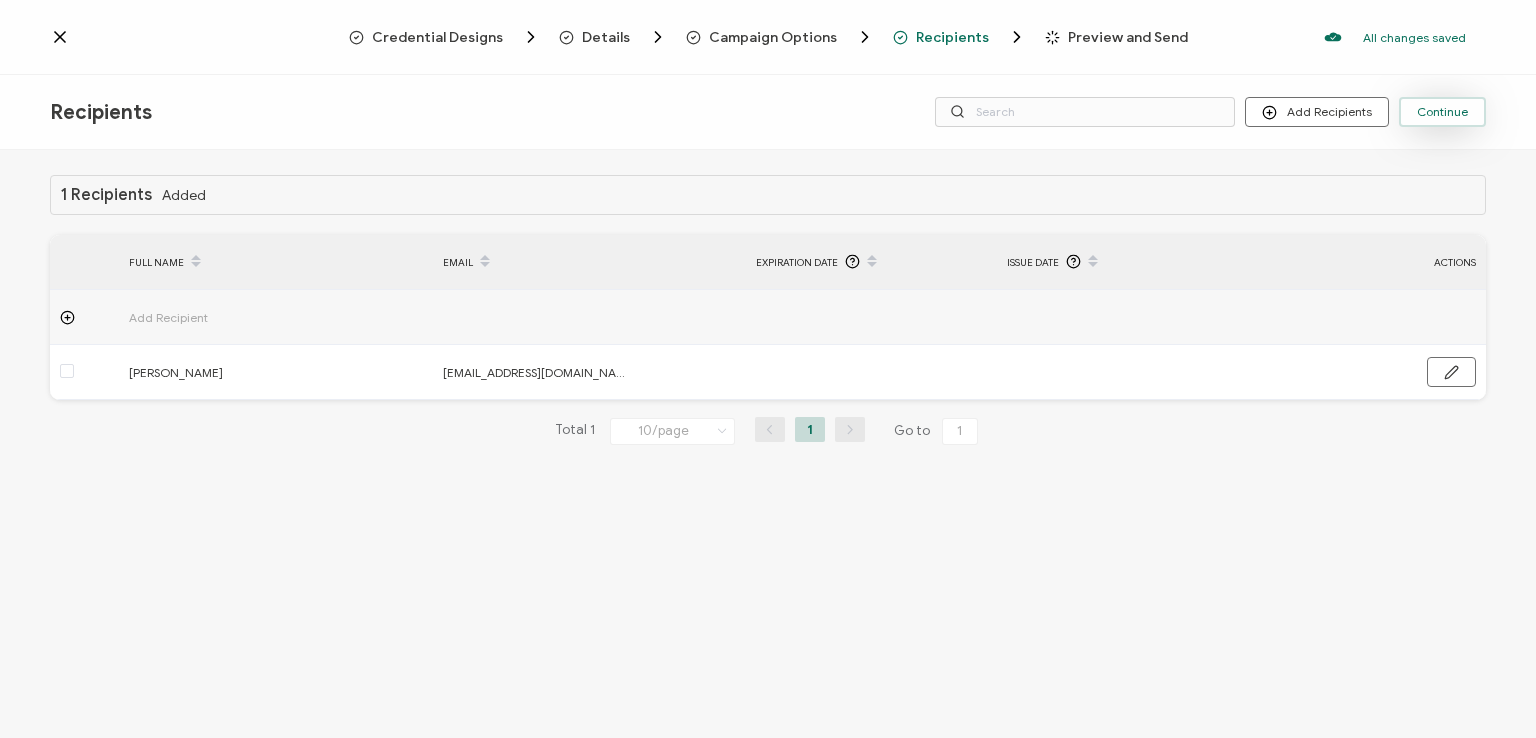 click on "Continue" at bounding box center (1442, 112) 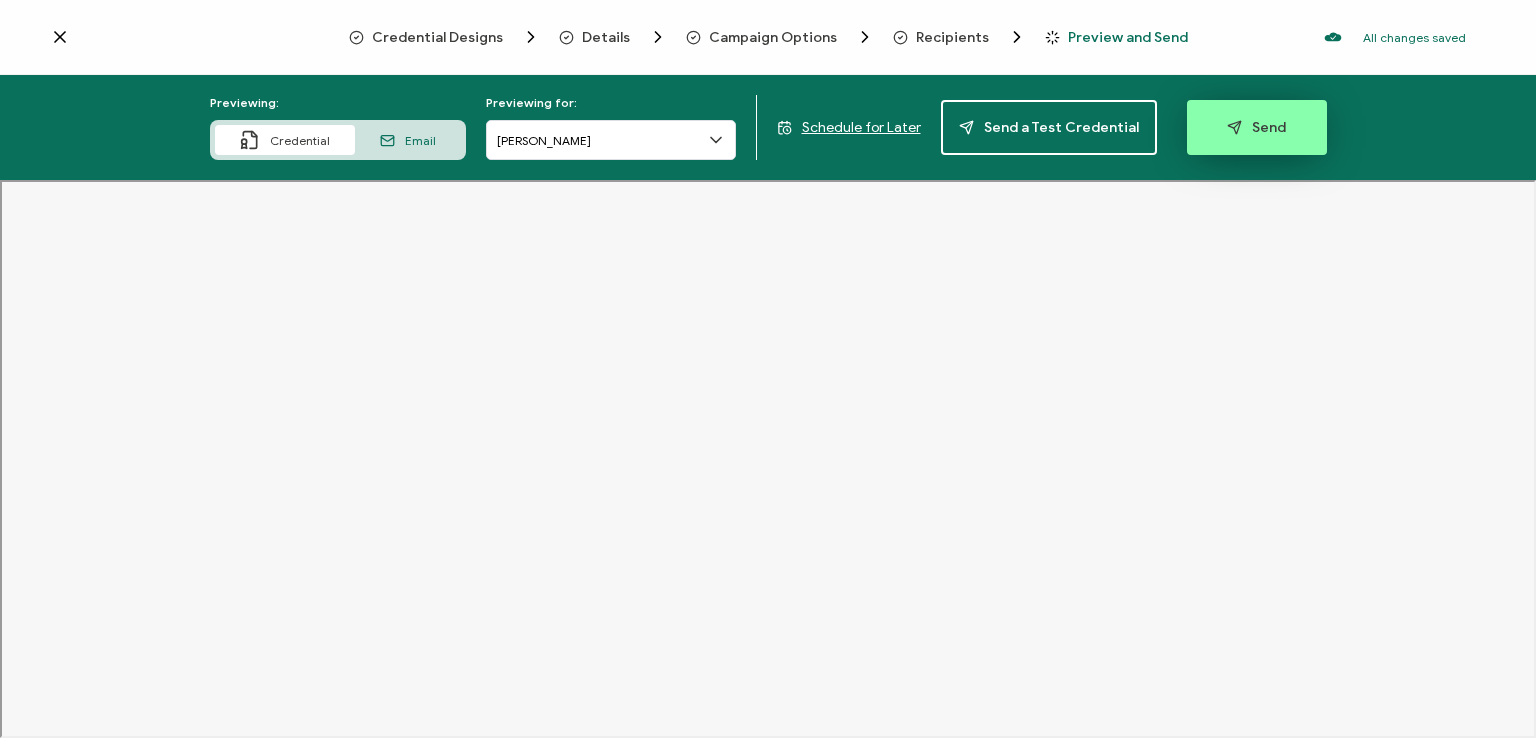 click on "Send" at bounding box center (1257, 127) 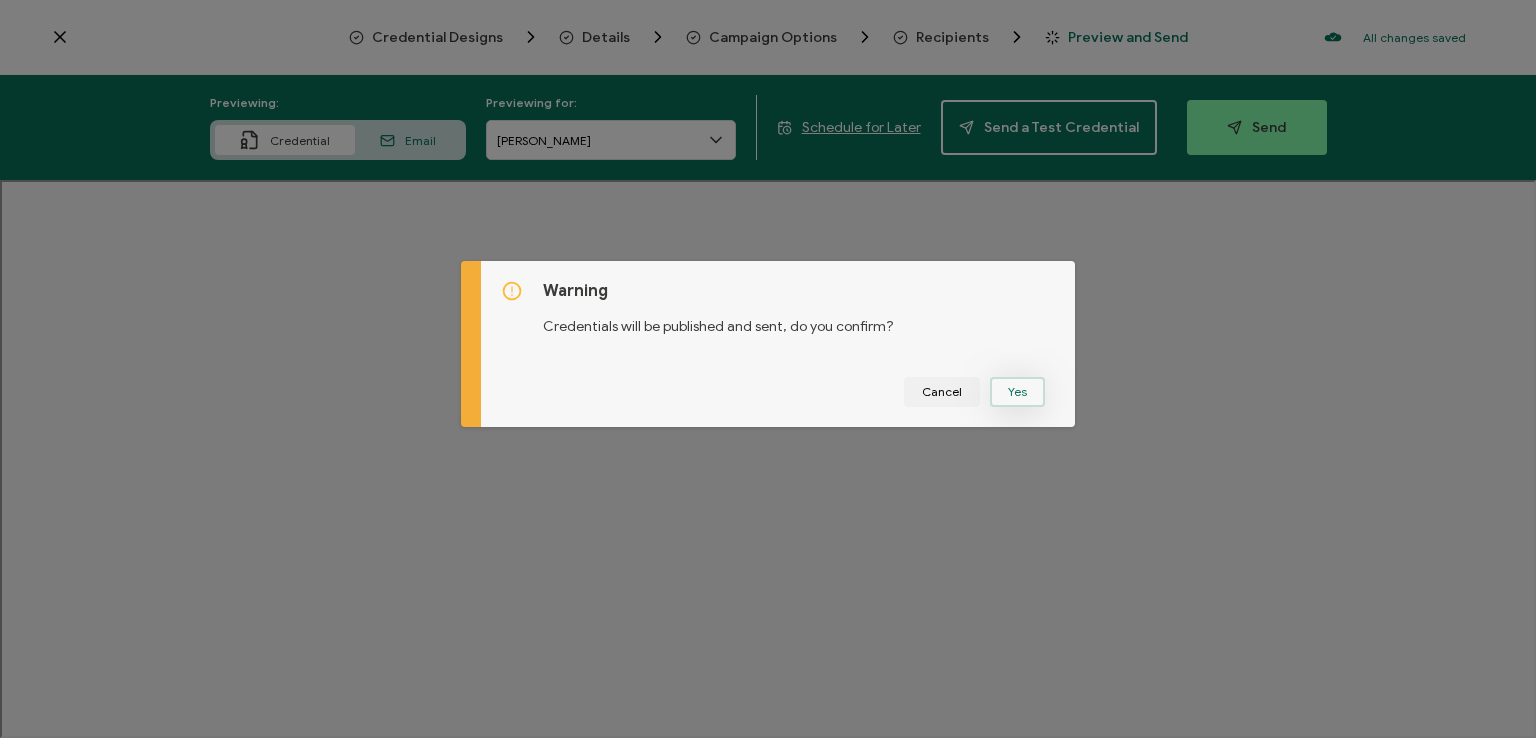 click on "Yes" at bounding box center [1017, 392] 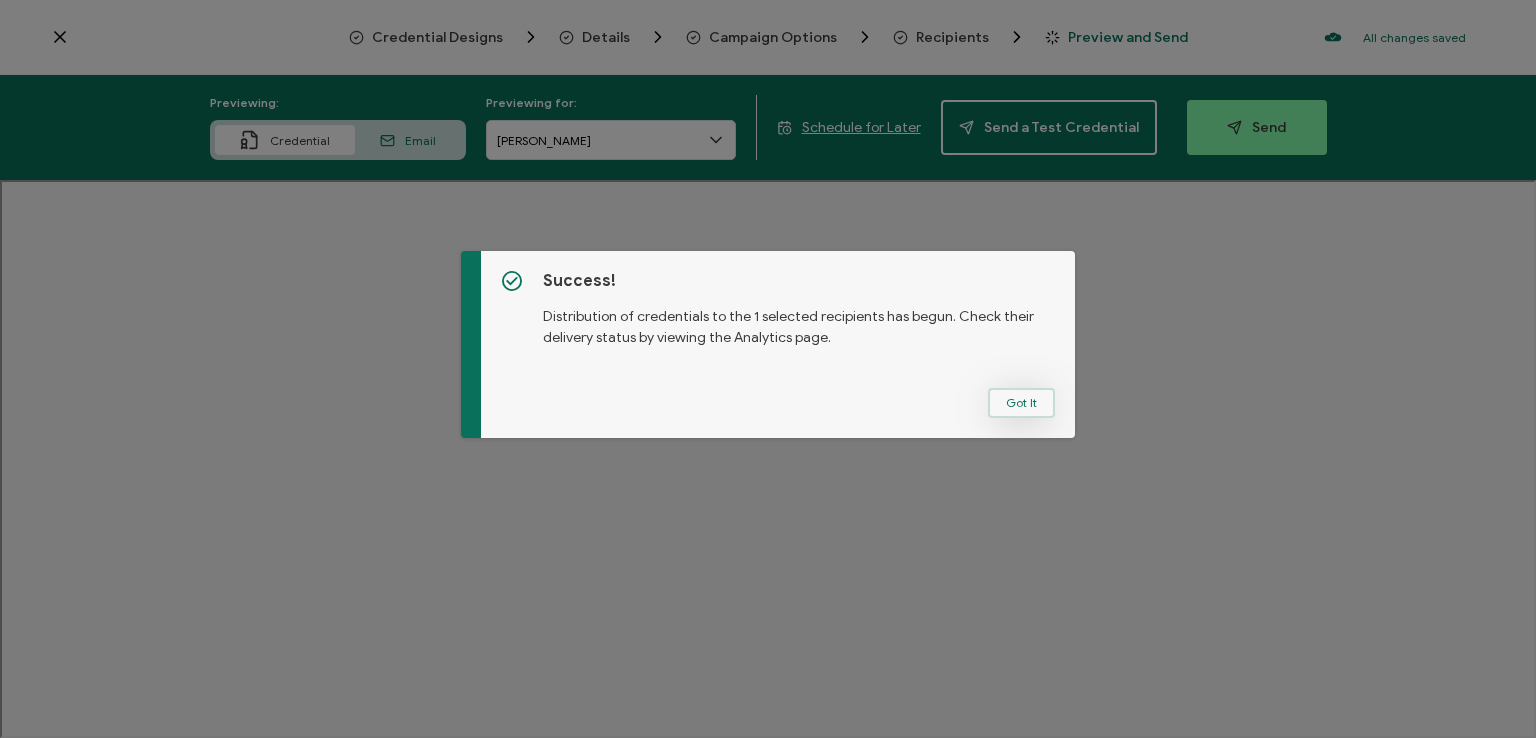 click on "Got It" at bounding box center (1021, 403) 